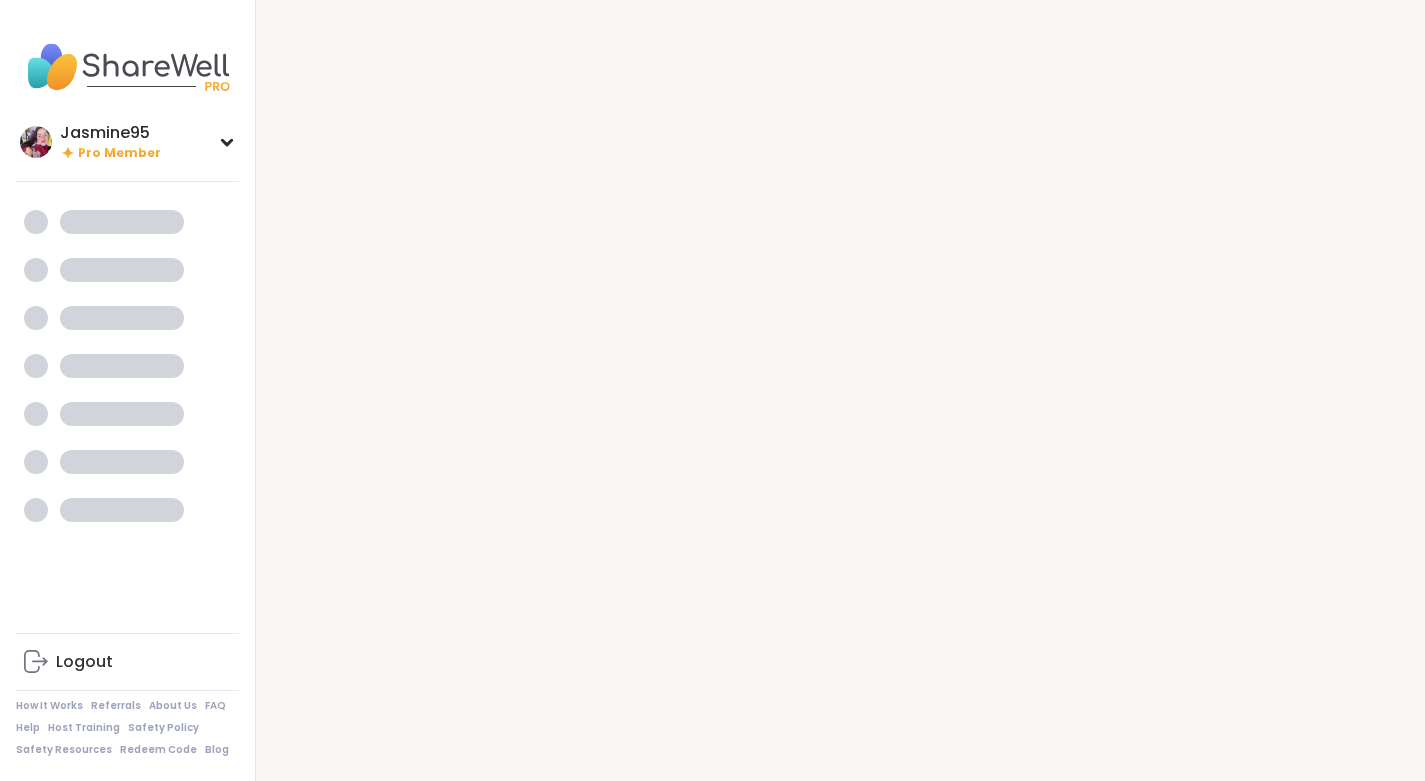 scroll, scrollTop: 0, scrollLeft: 0, axis: both 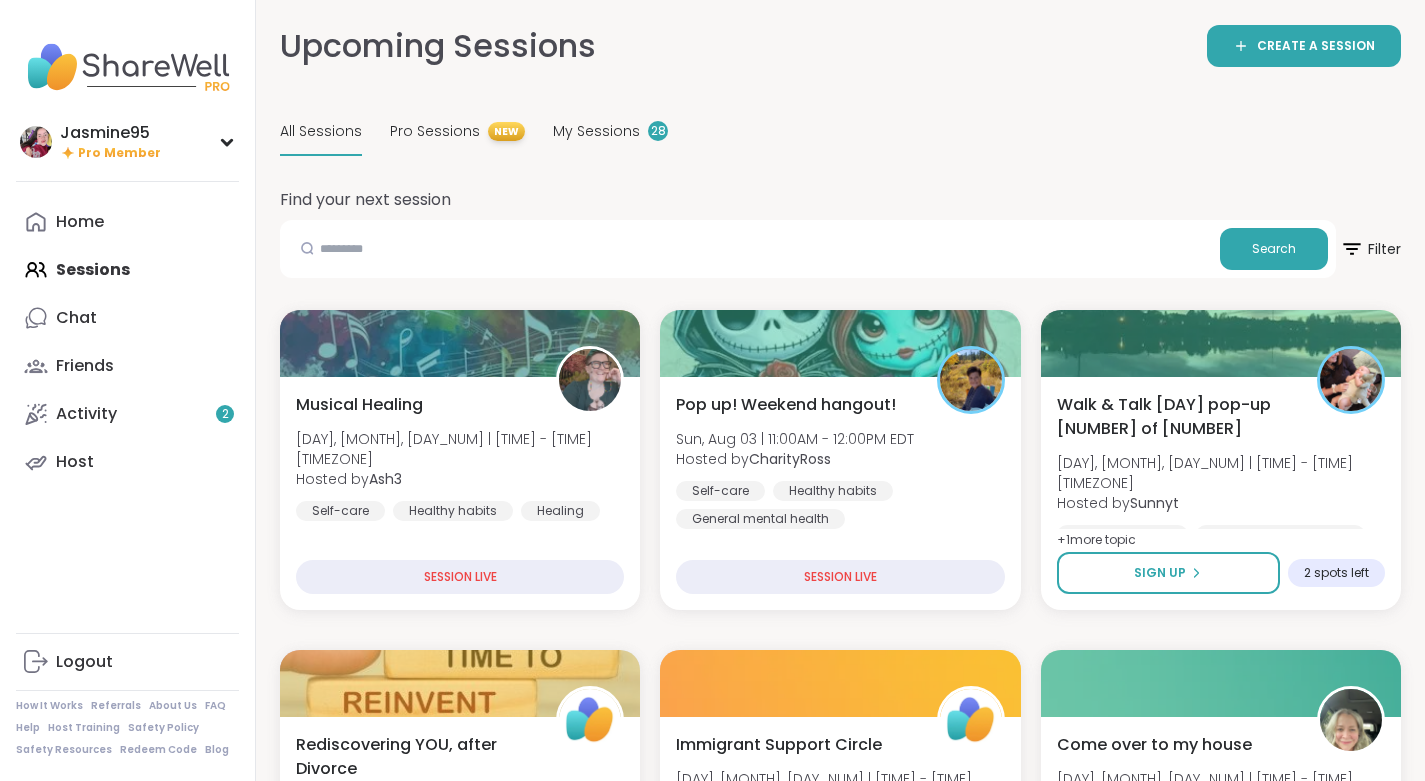 click on "Chat" at bounding box center (127, 318) 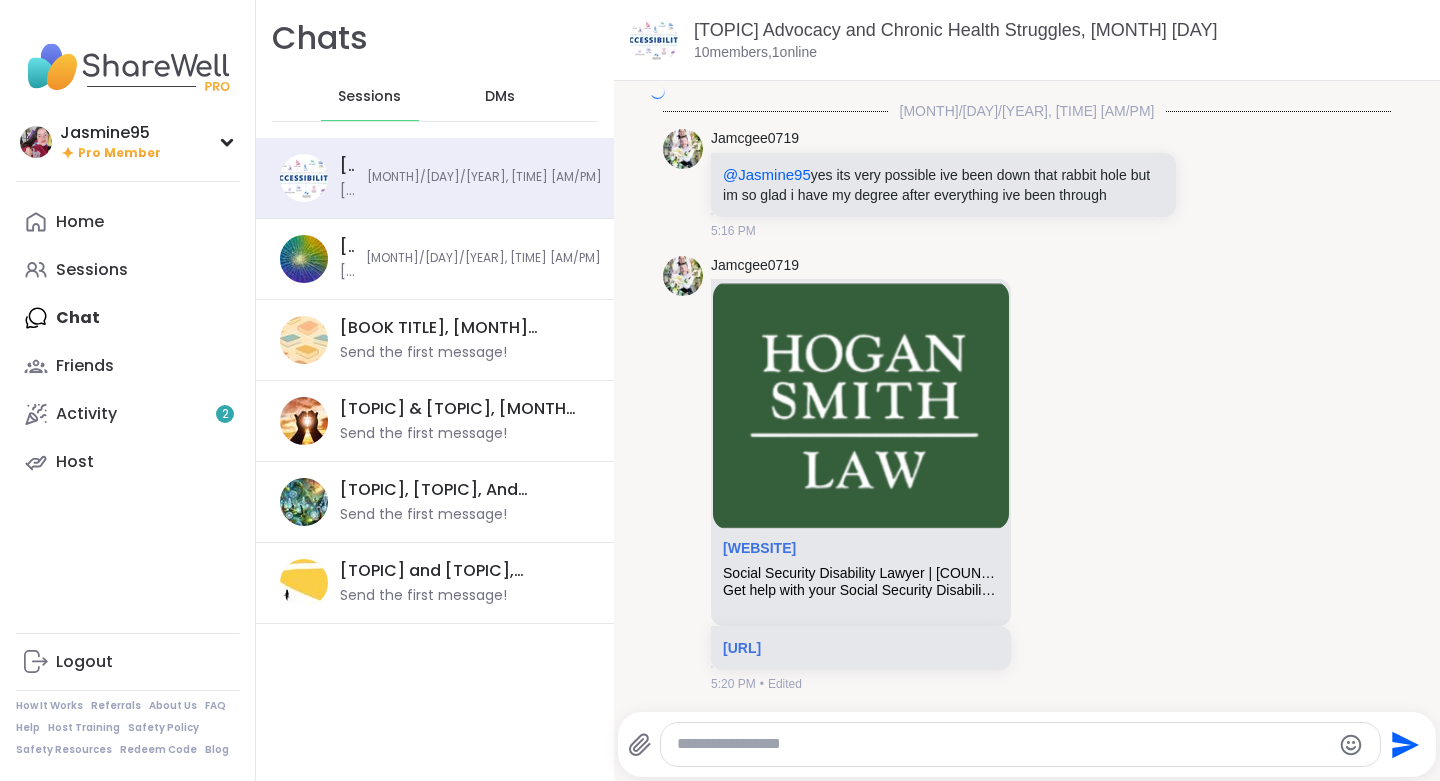 scroll, scrollTop: 9986, scrollLeft: 0, axis: vertical 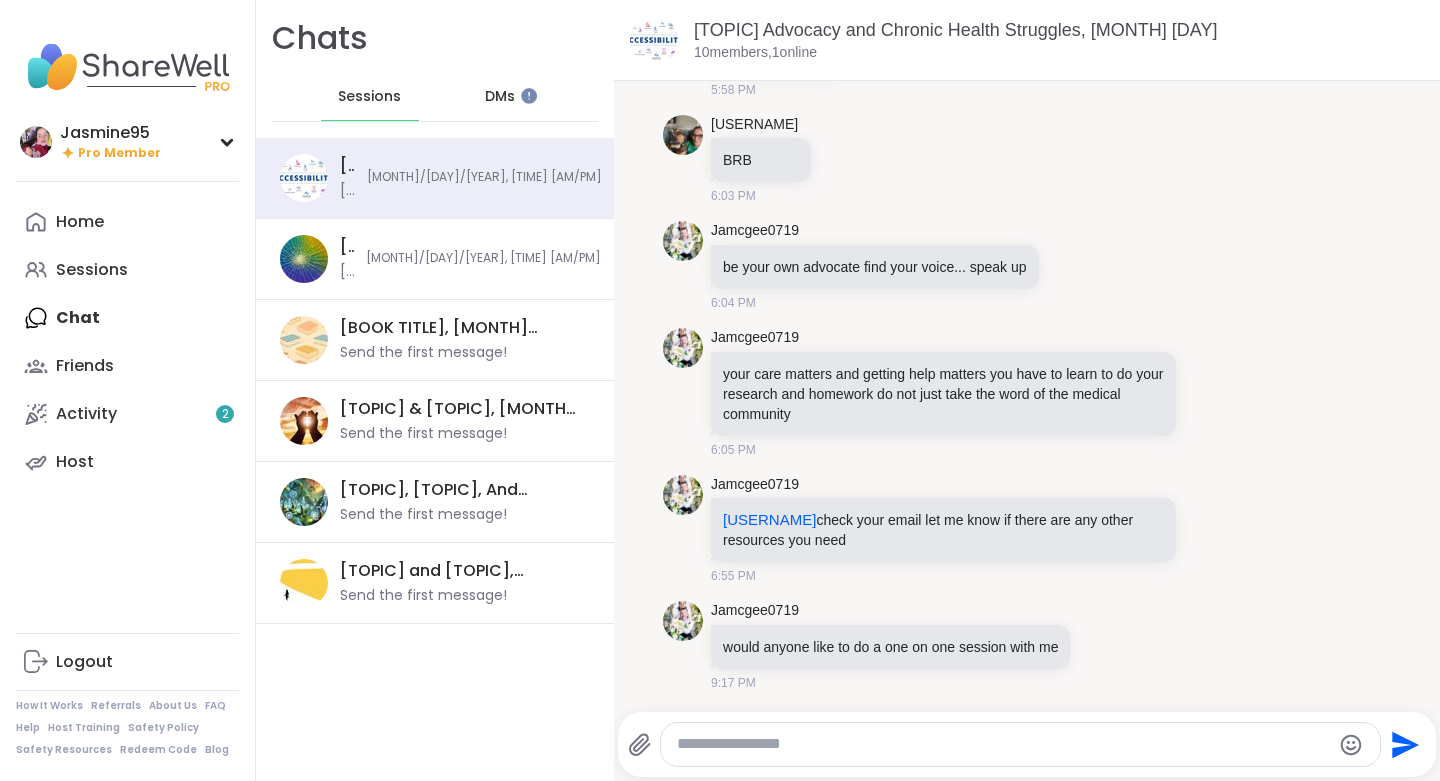click on "Send the first message!" at bounding box center (423, 434) 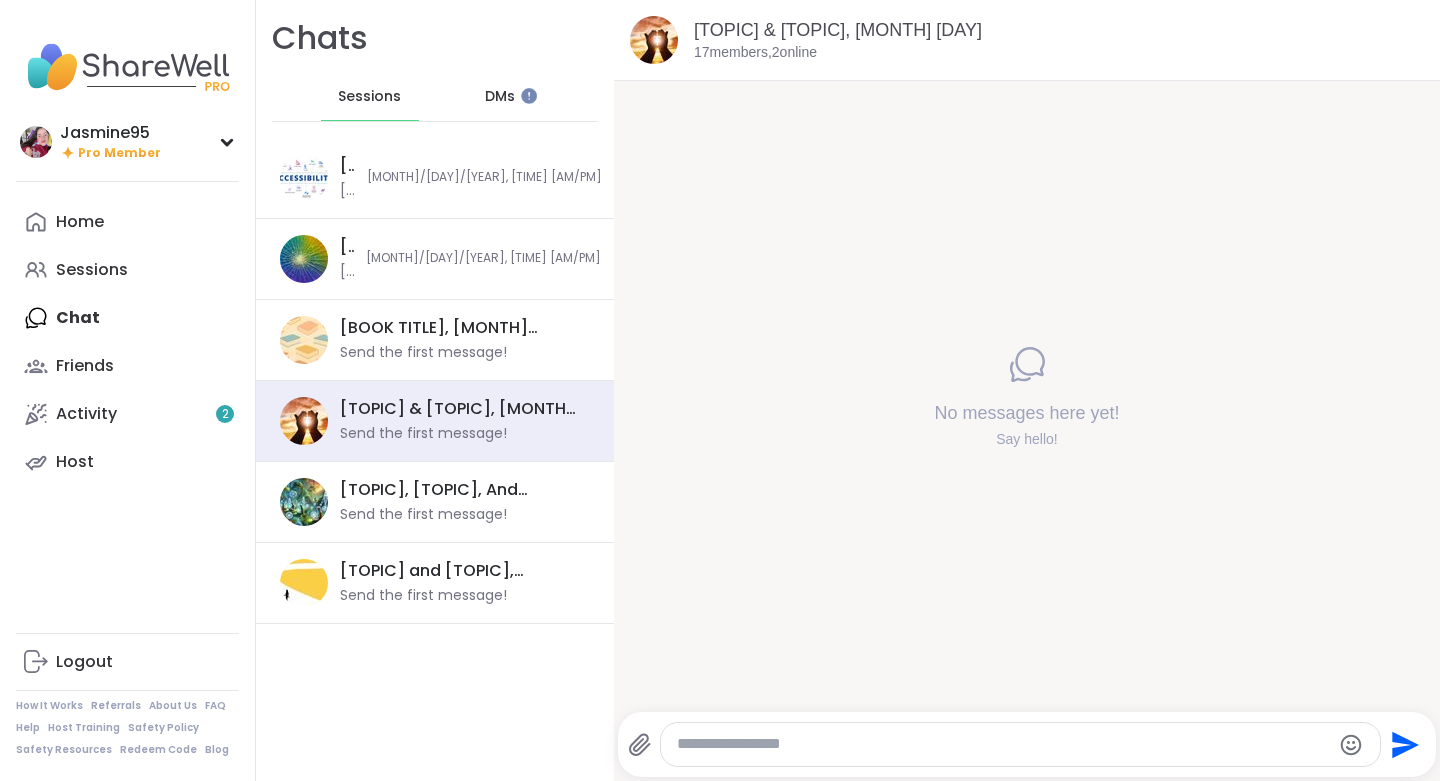 click at bounding box center (1003, 744) 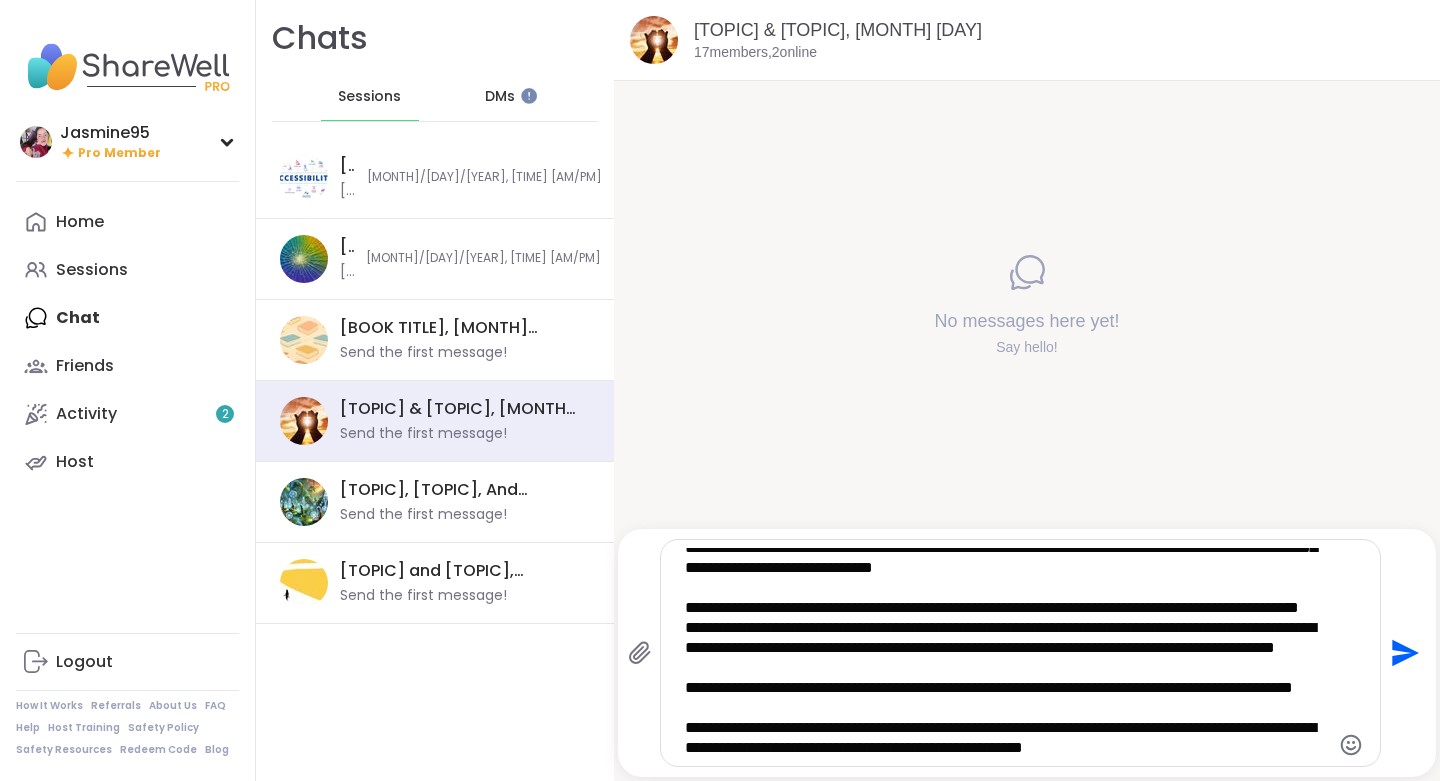 scroll, scrollTop: 122, scrollLeft: 0, axis: vertical 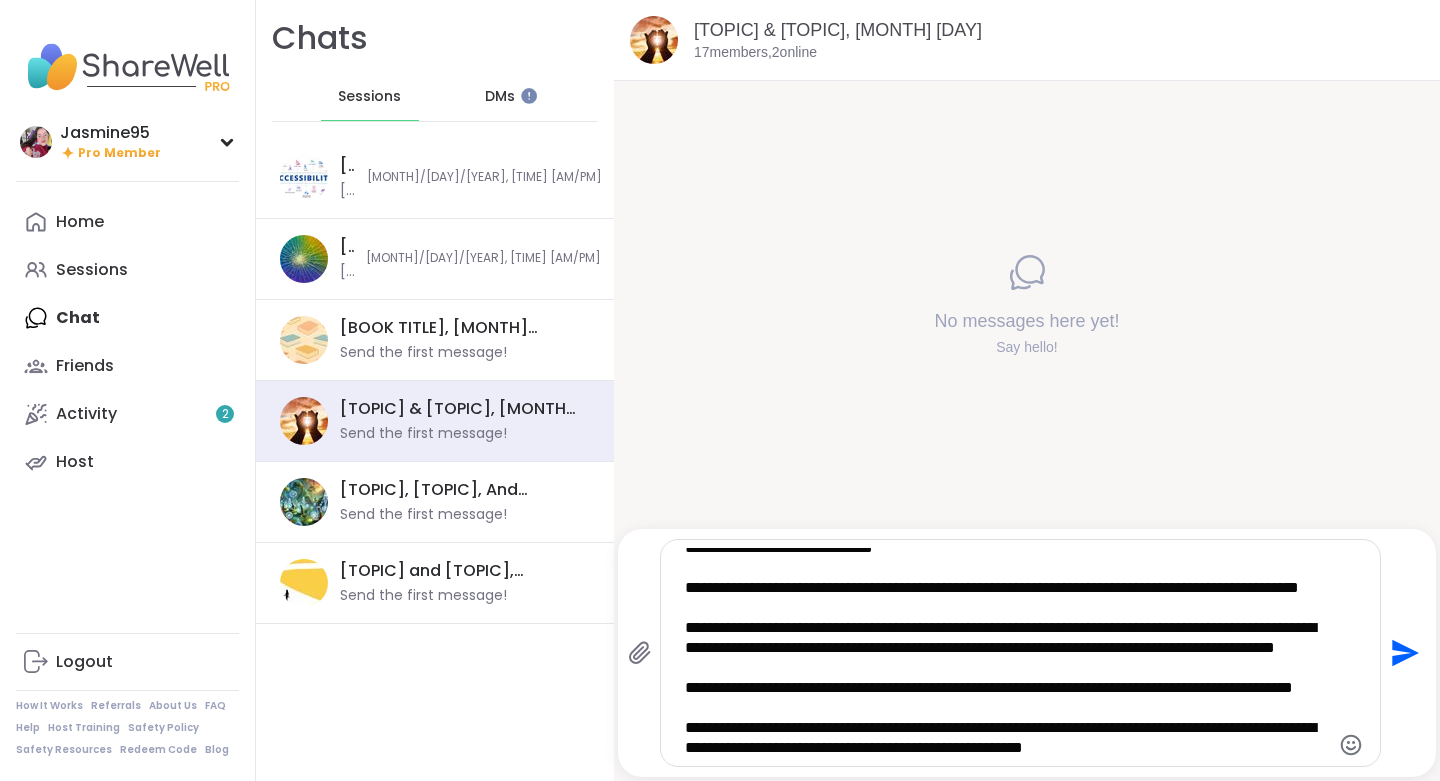 click at bounding box center (1004, 653) 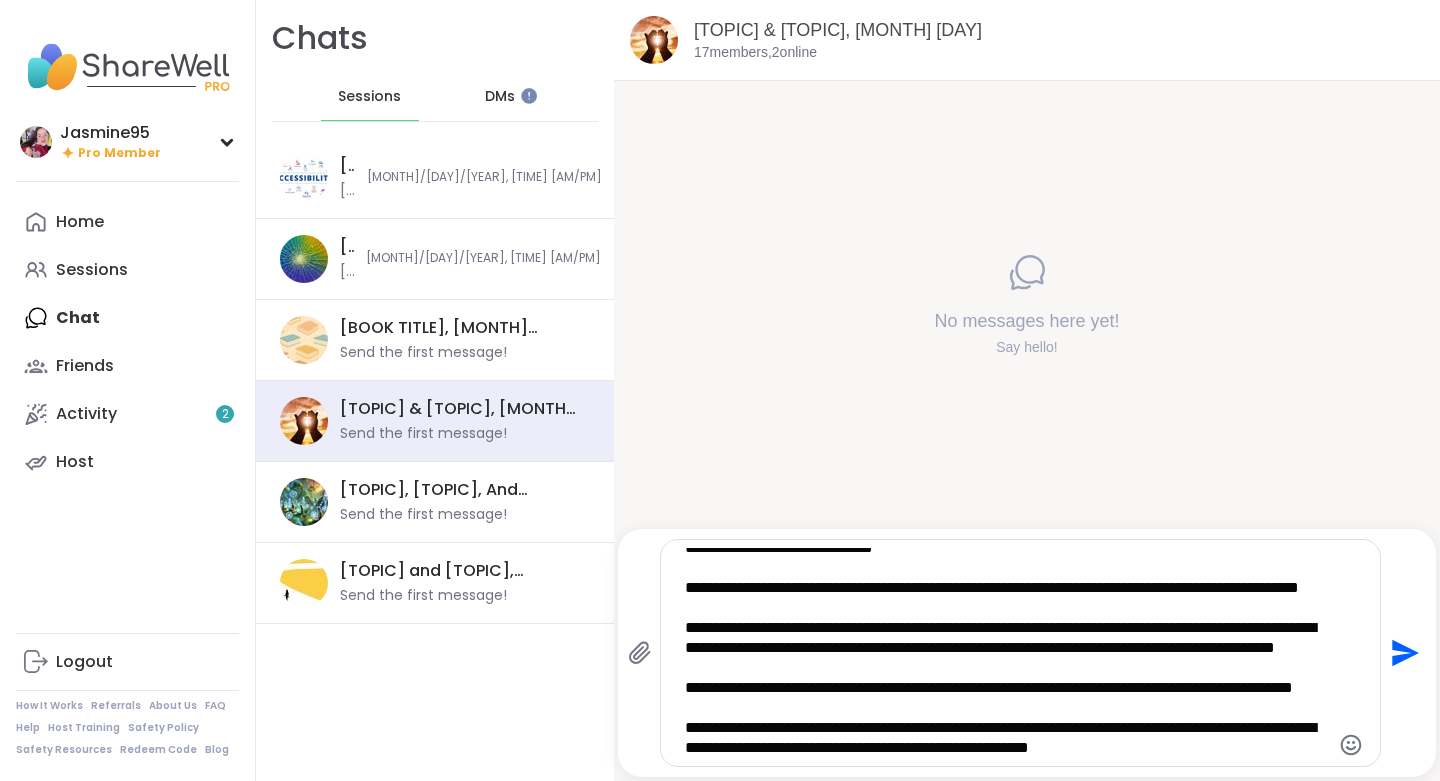scroll, scrollTop: 230, scrollLeft: 0, axis: vertical 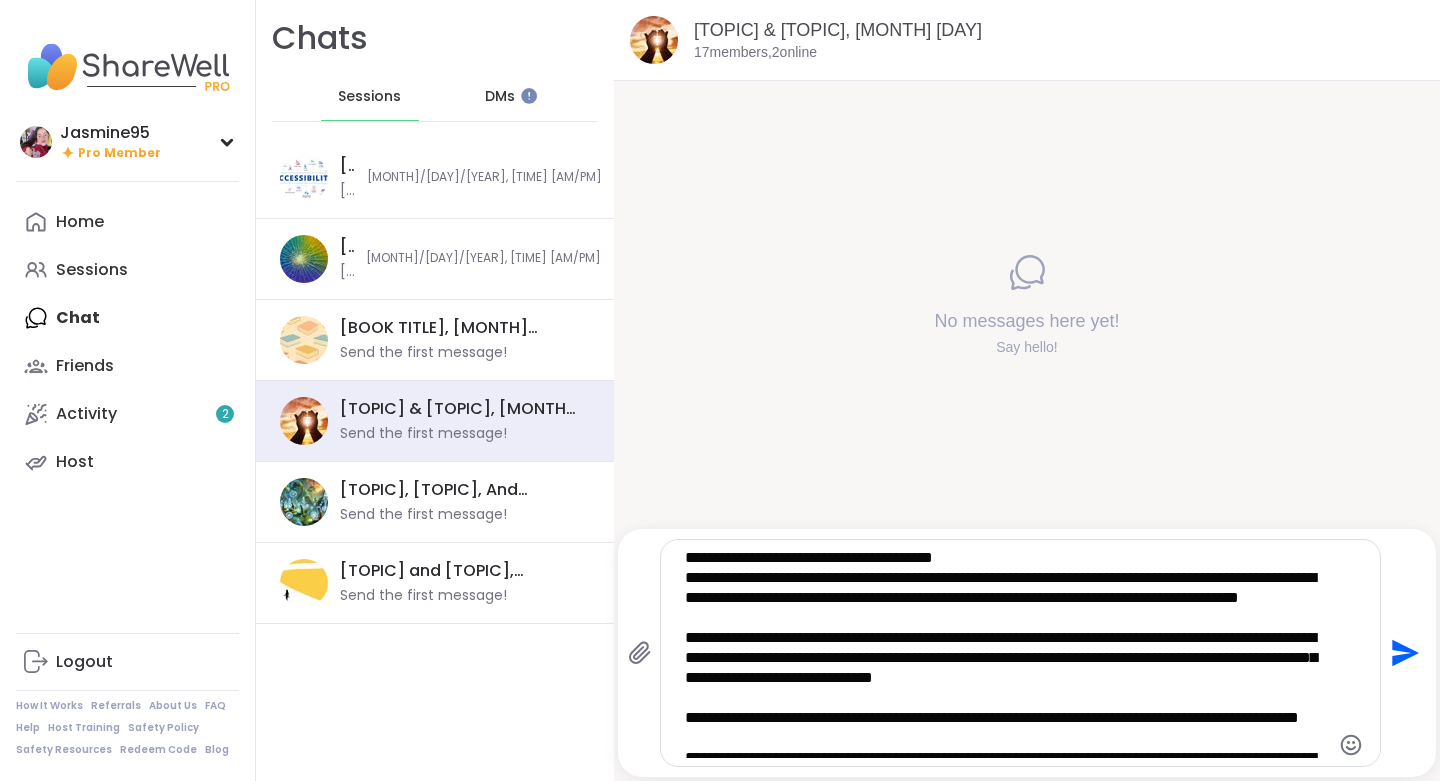 click at bounding box center [1004, 653] 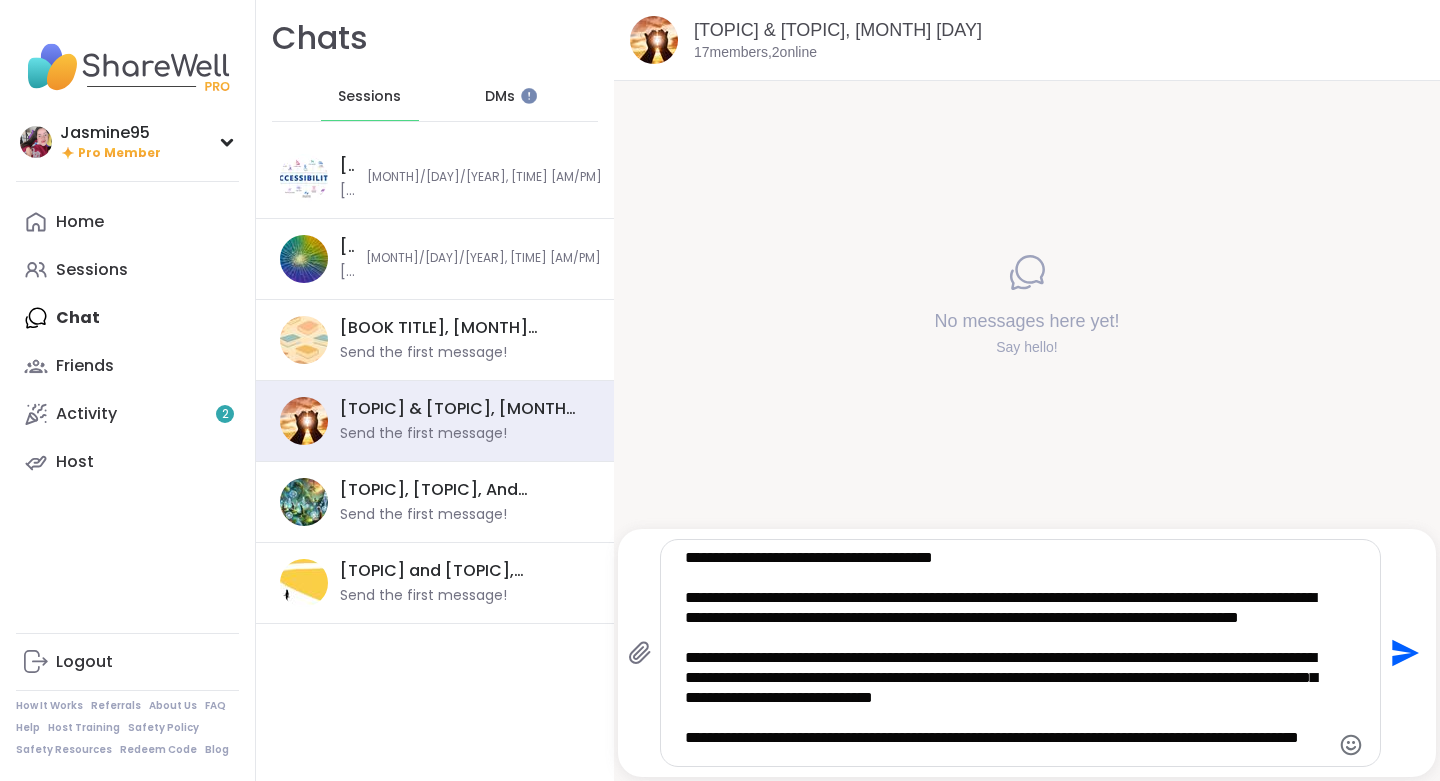 type on "**********" 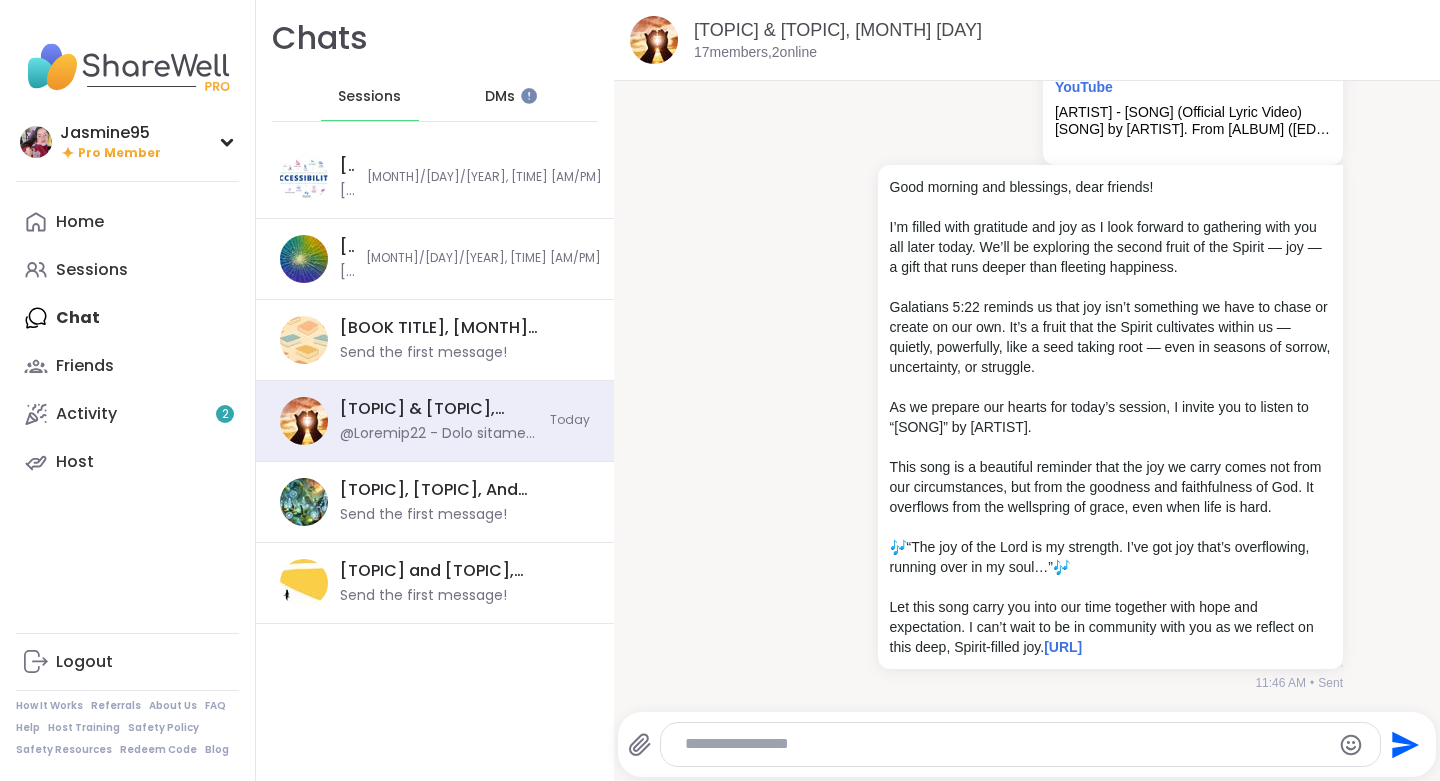 scroll, scrollTop: 392, scrollLeft: 0, axis: vertical 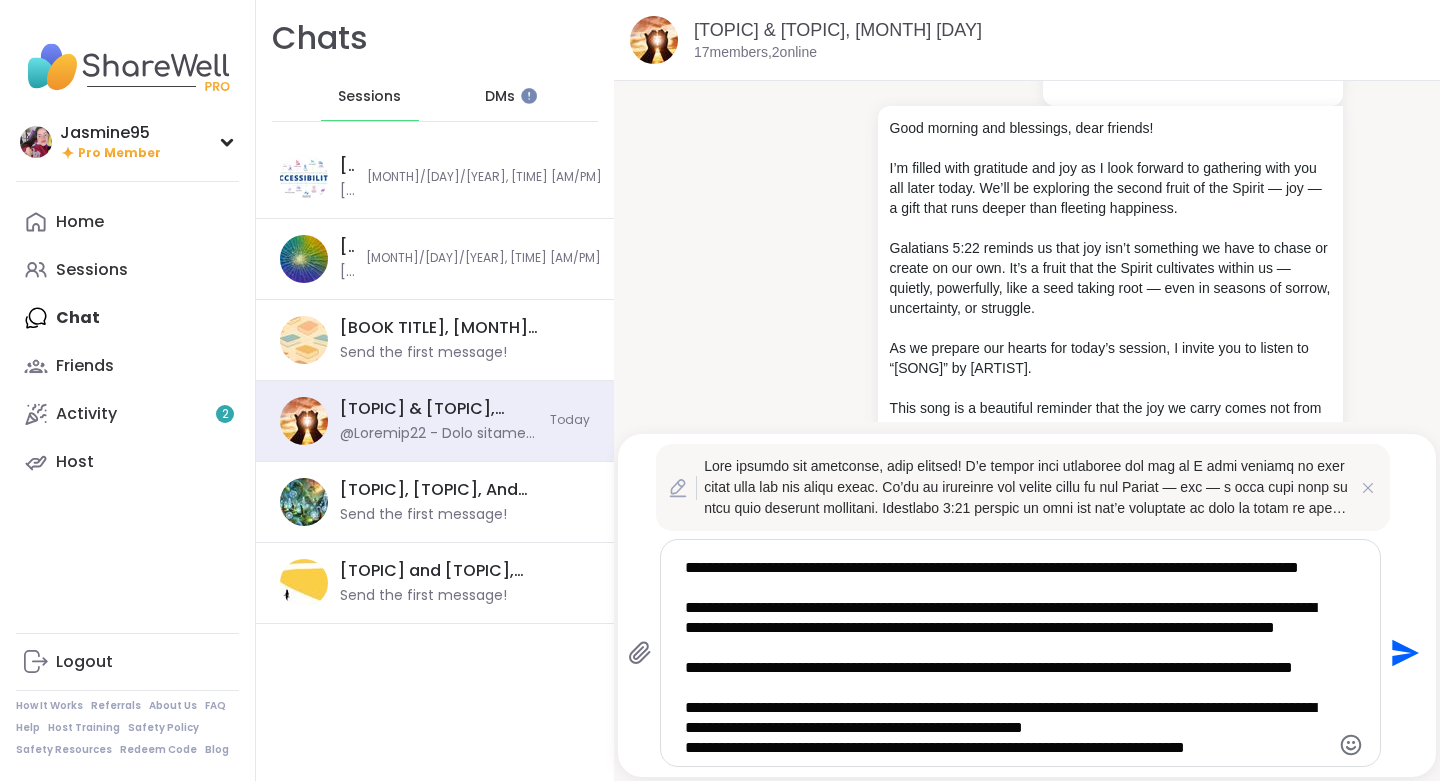 drag, startPoint x: 1129, startPoint y: 721, endPoint x: 1149, endPoint y: 715, distance: 20.880613 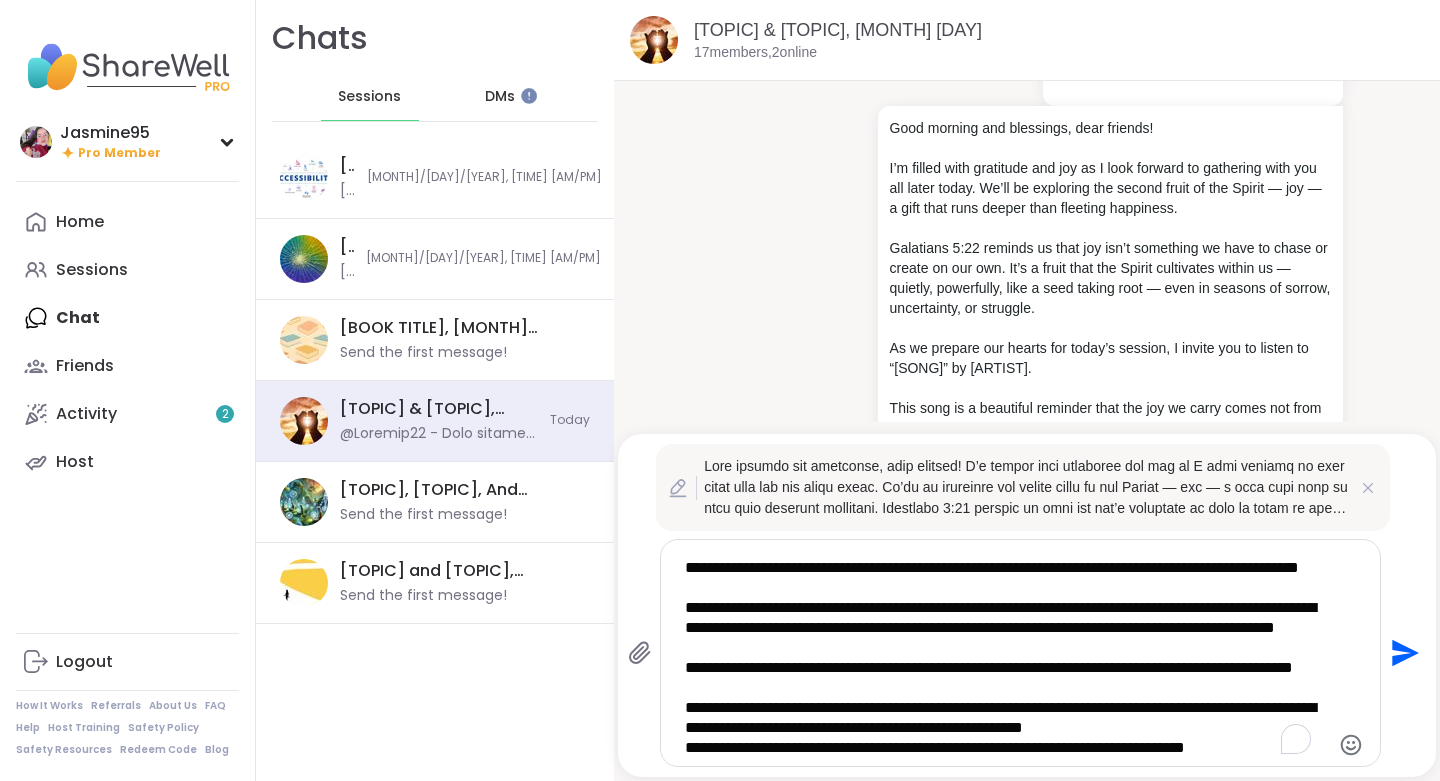 scroll, scrollTop: 270, scrollLeft: 0, axis: vertical 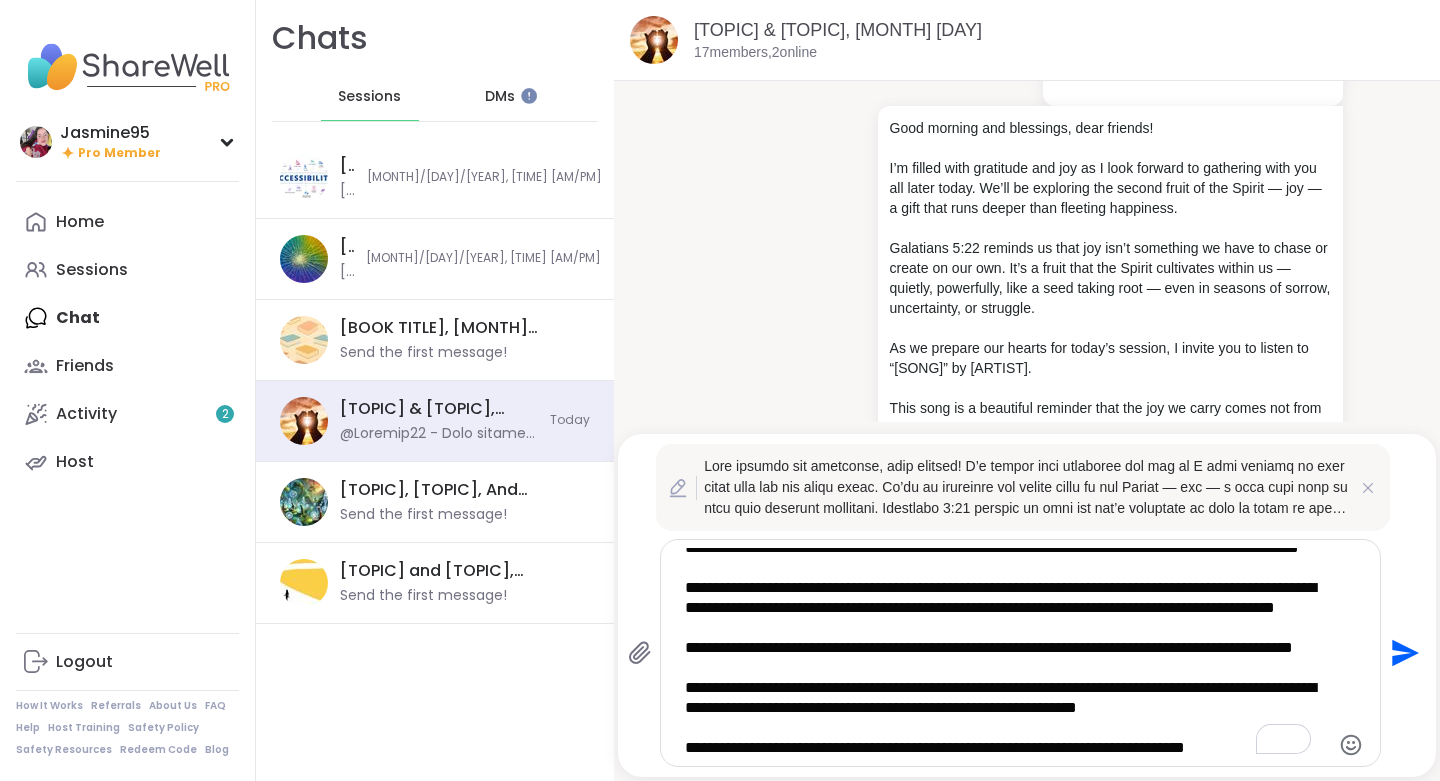 type on "**********" 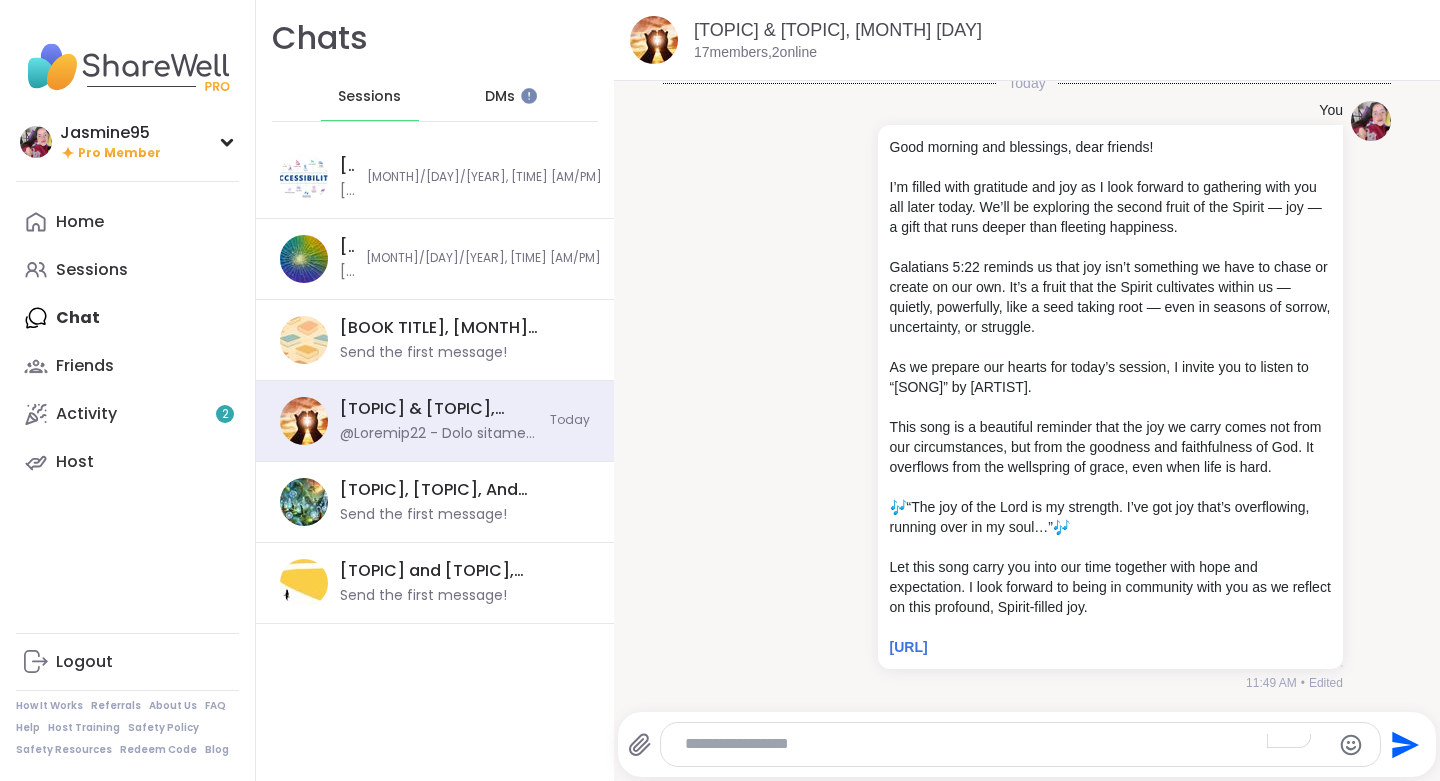 scroll, scrollTop: 27, scrollLeft: 0, axis: vertical 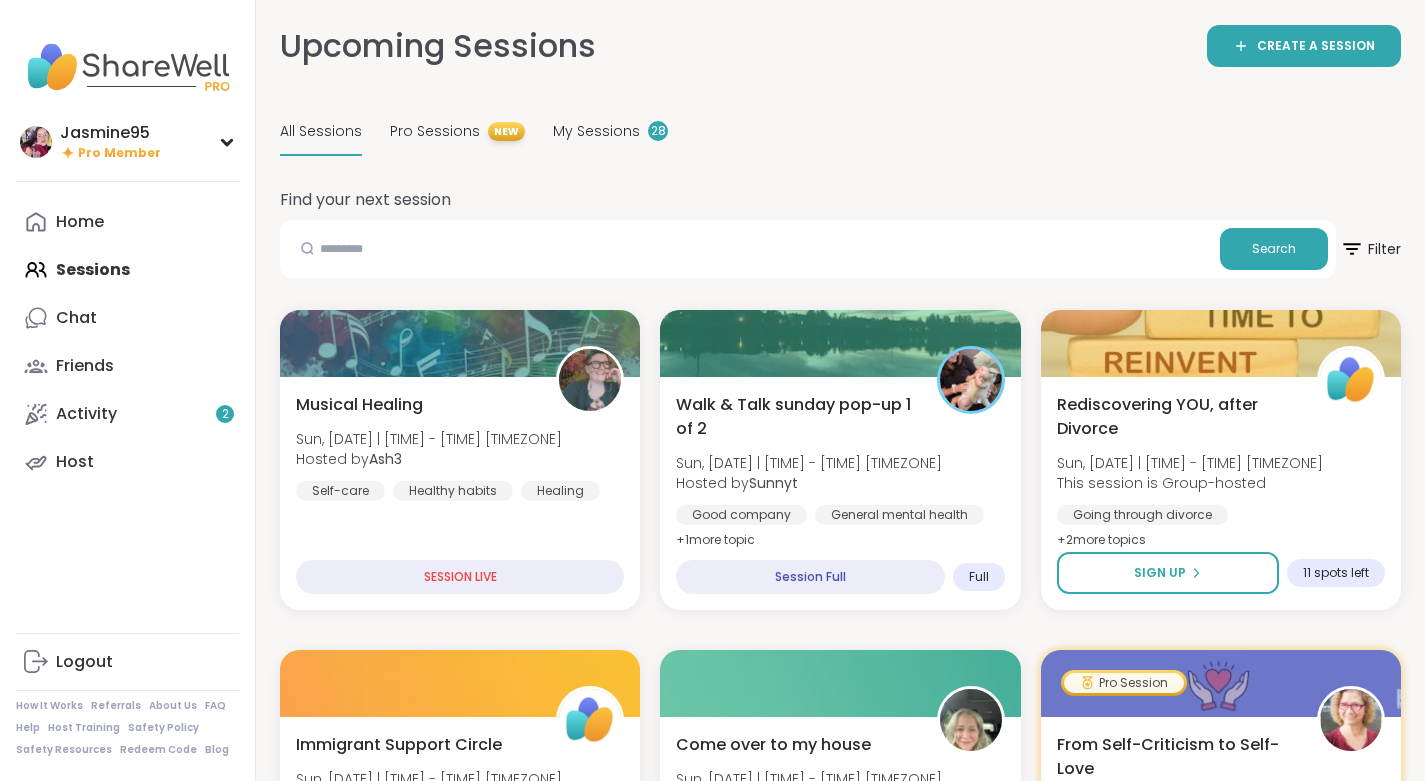 click on "Host" at bounding box center (127, 462) 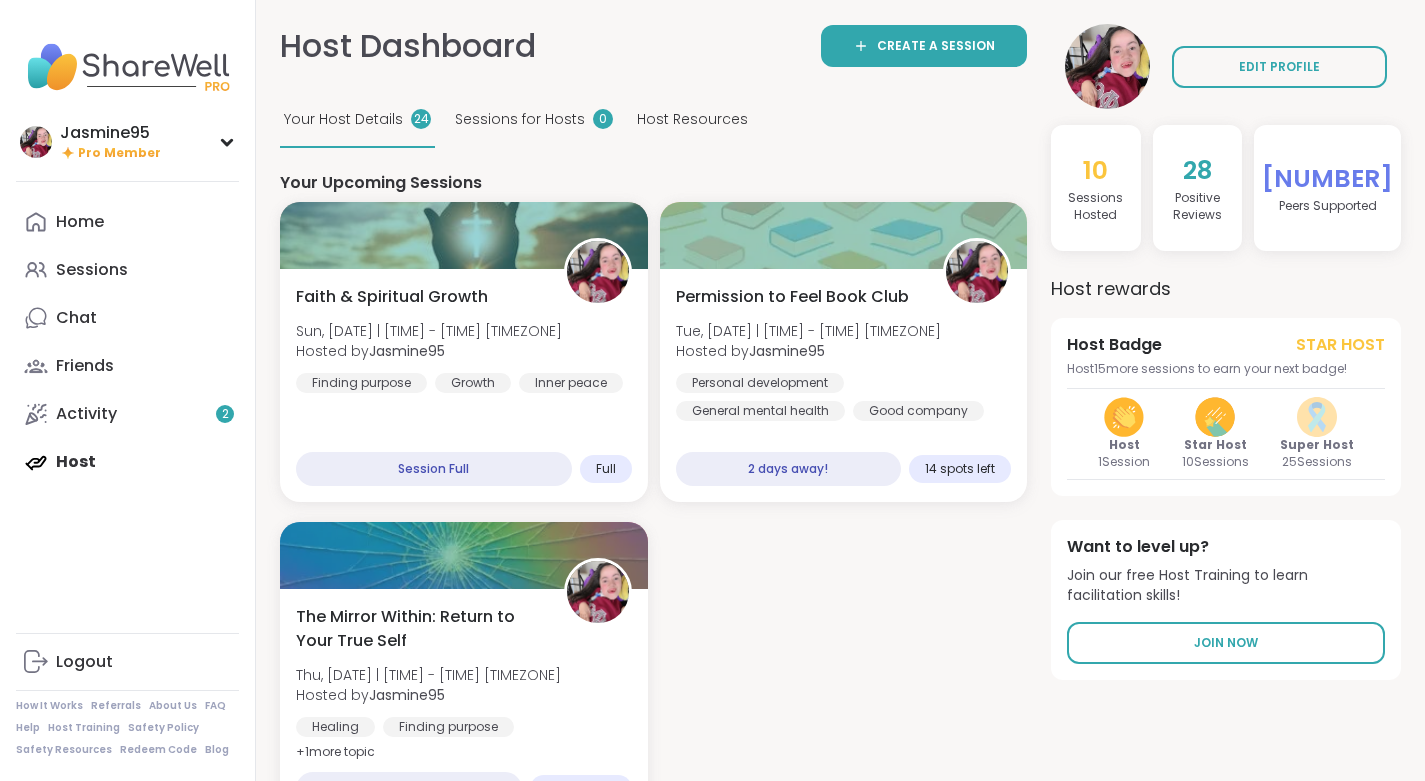 scroll, scrollTop: 0, scrollLeft: 0, axis: both 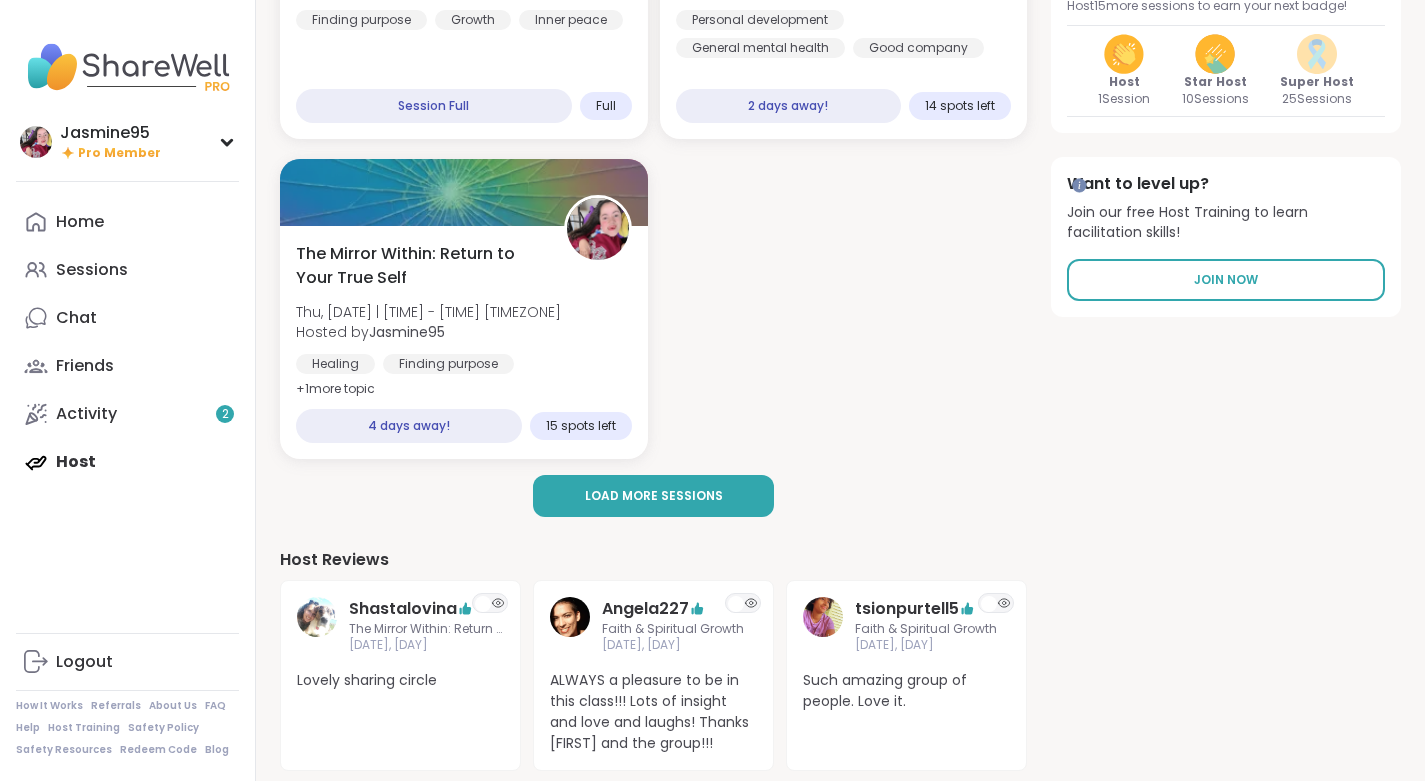 click on "Load more sessions" at bounding box center (654, 496) 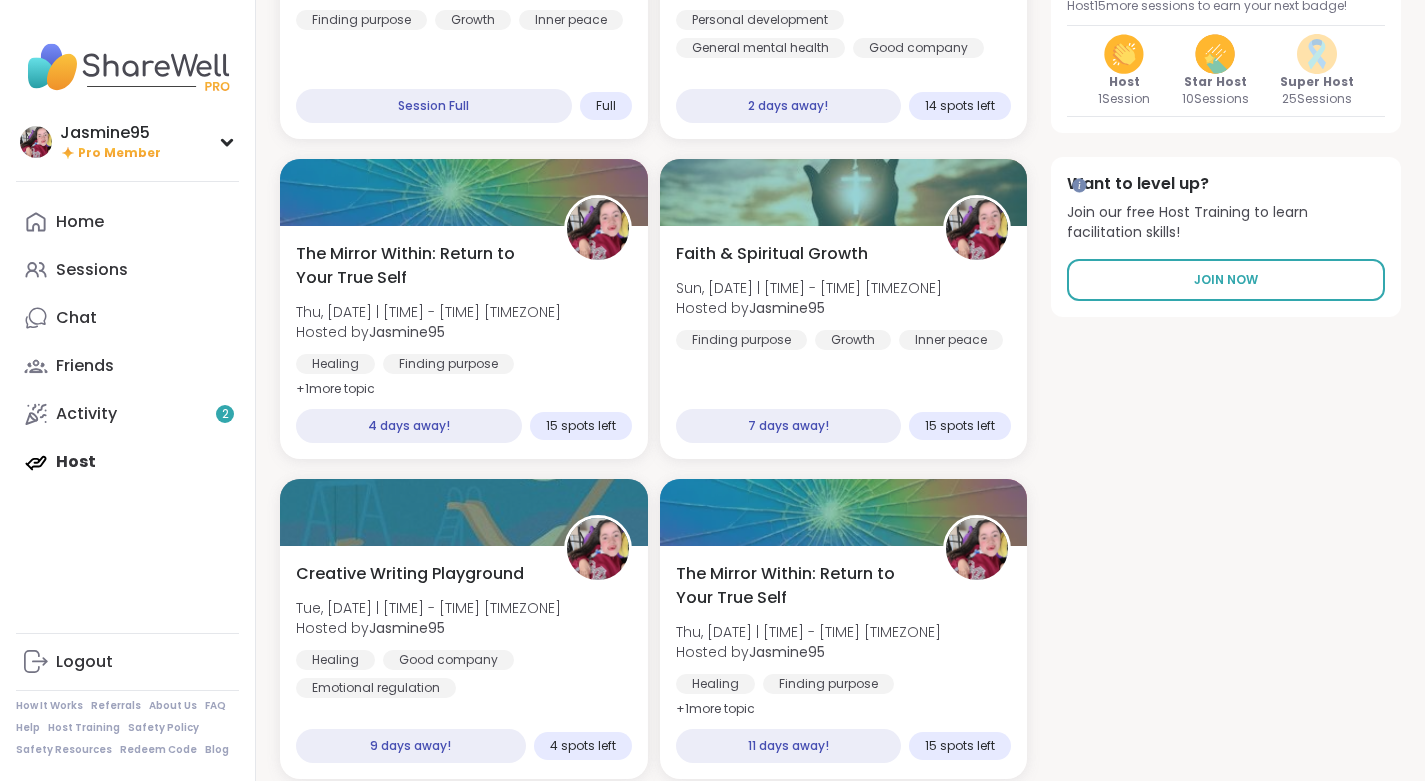 click on "Creative Writing Playground" at bounding box center [410, 574] 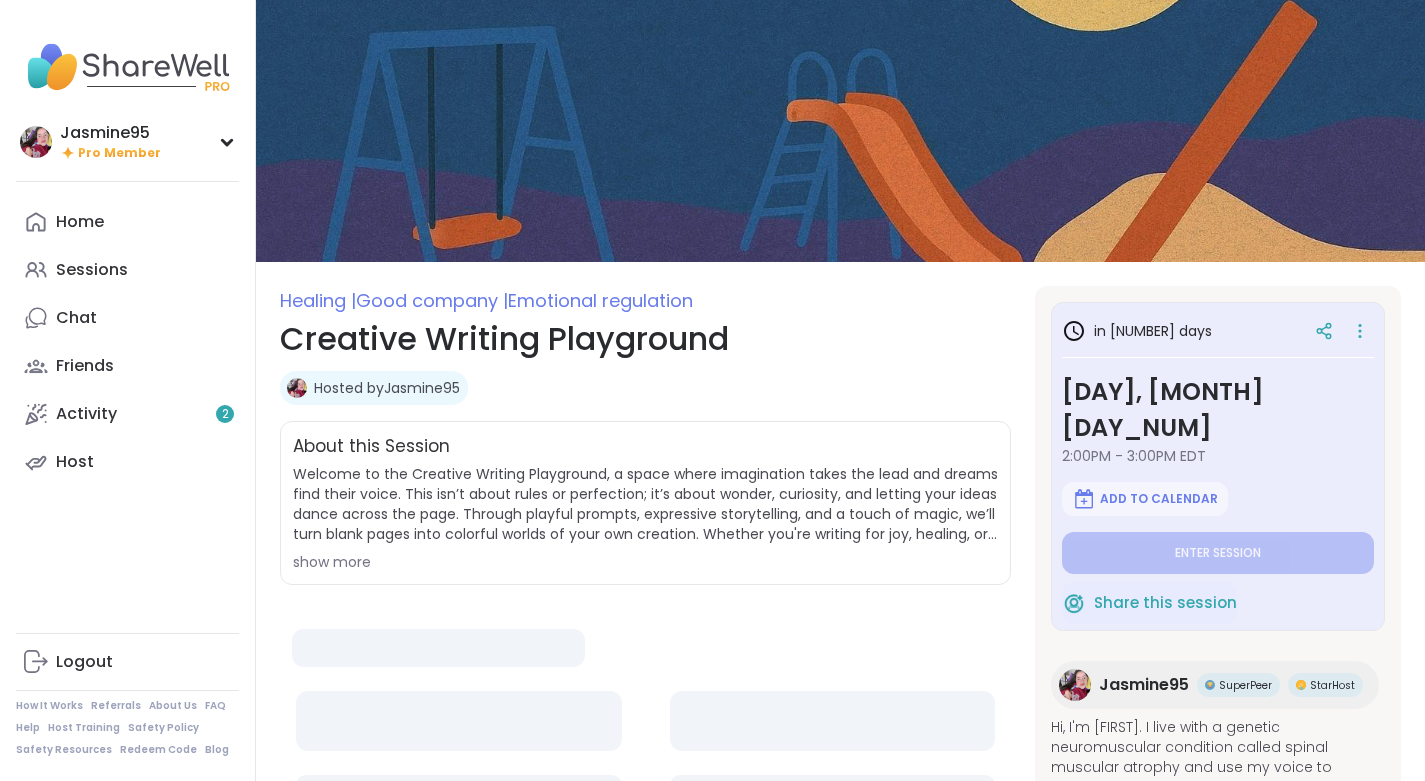 scroll, scrollTop: 0, scrollLeft: 0, axis: both 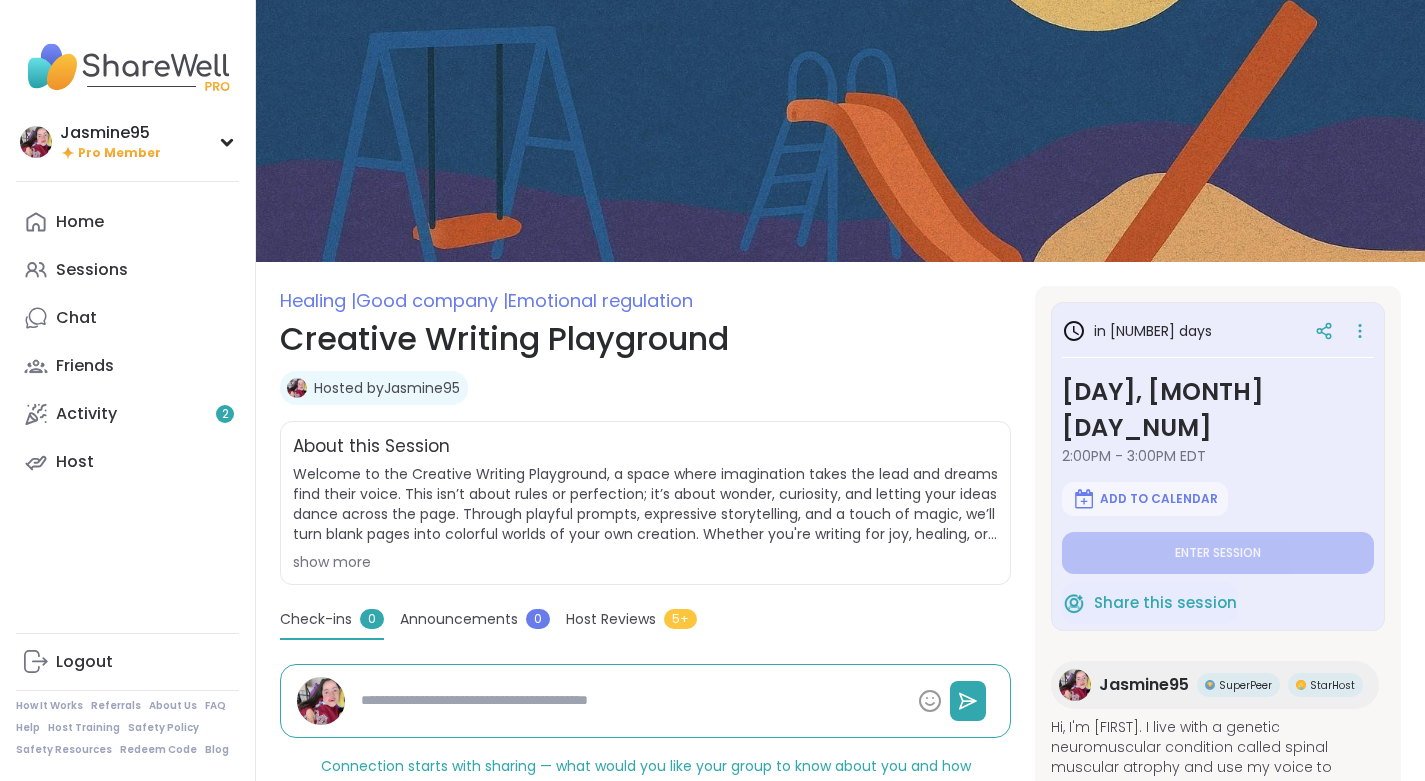 click 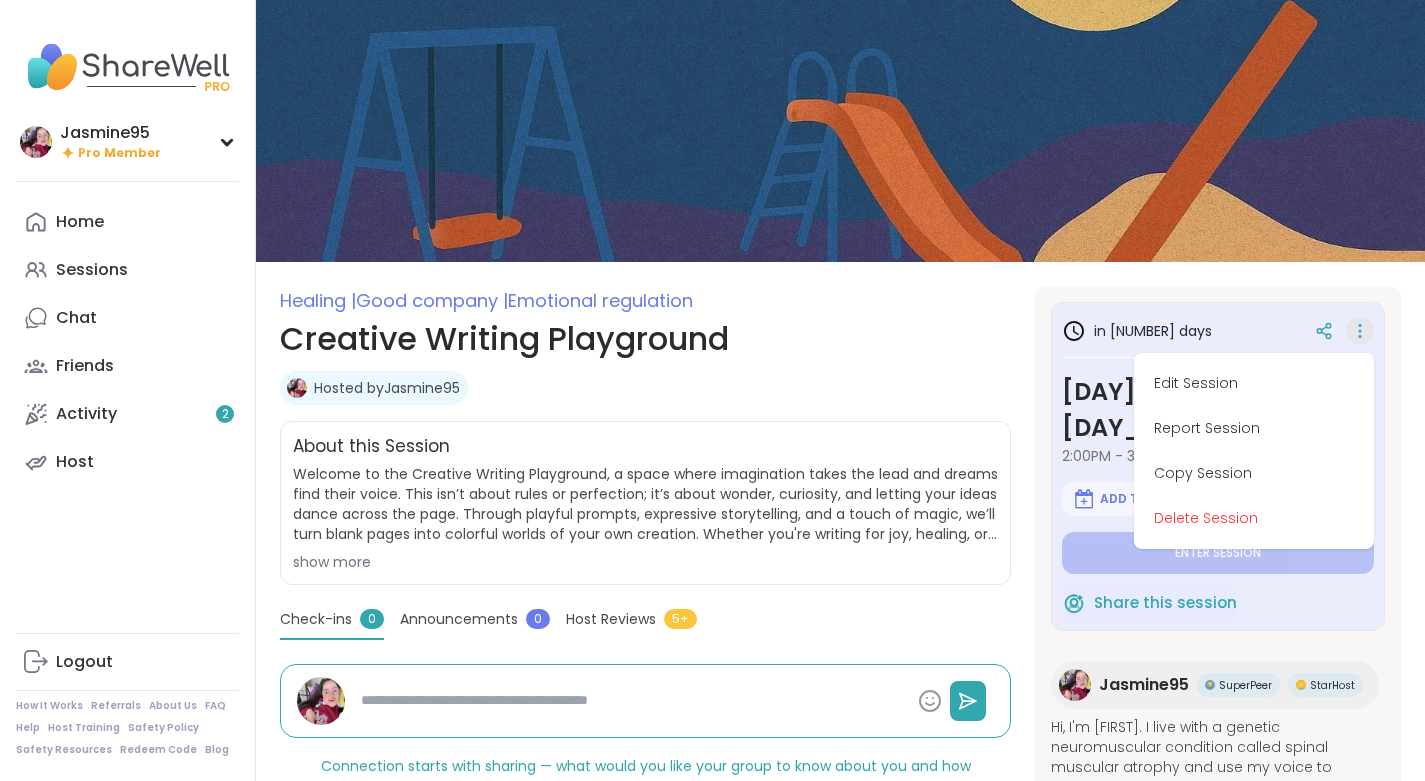 click on "Edit Session" at bounding box center [1254, 383] 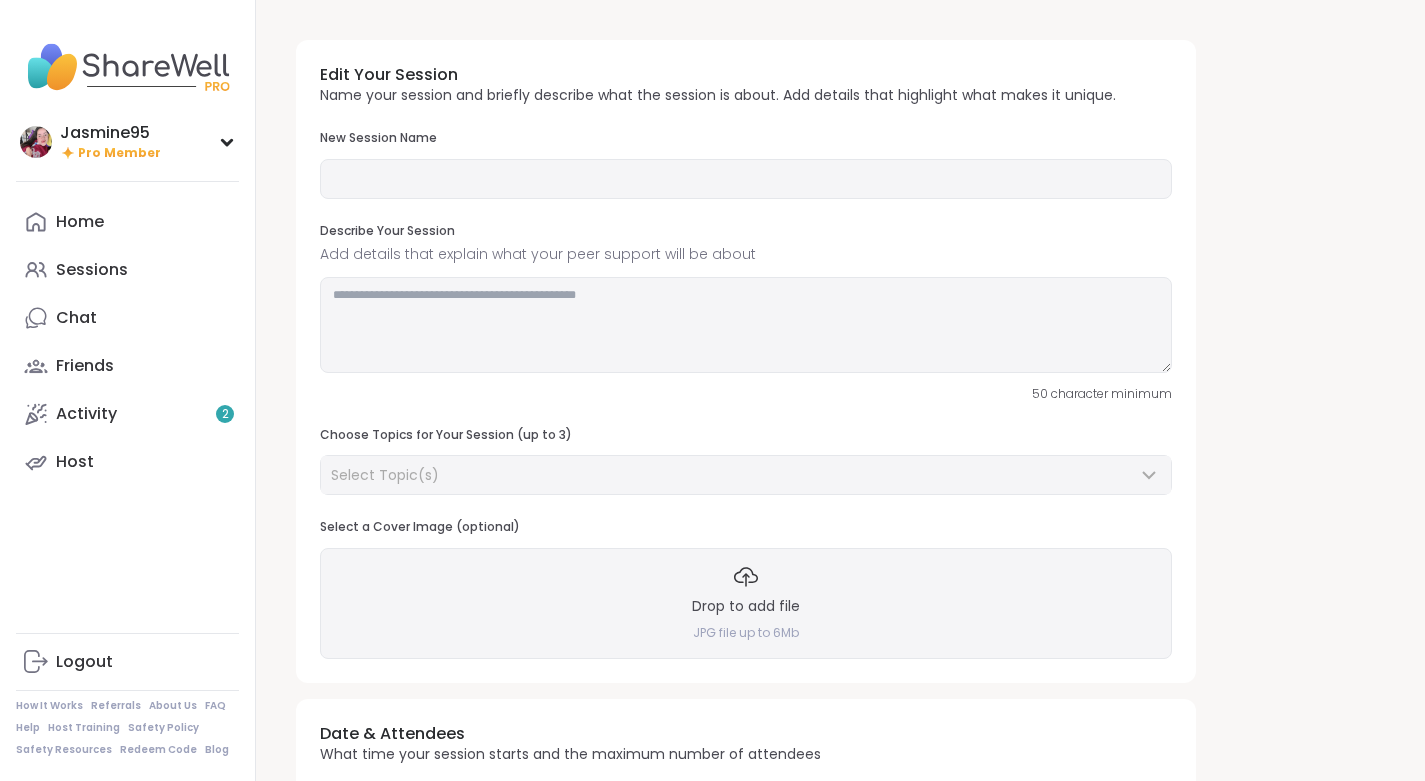 type on "**********" 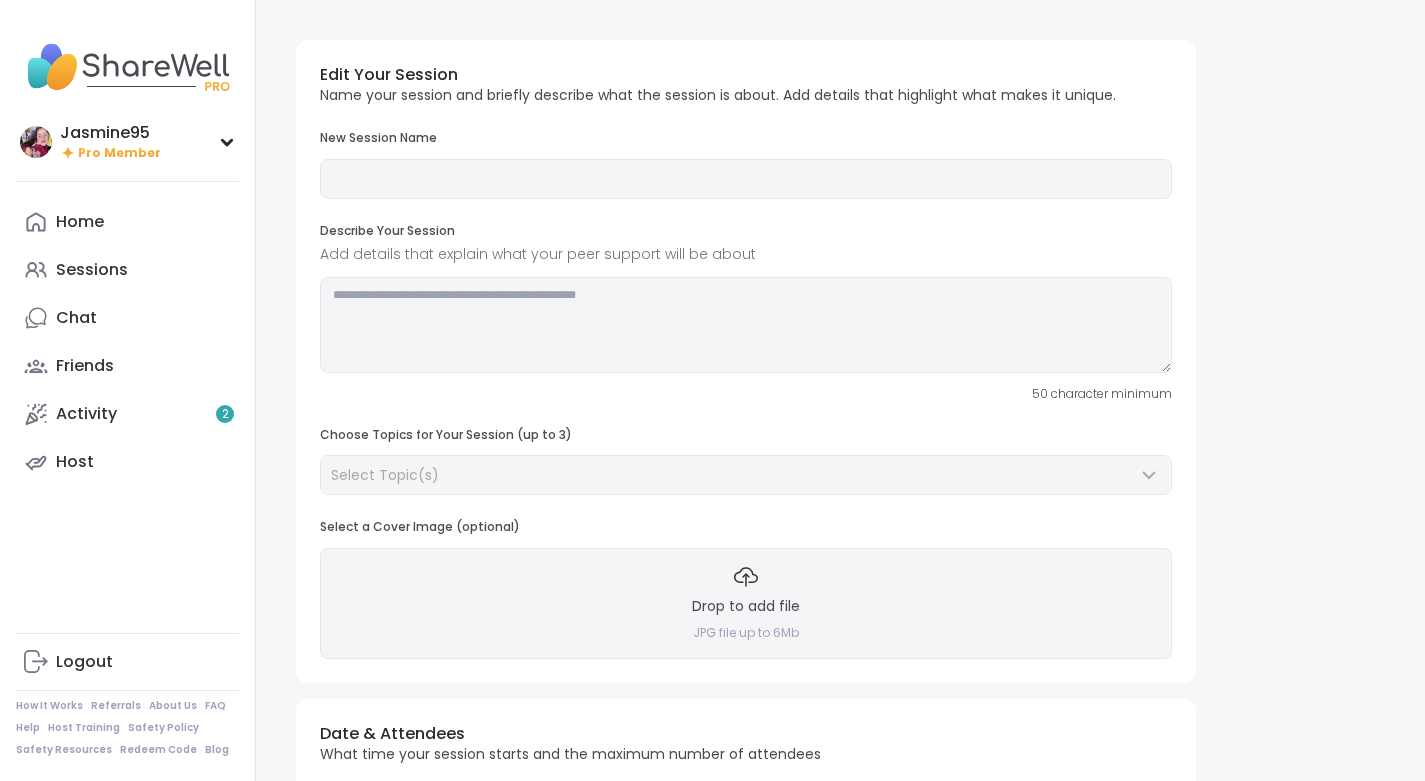 type on "**********" 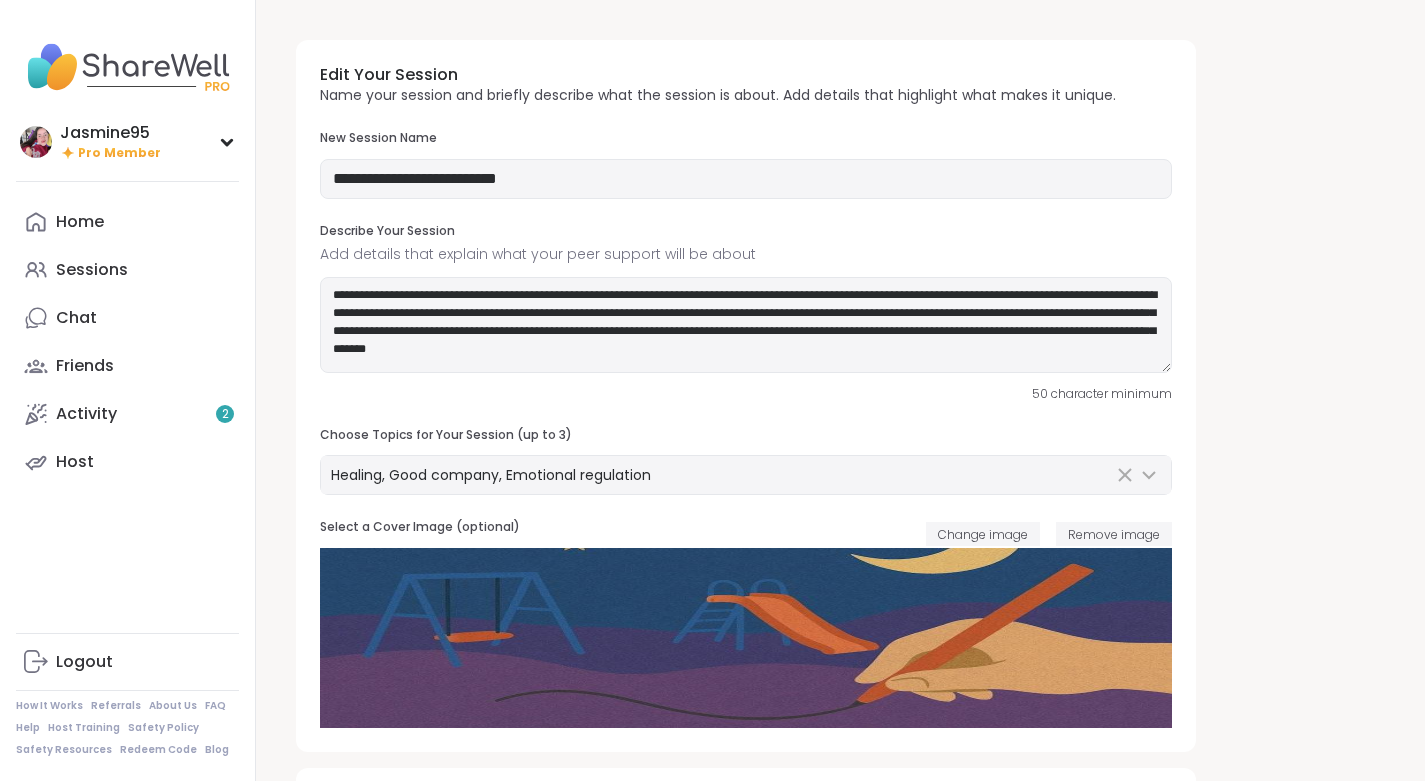 click on "Change image" at bounding box center [983, 534] 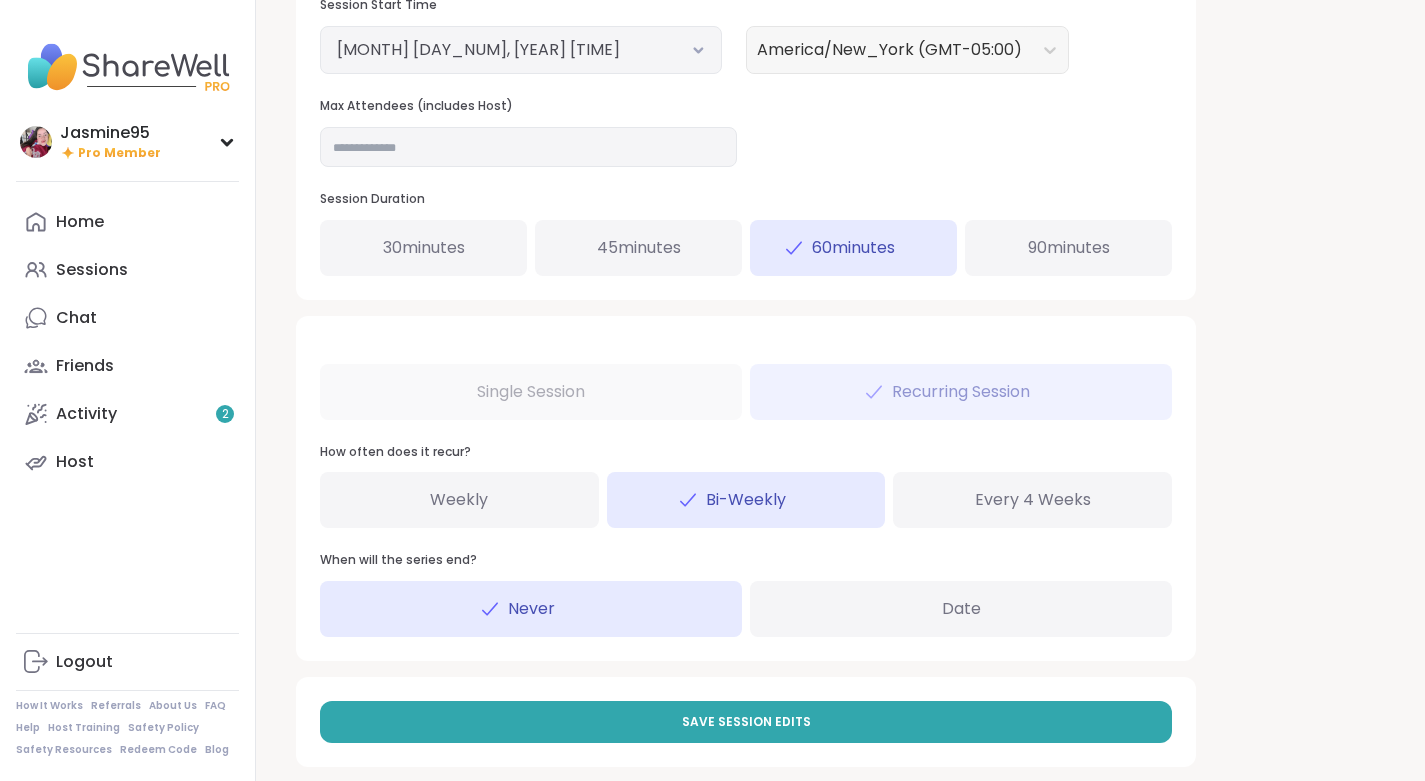scroll, scrollTop: 883, scrollLeft: 0, axis: vertical 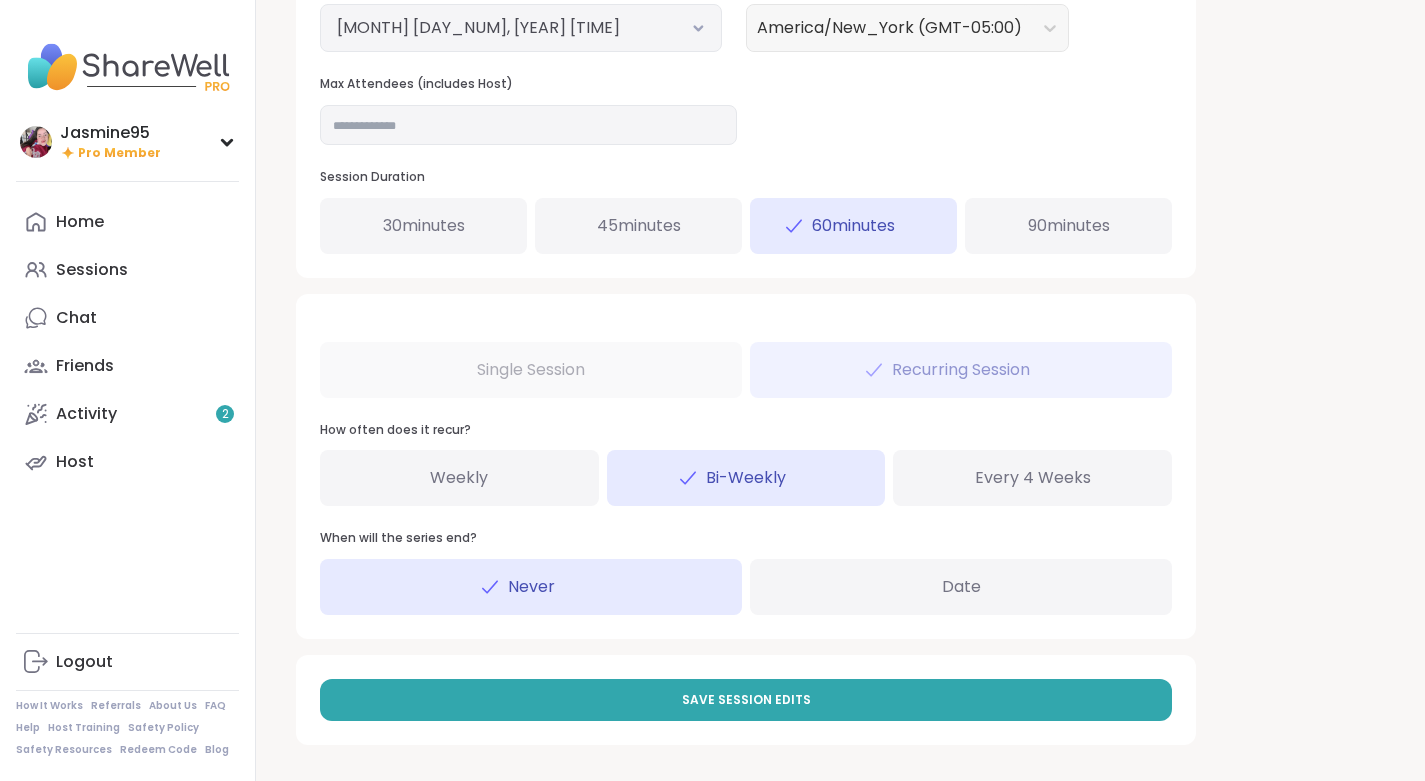 click on "Save Session Edits" at bounding box center [746, 700] 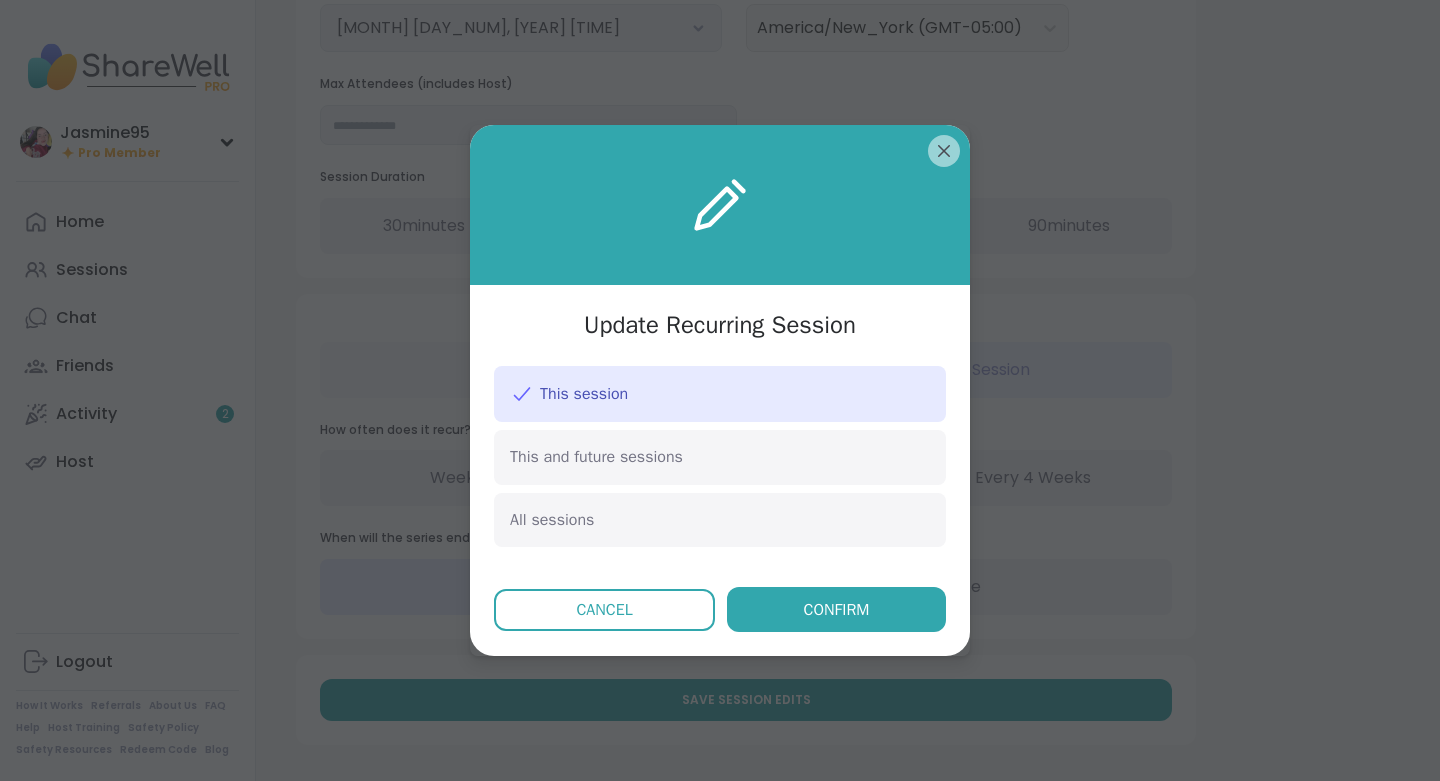 click on "This and future sessions" at bounding box center [720, 457] 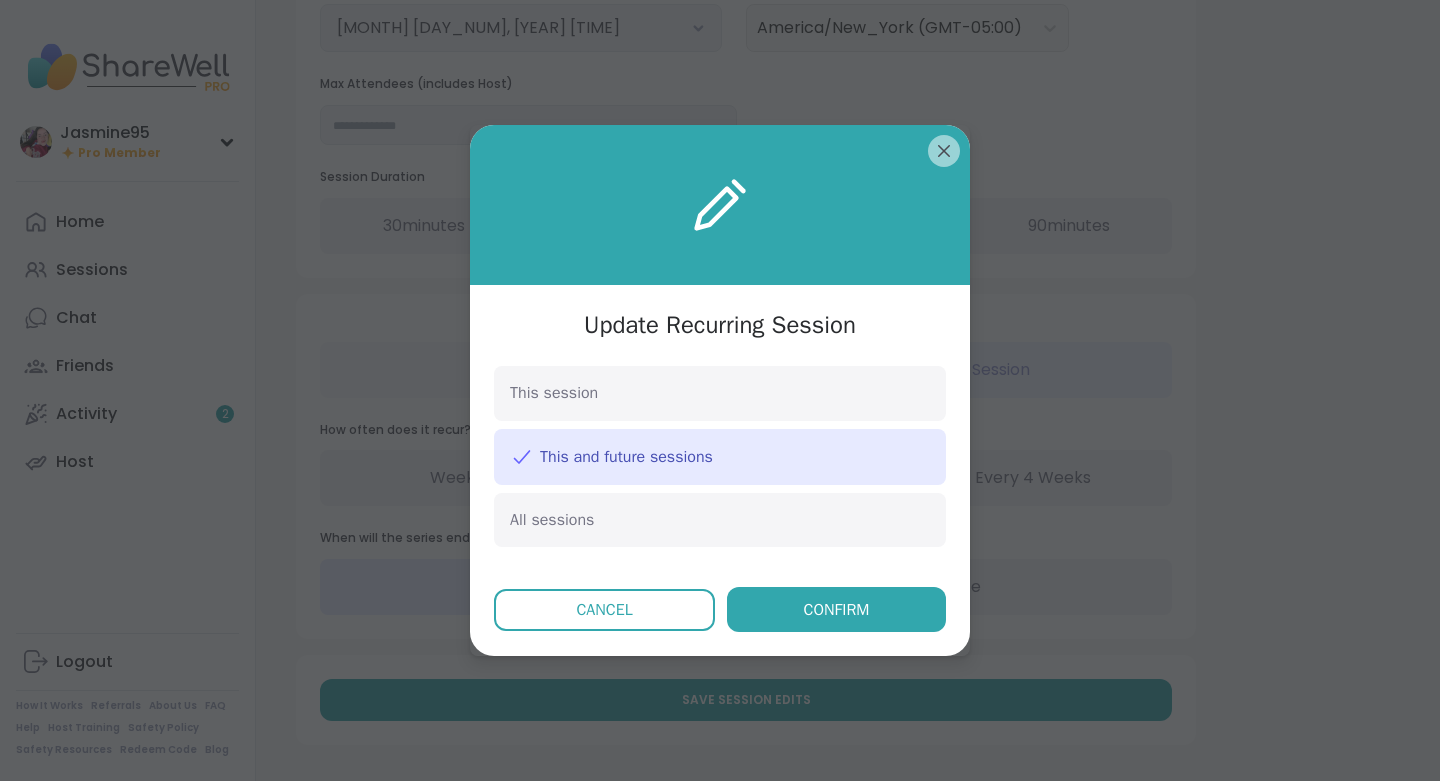 click on "Confirm" at bounding box center (836, 609) 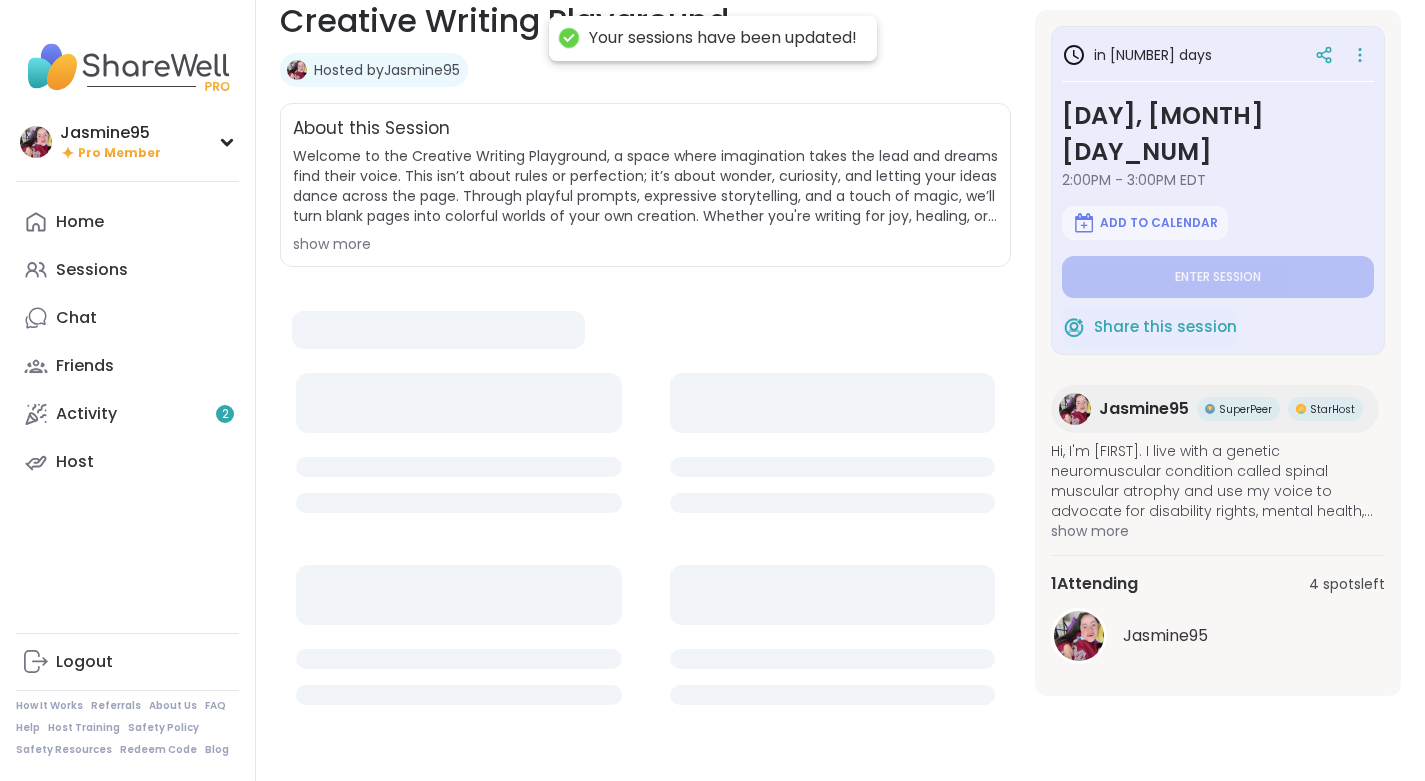 scroll, scrollTop: 0, scrollLeft: 0, axis: both 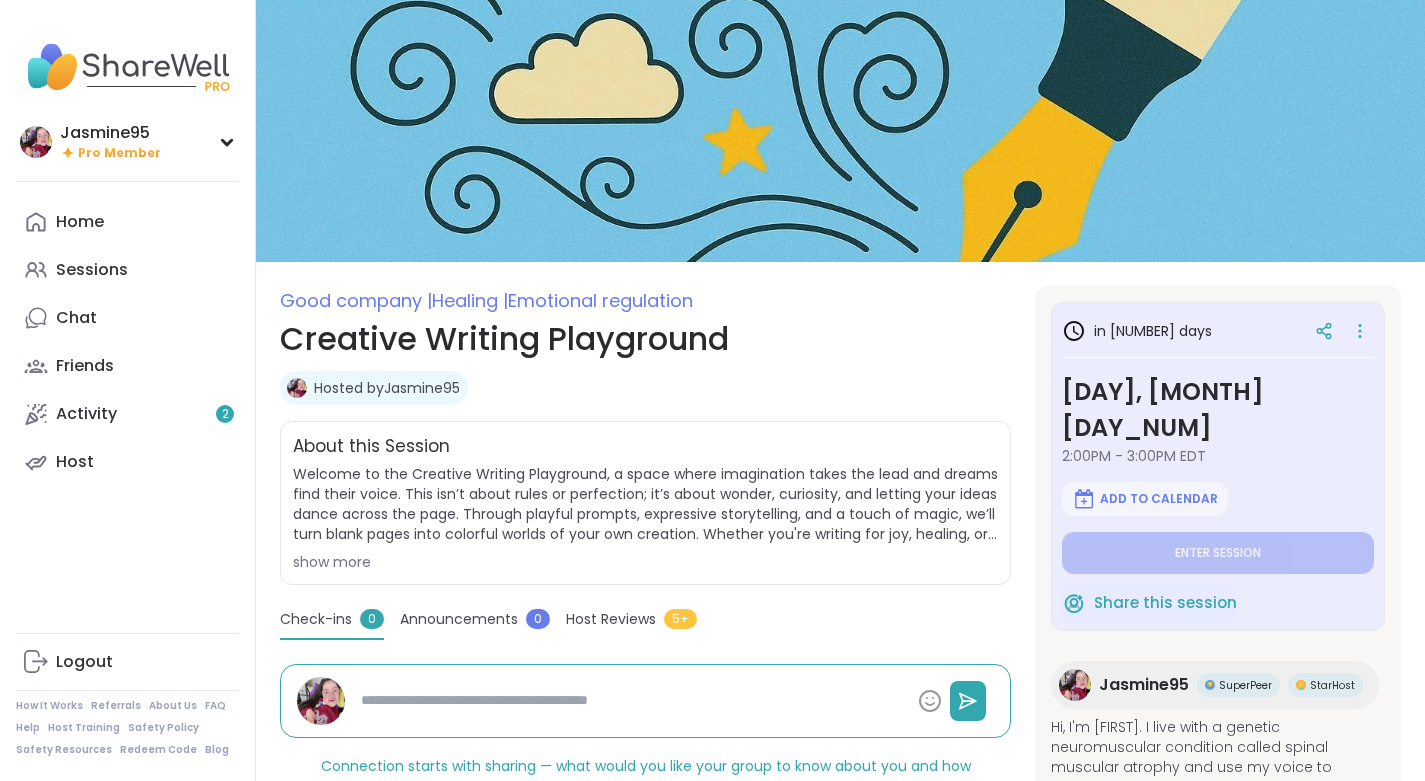 click 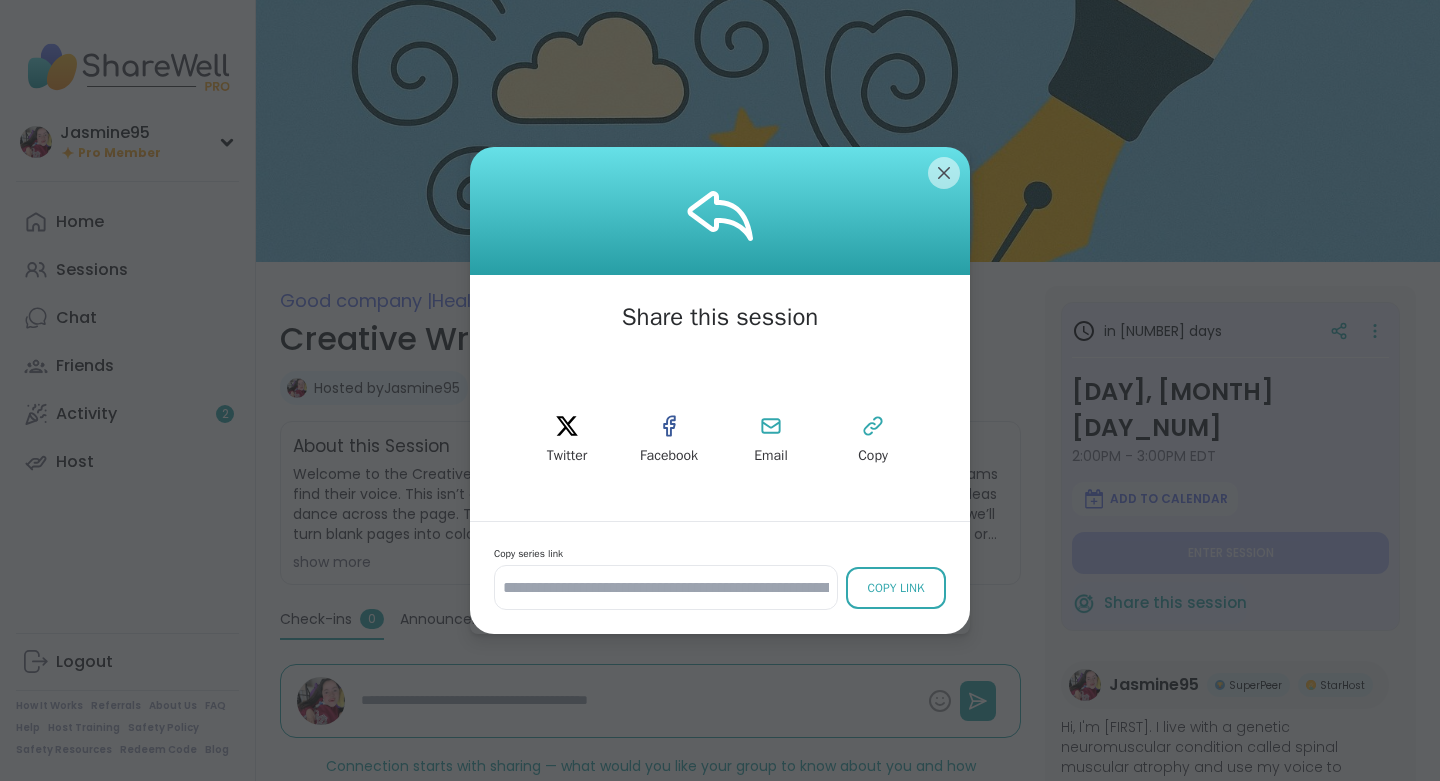 click on "Copy" at bounding box center (873, 456) 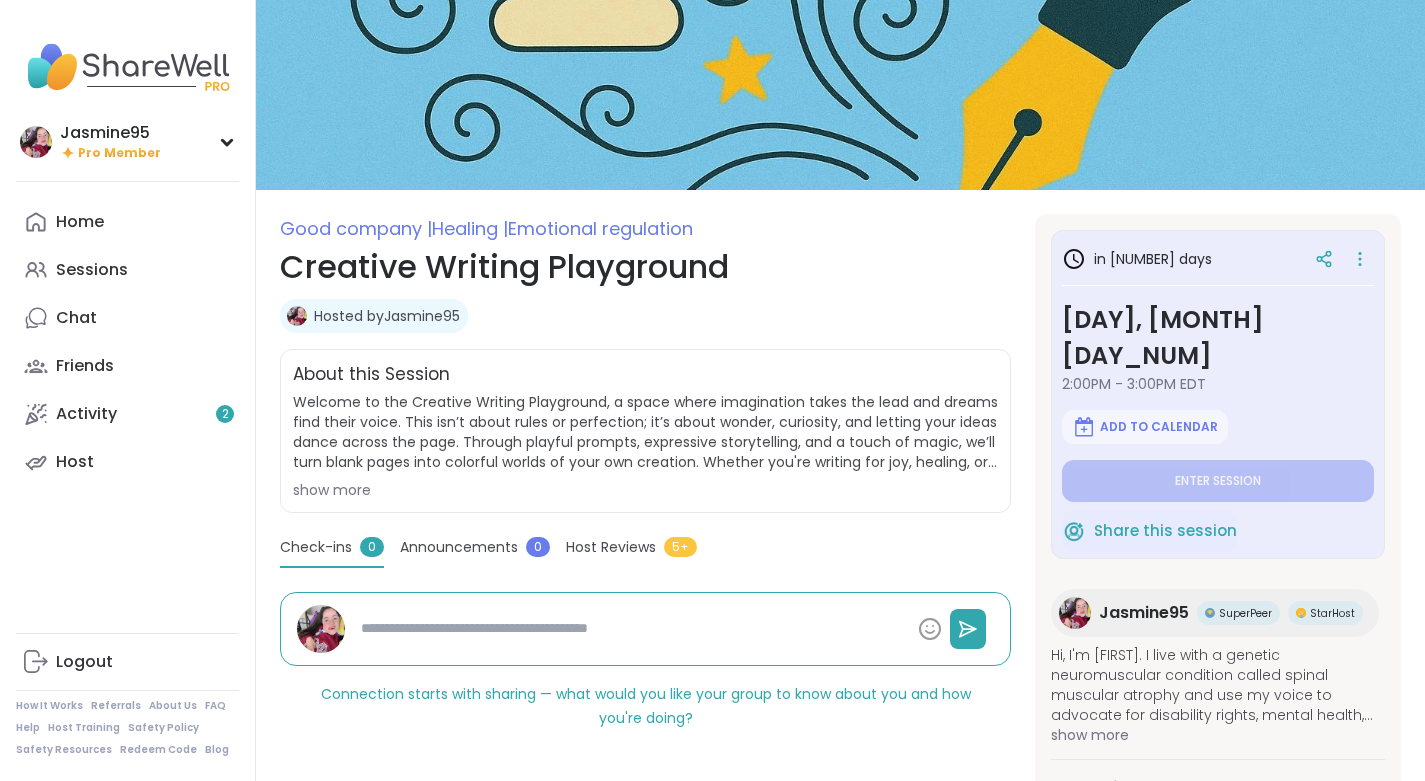 scroll, scrollTop: 0, scrollLeft: 0, axis: both 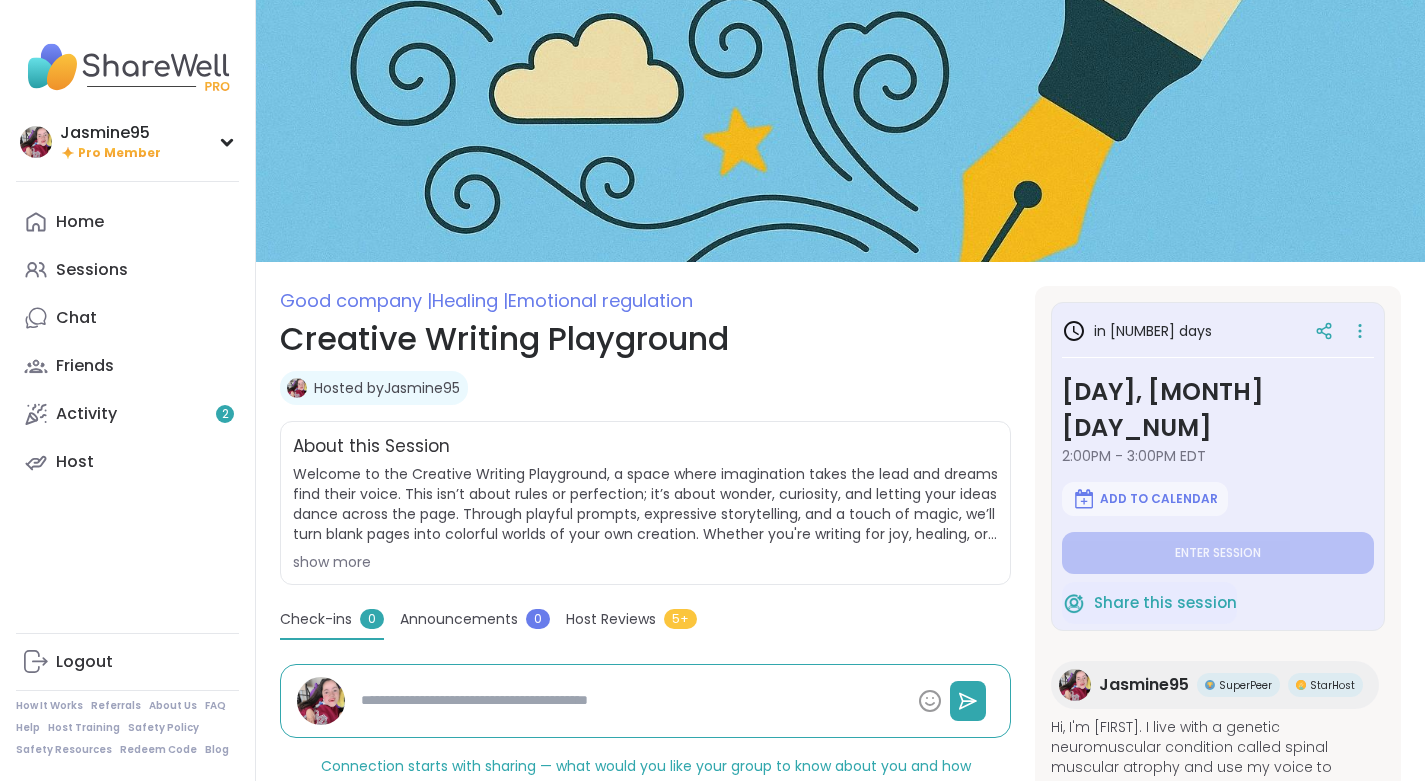 click 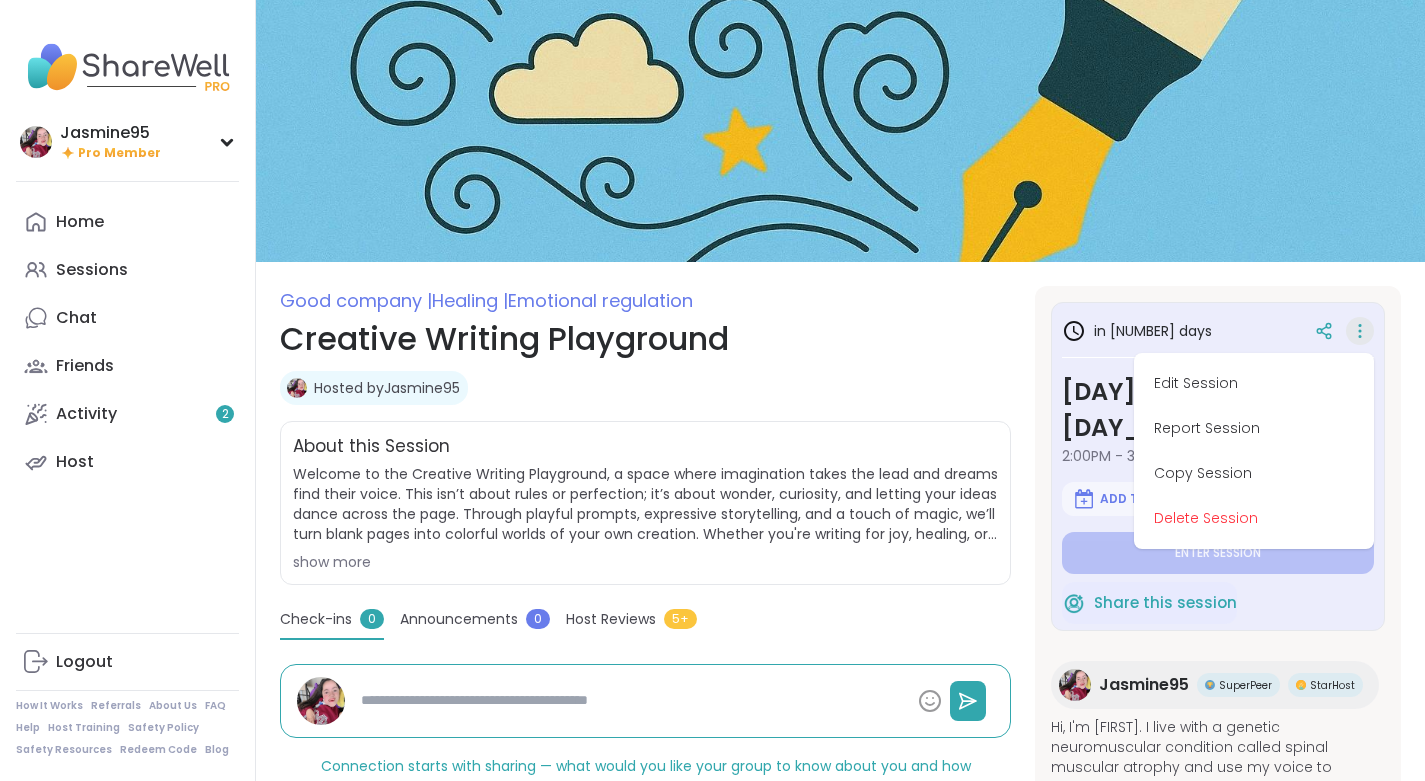 click on "Edit Session" at bounding box center [1254, 383] 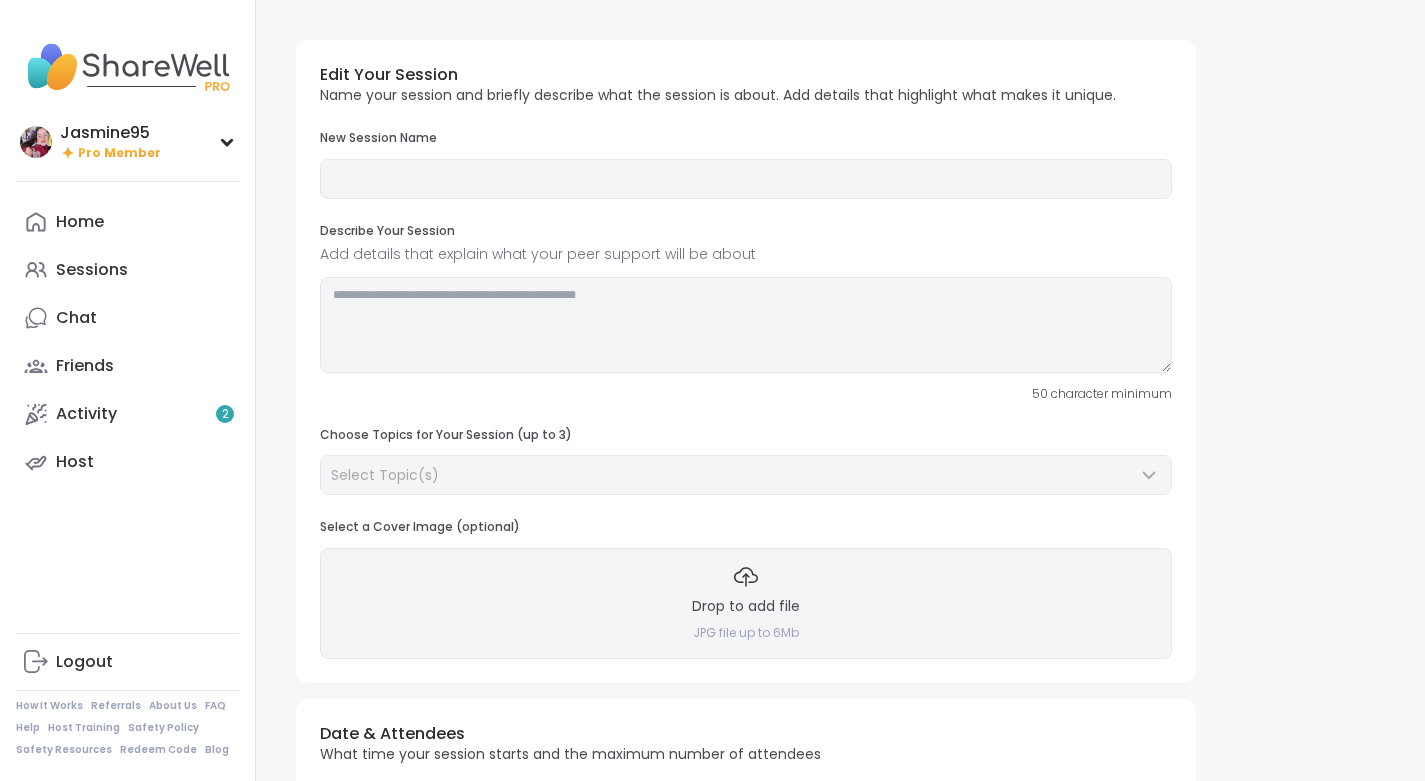 type on "**********" 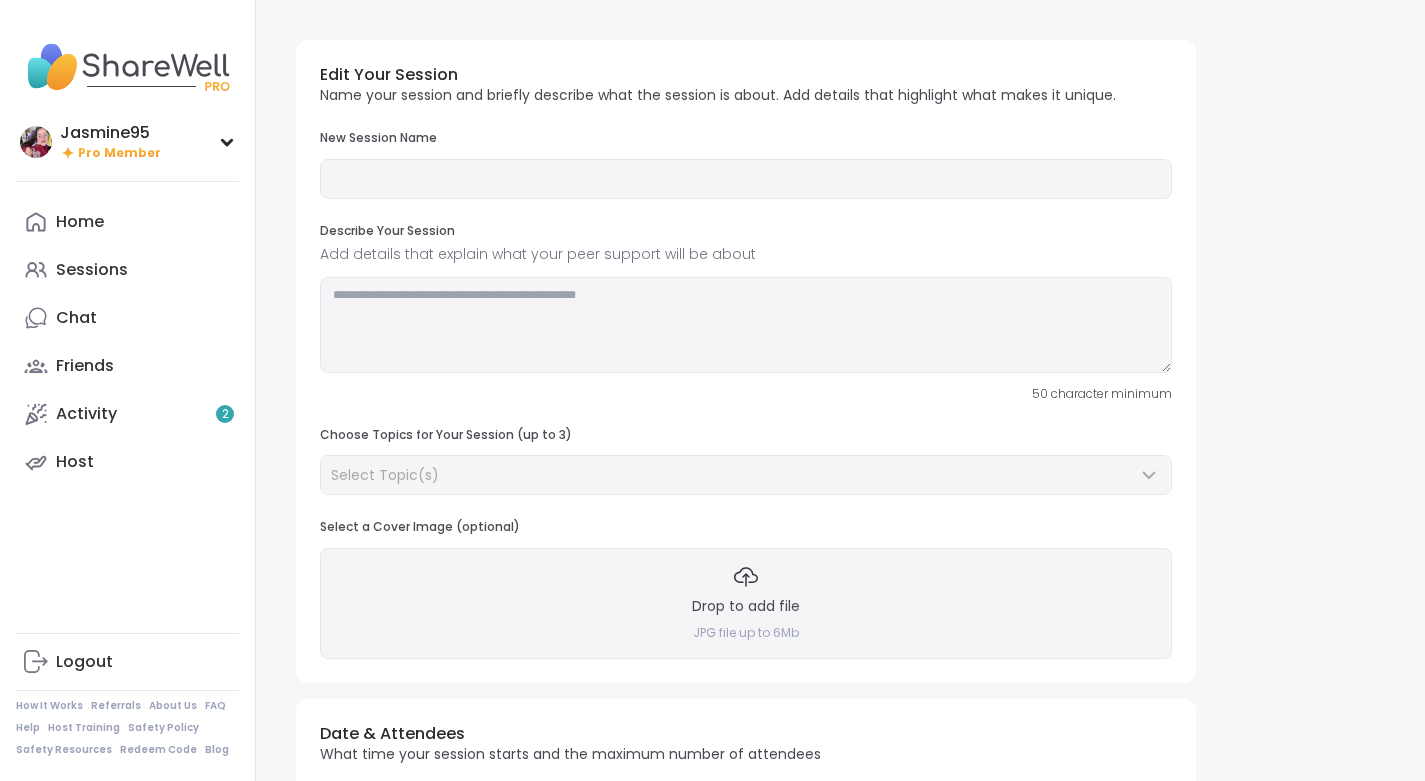 type on "**********" 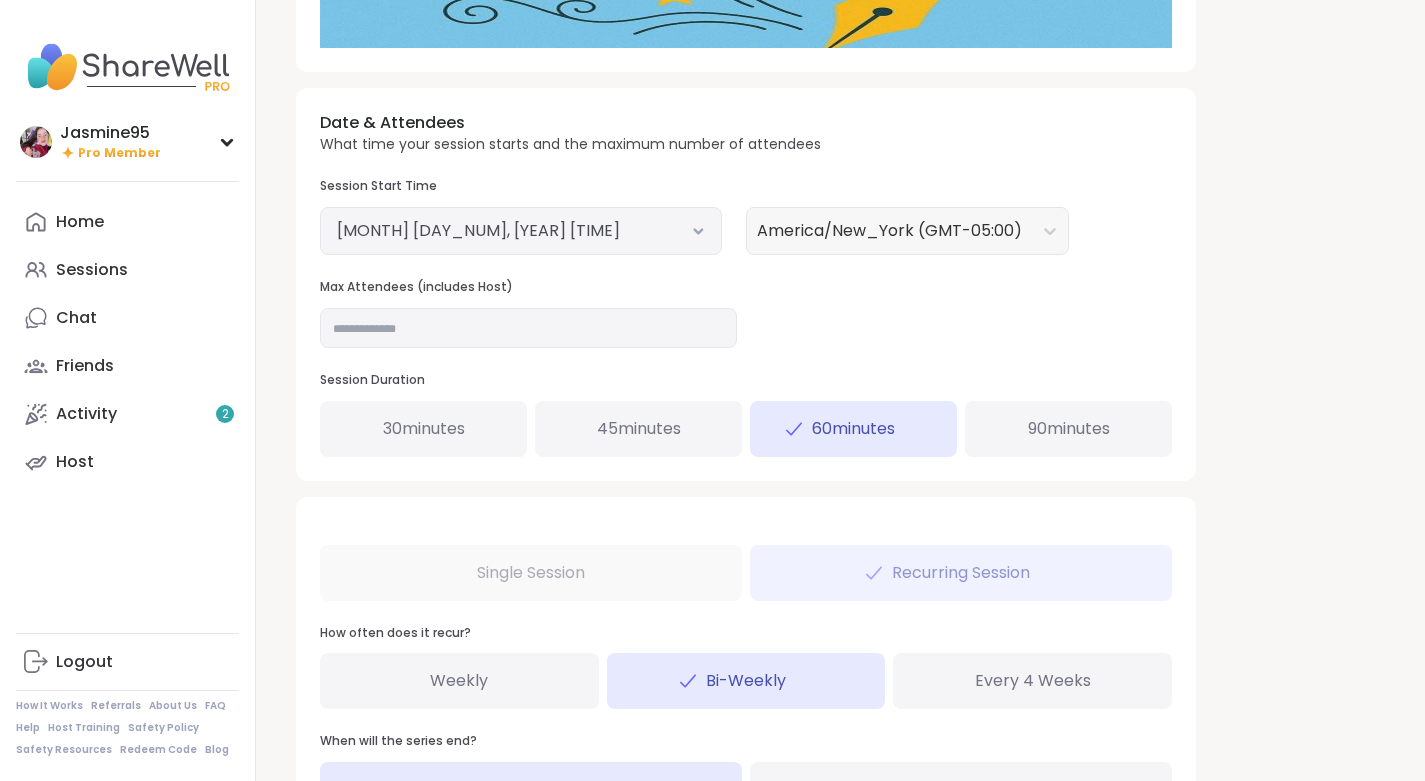 scroll, scrollTop: 682, scrollLeft: 0, axis: vertical 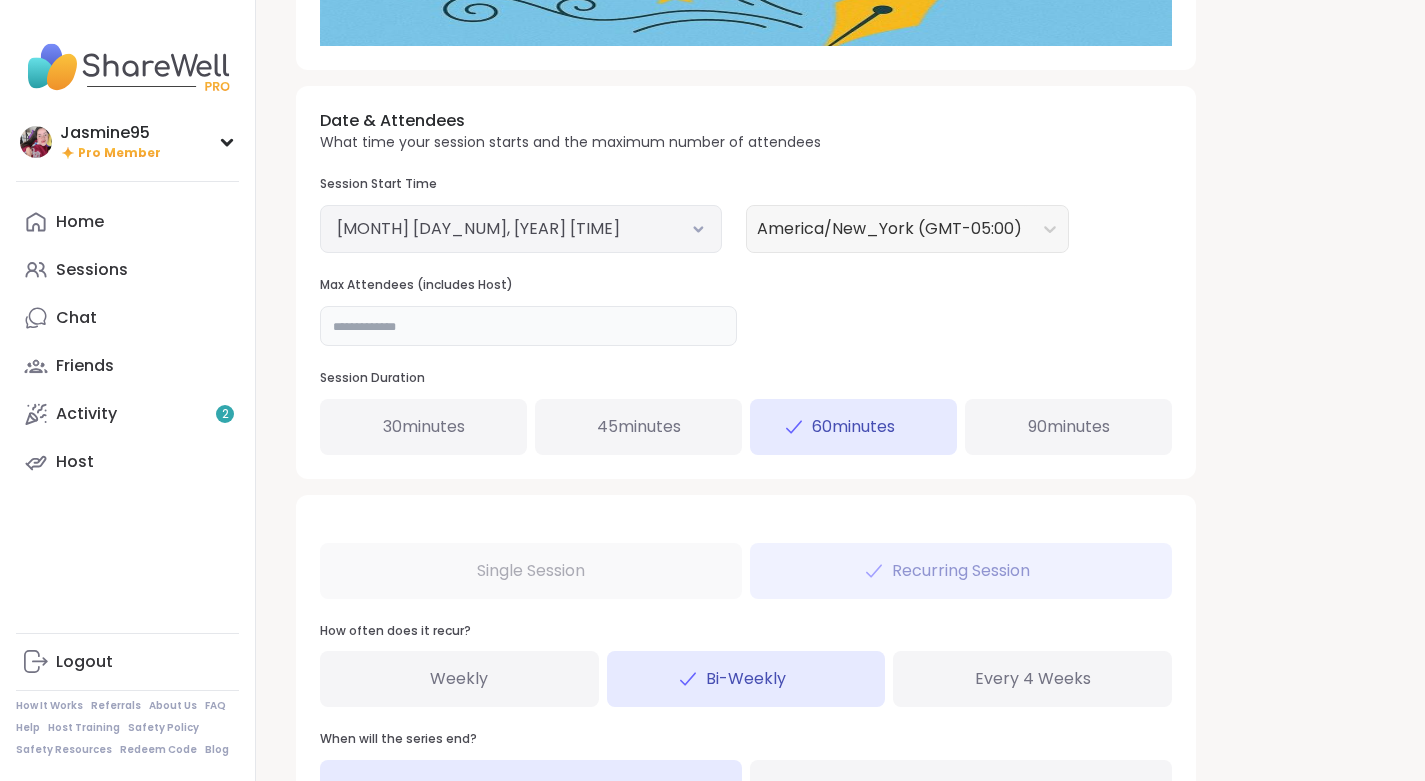 click on "*" at bounding box center [528, 326] 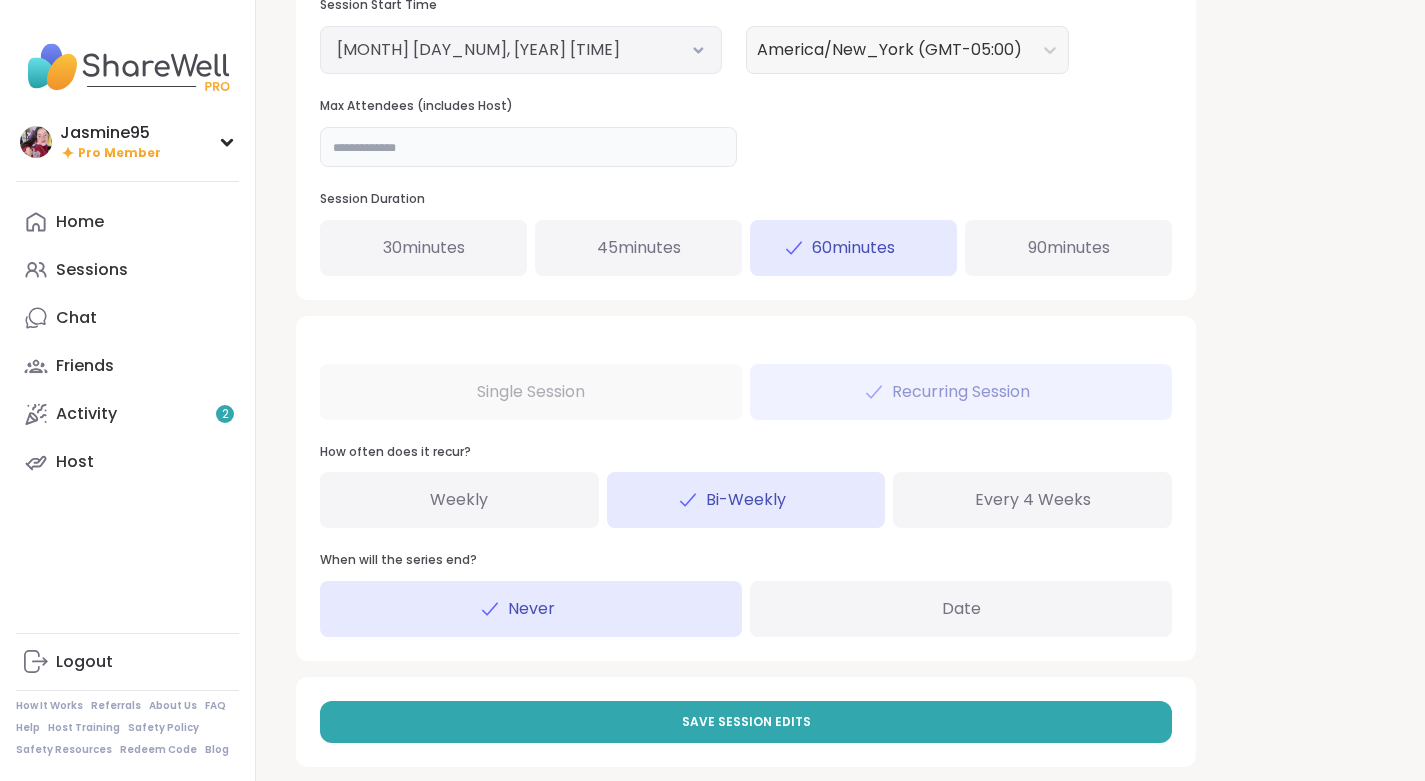 scroll, scrollTop: 883, scrollLeft: 0, axis: vertical 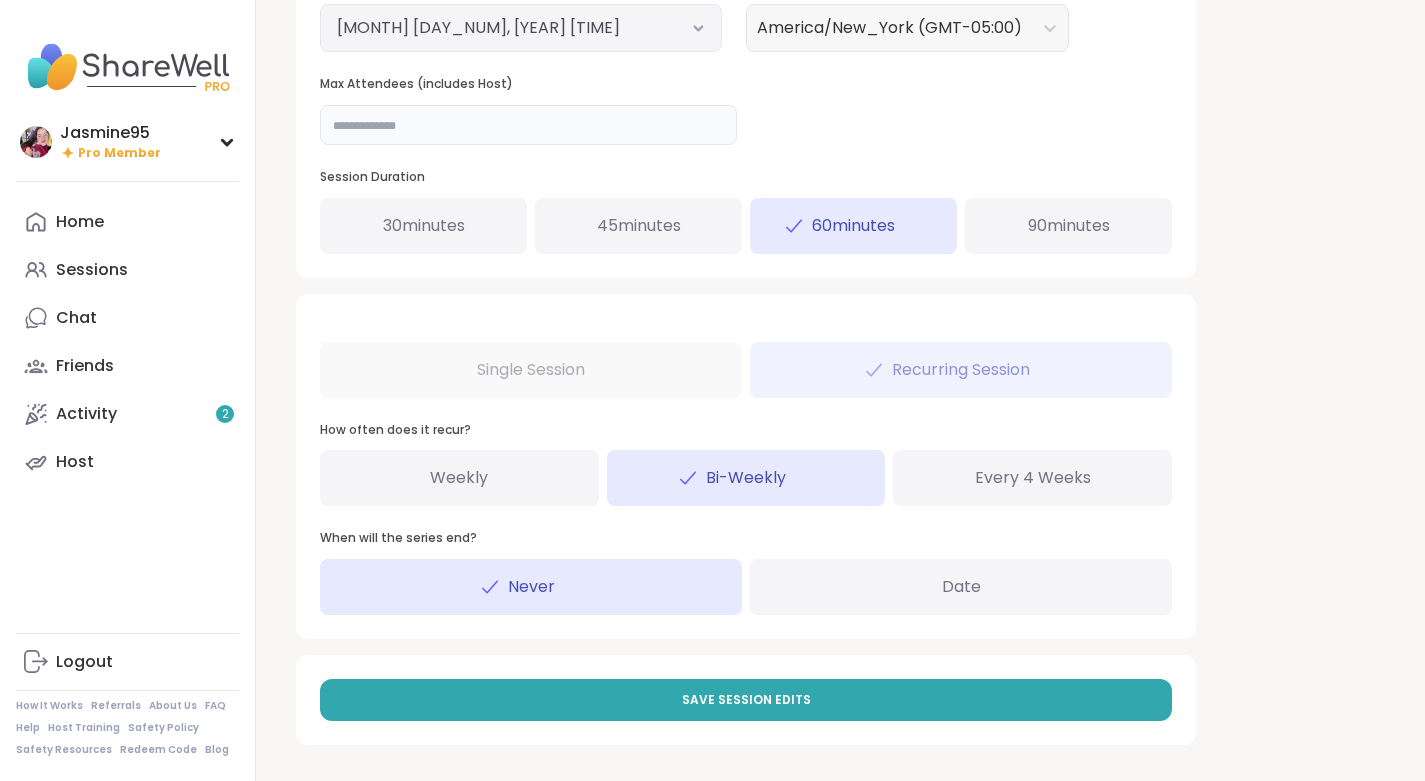 type on "*" 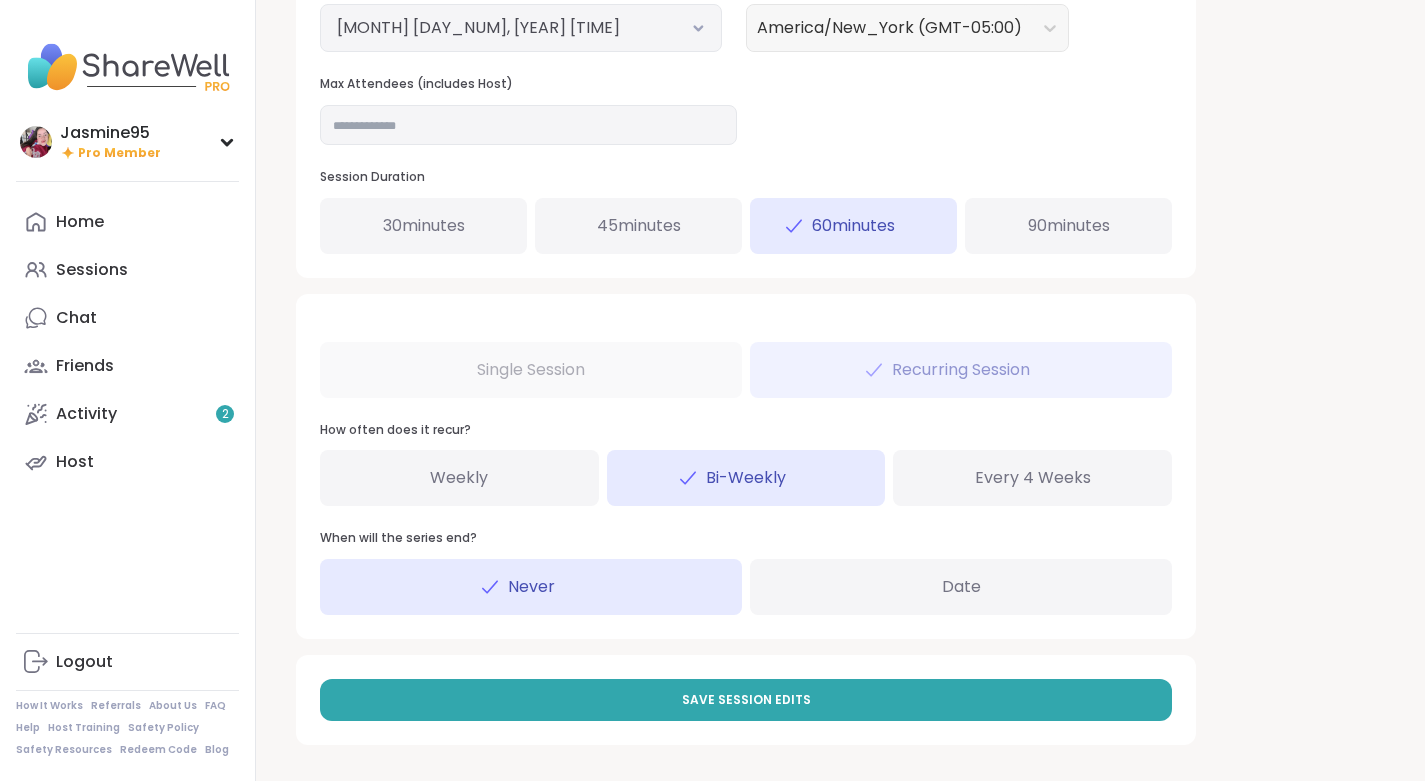 click on "Save Session Edits" at bounding box center (746, 700) 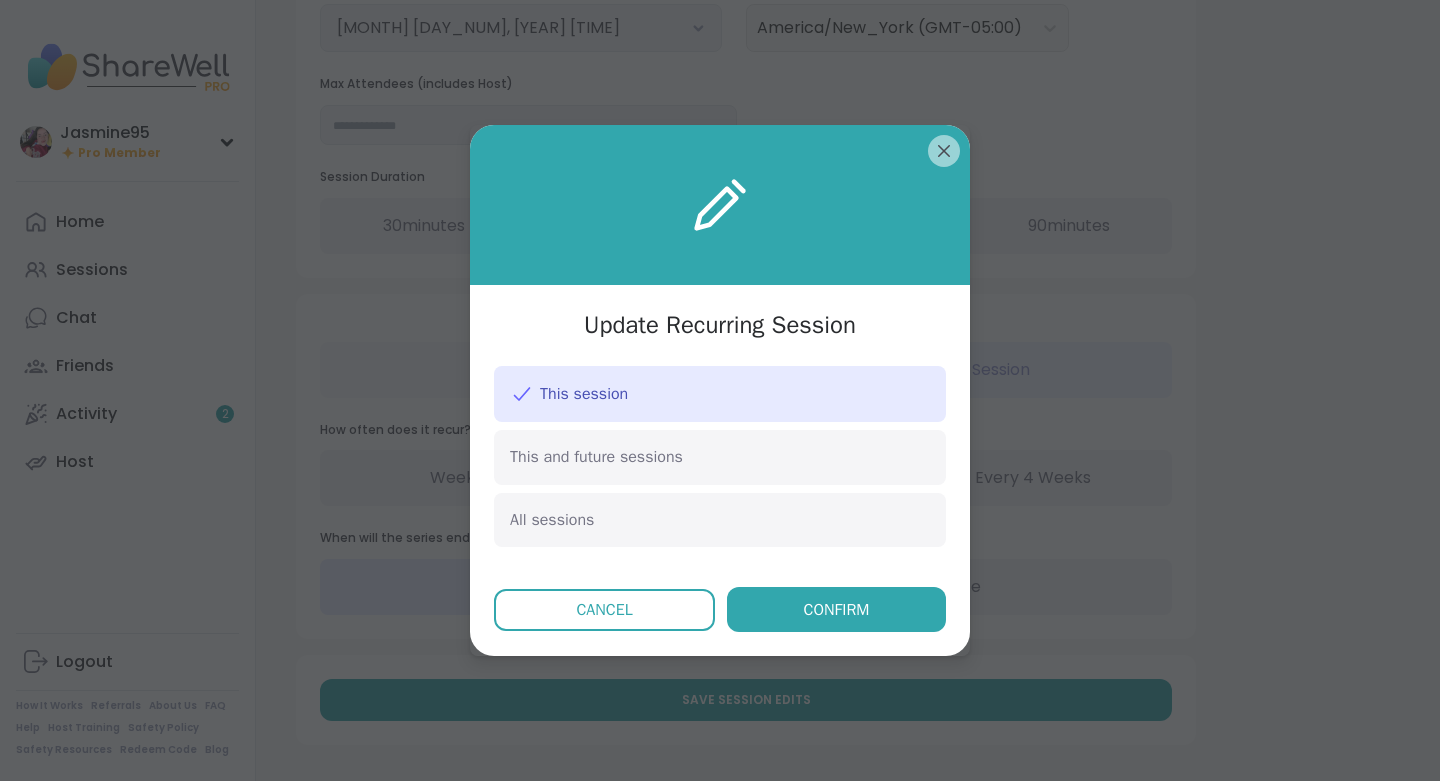 click on "This and future sessions" at bounding box center (720, 457) 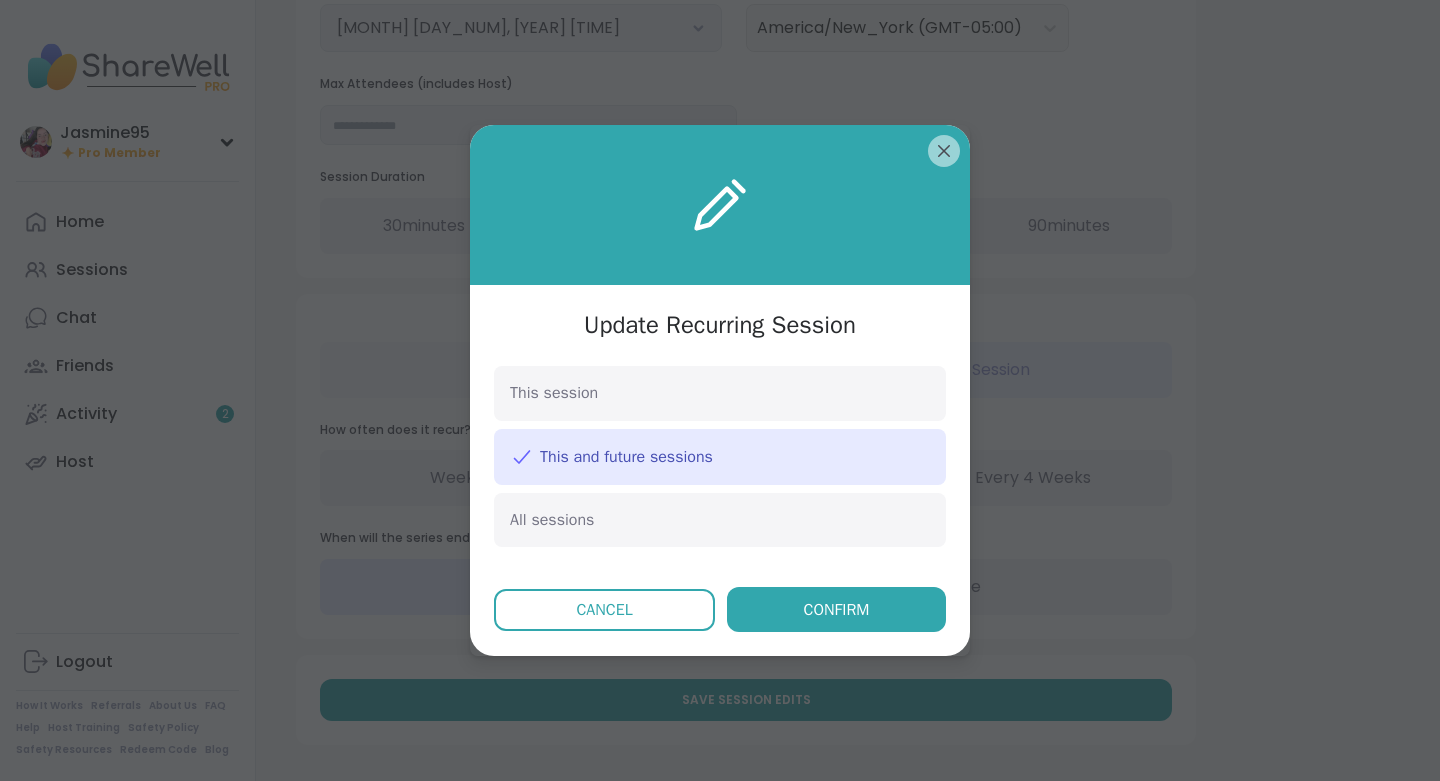click on "Confirm" at bounding box center (837, 610) 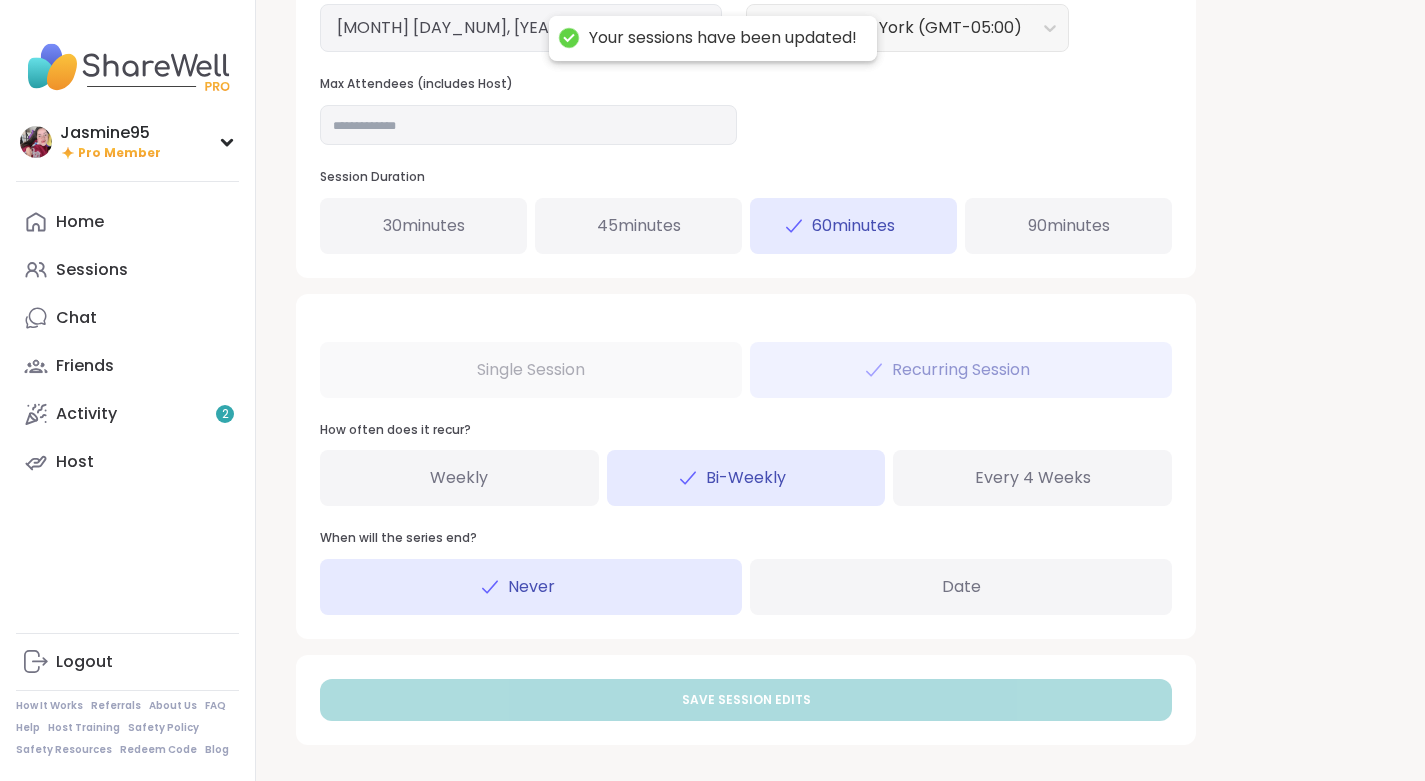 scroll, scrollTop: 0, scrollLeft: 0, axis: both 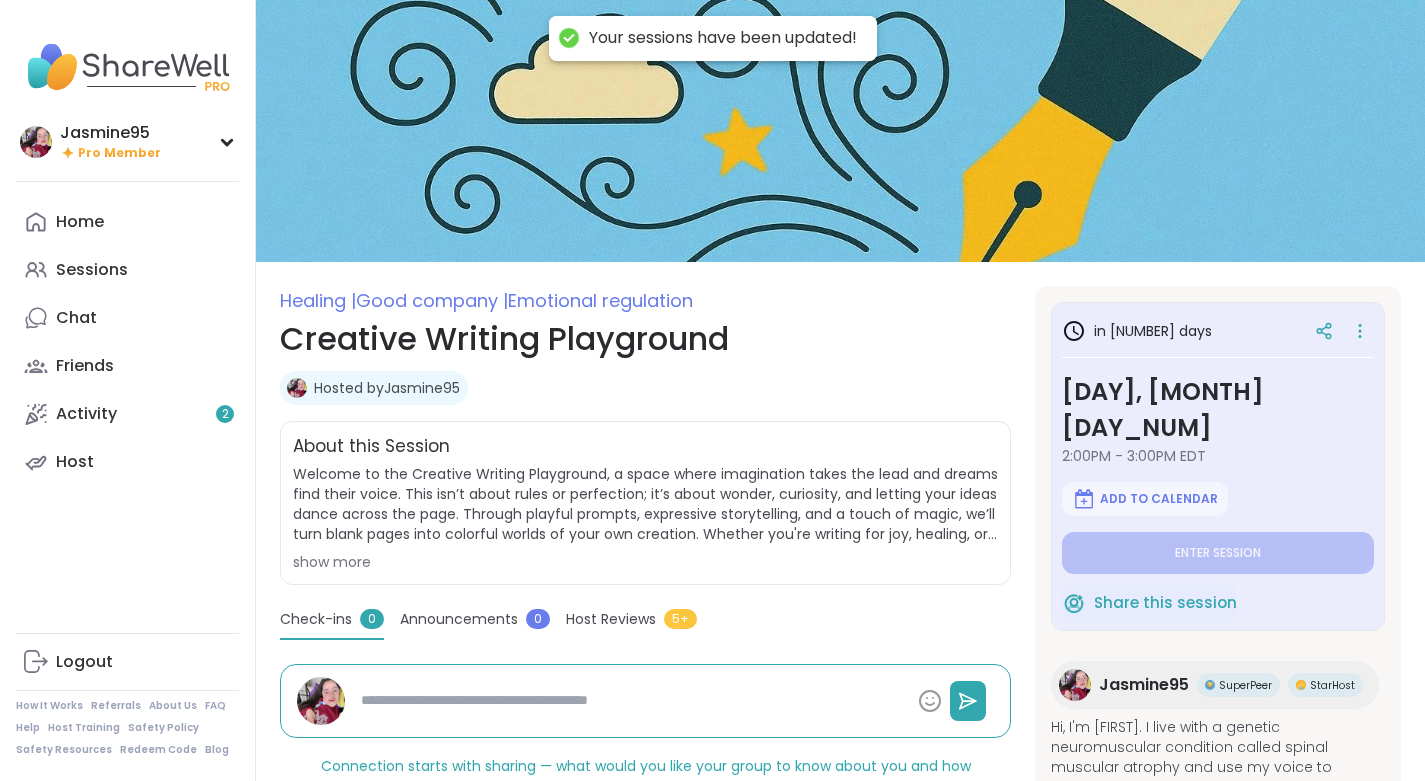type on "*" 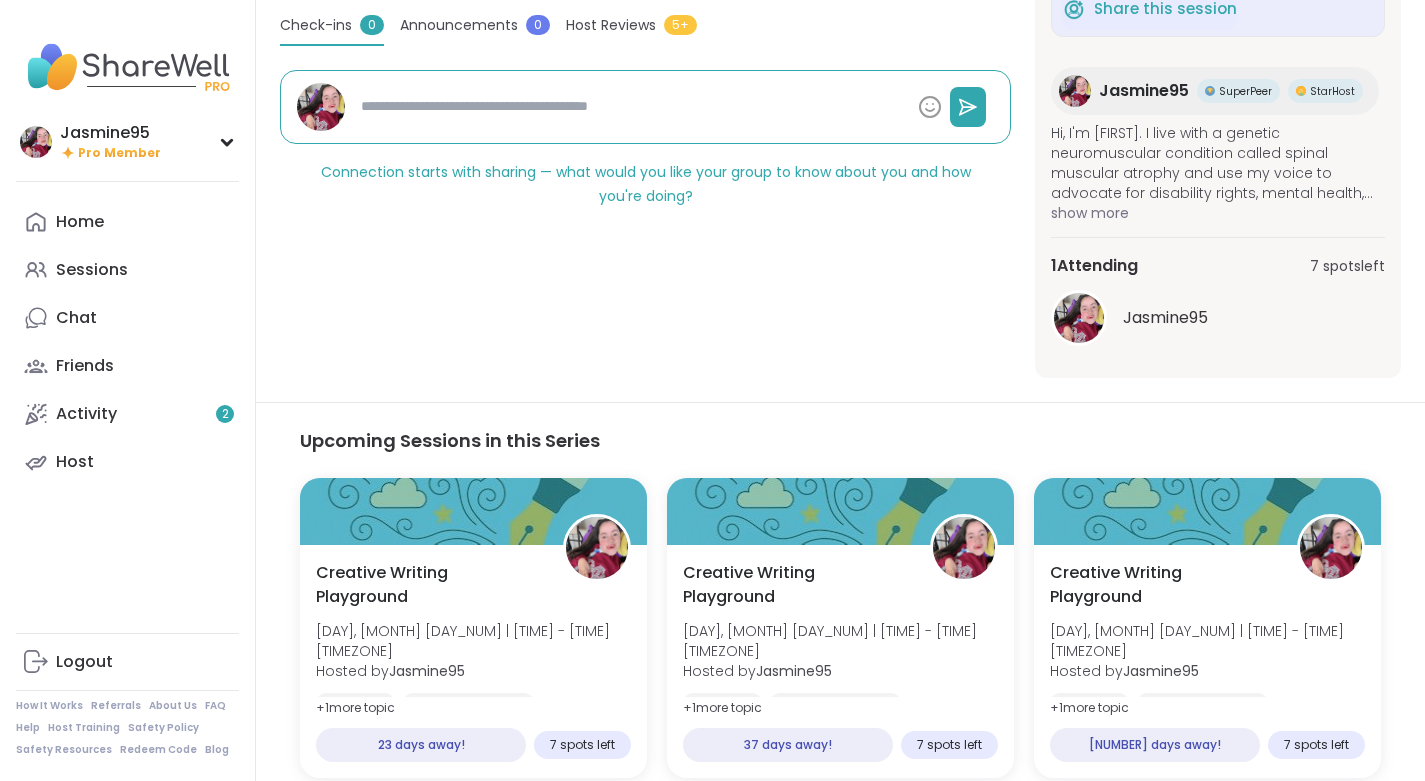 scroll, scrollTop: 589, scrollLeft: 0, axis: vertical 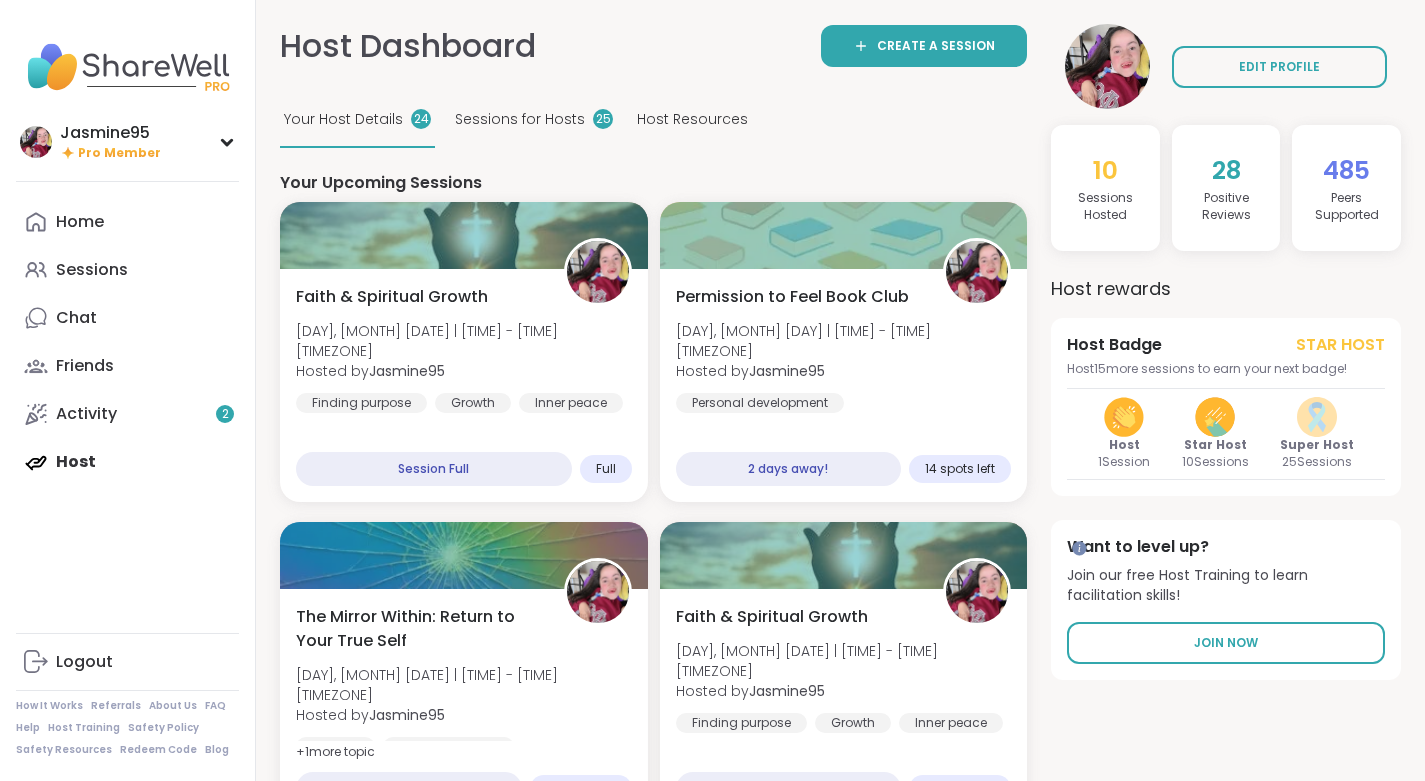 click on "Permission to Feel Book Club" at bounding box center (792, 297) 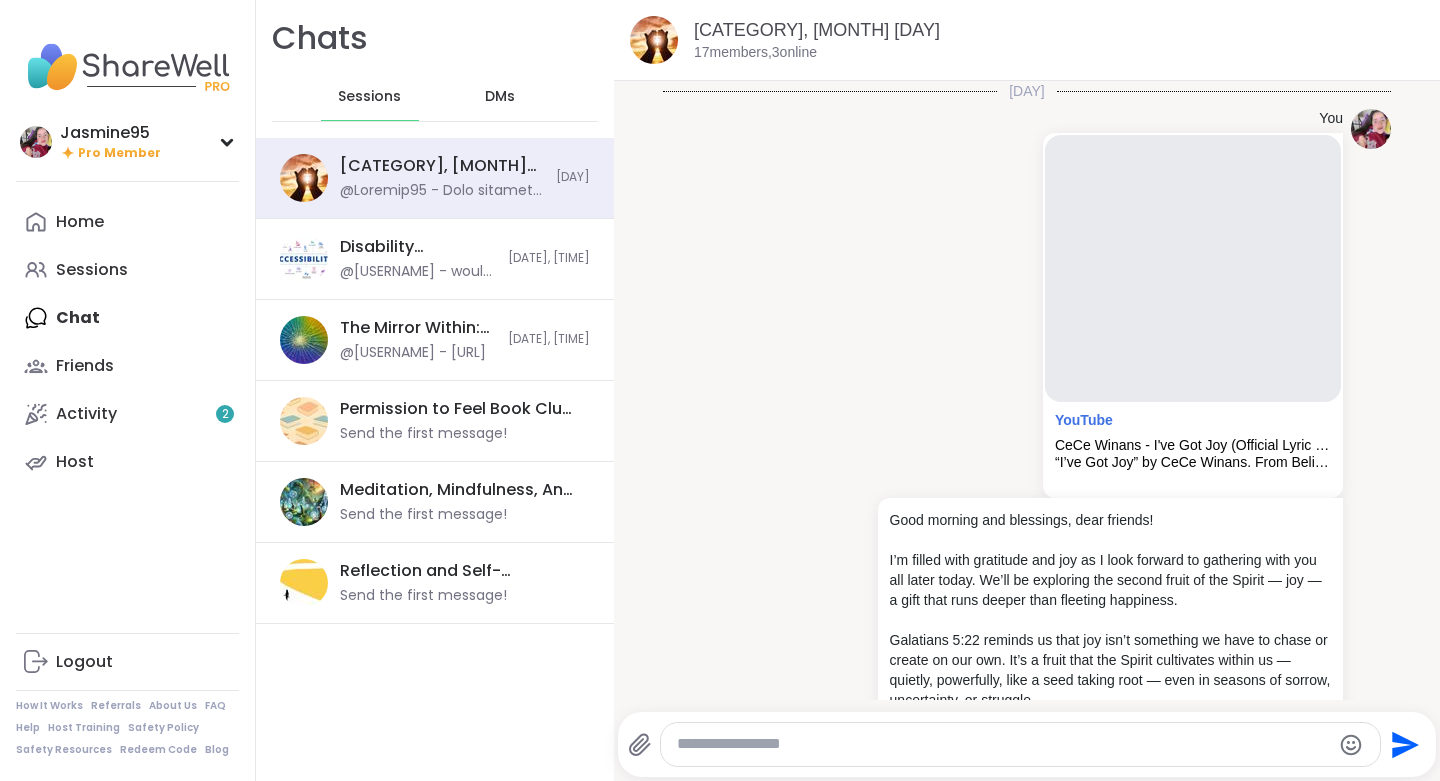 scroll, scrollTop: 432, scrollLeft: 0, axis: vertical 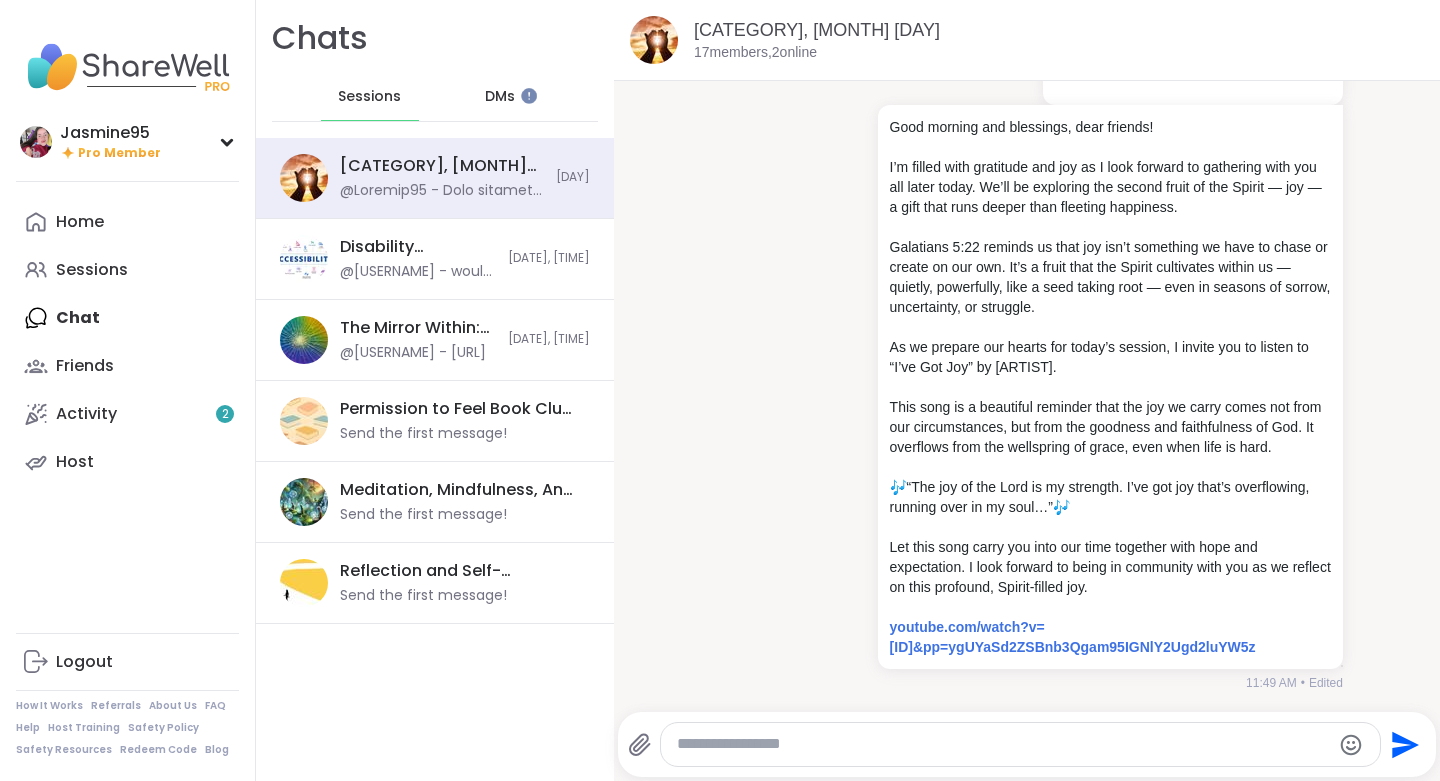 click on "DMs" at bounding box center [500, 97] 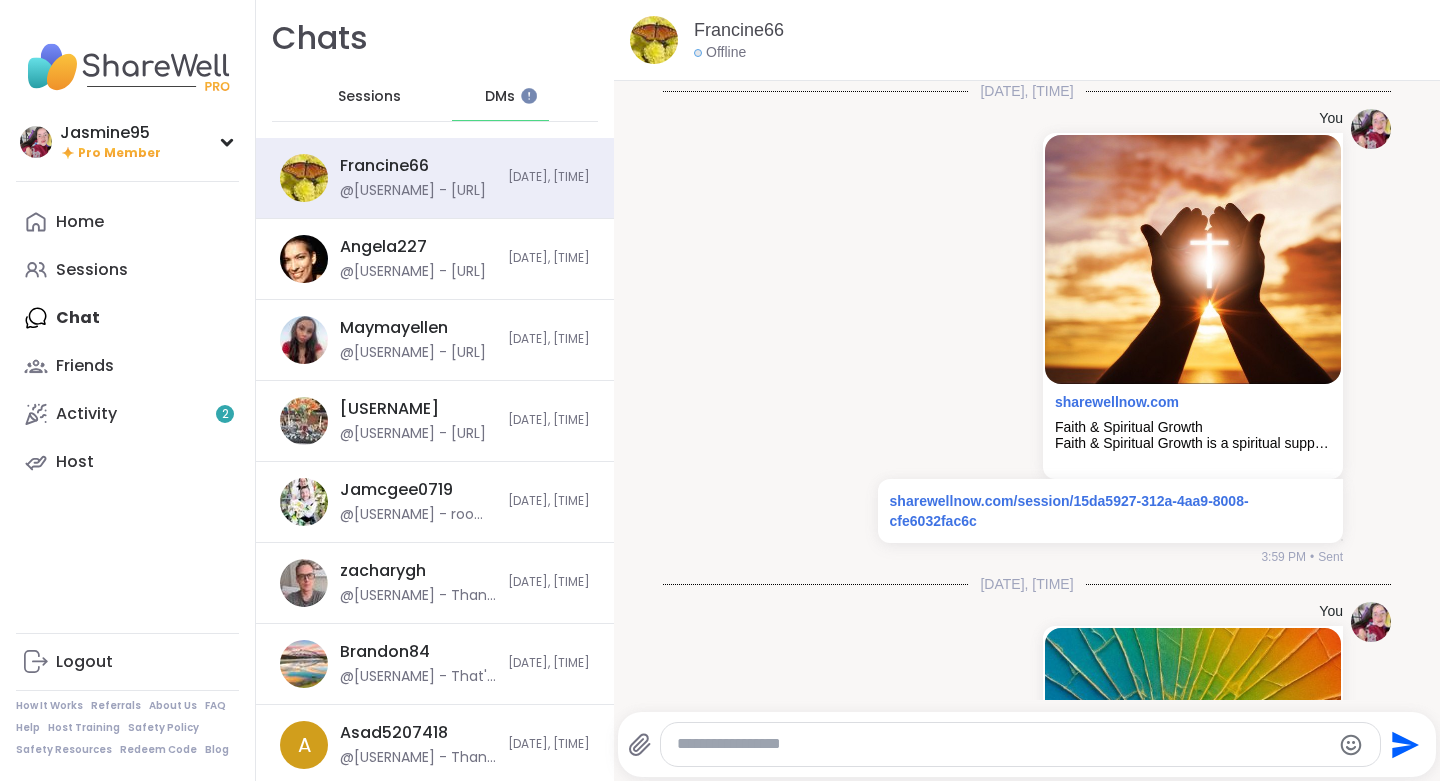 scroll, scrollTop: 860, scrollLeft: 0, axis: vertical 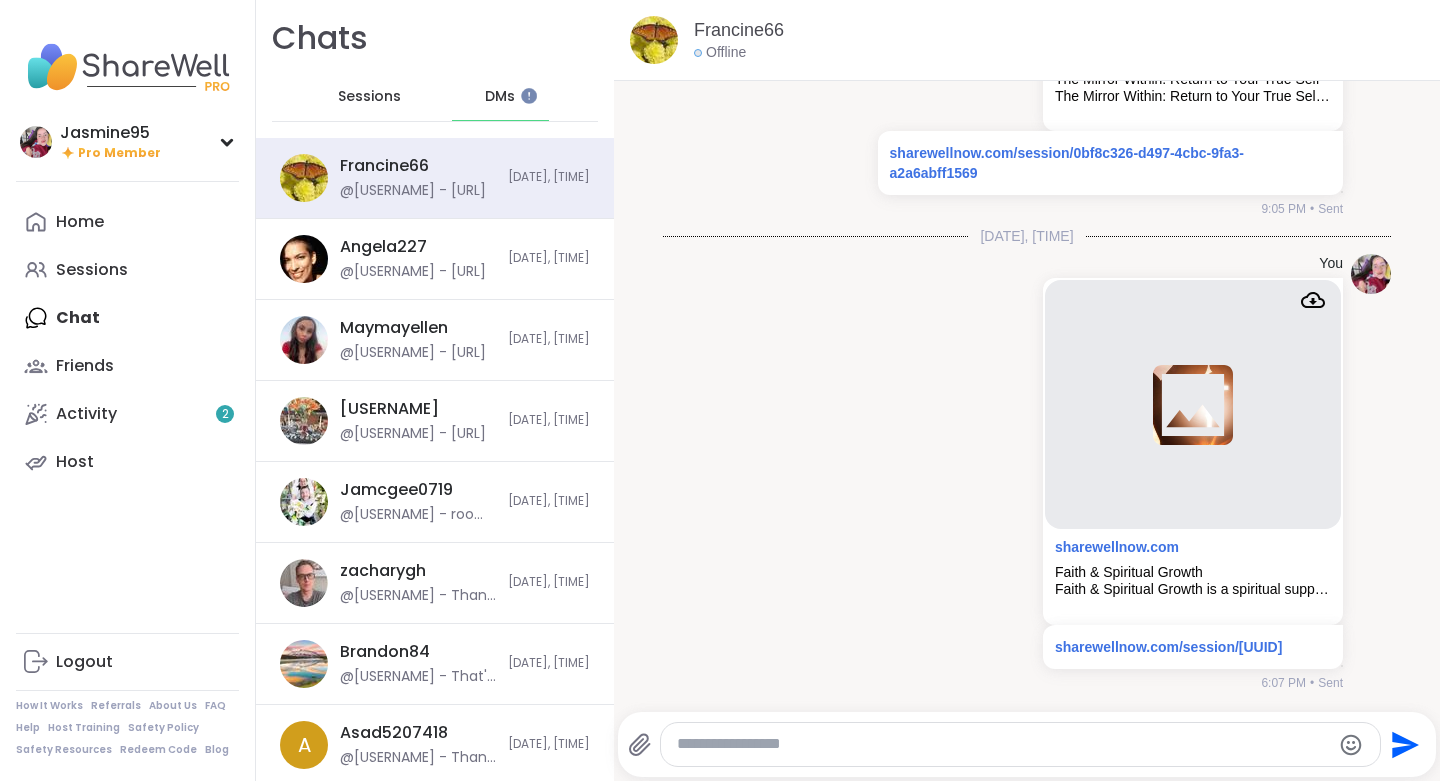 click on "Steven6560" at bounding box center [389, 409] 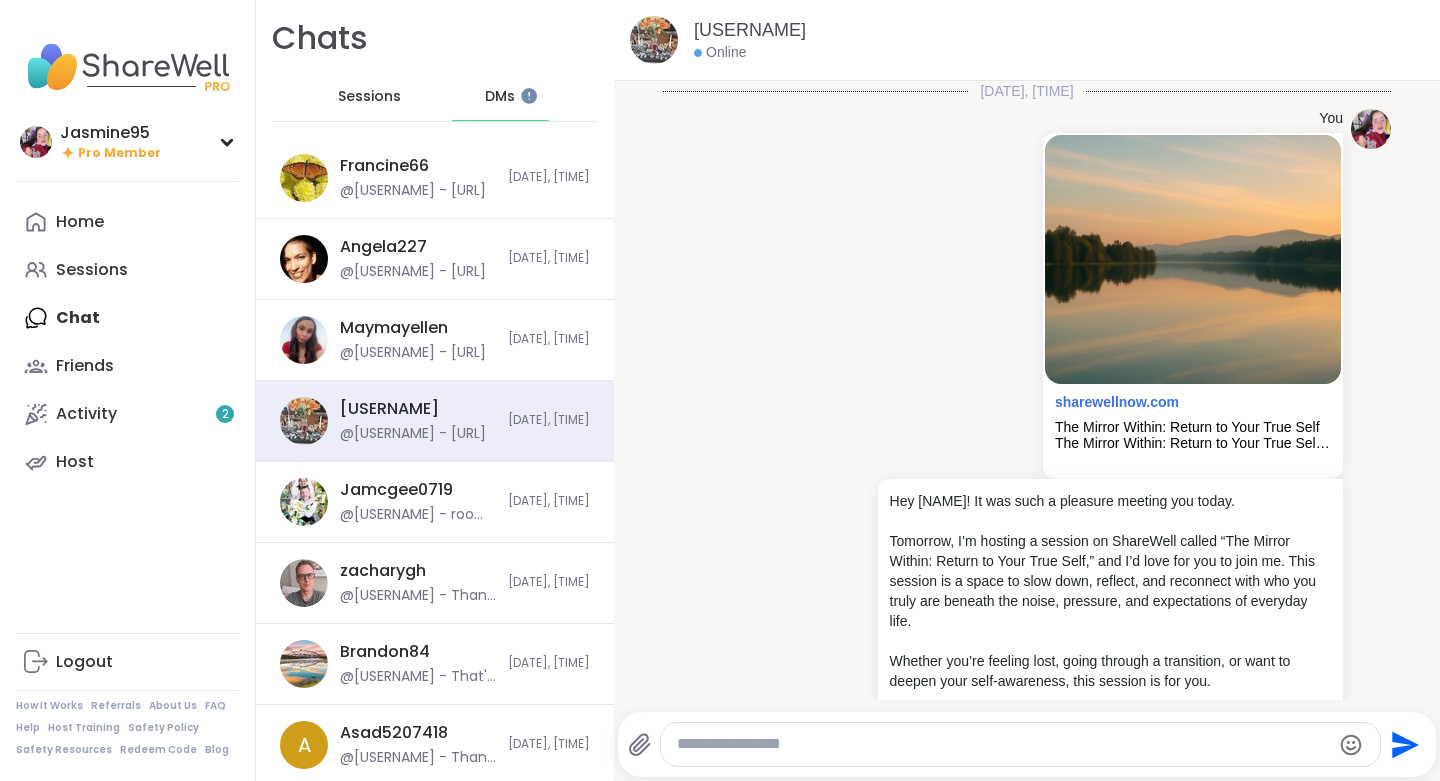 scroll, scrollTop: 4401, scrollLeft: 0, axis: vertical 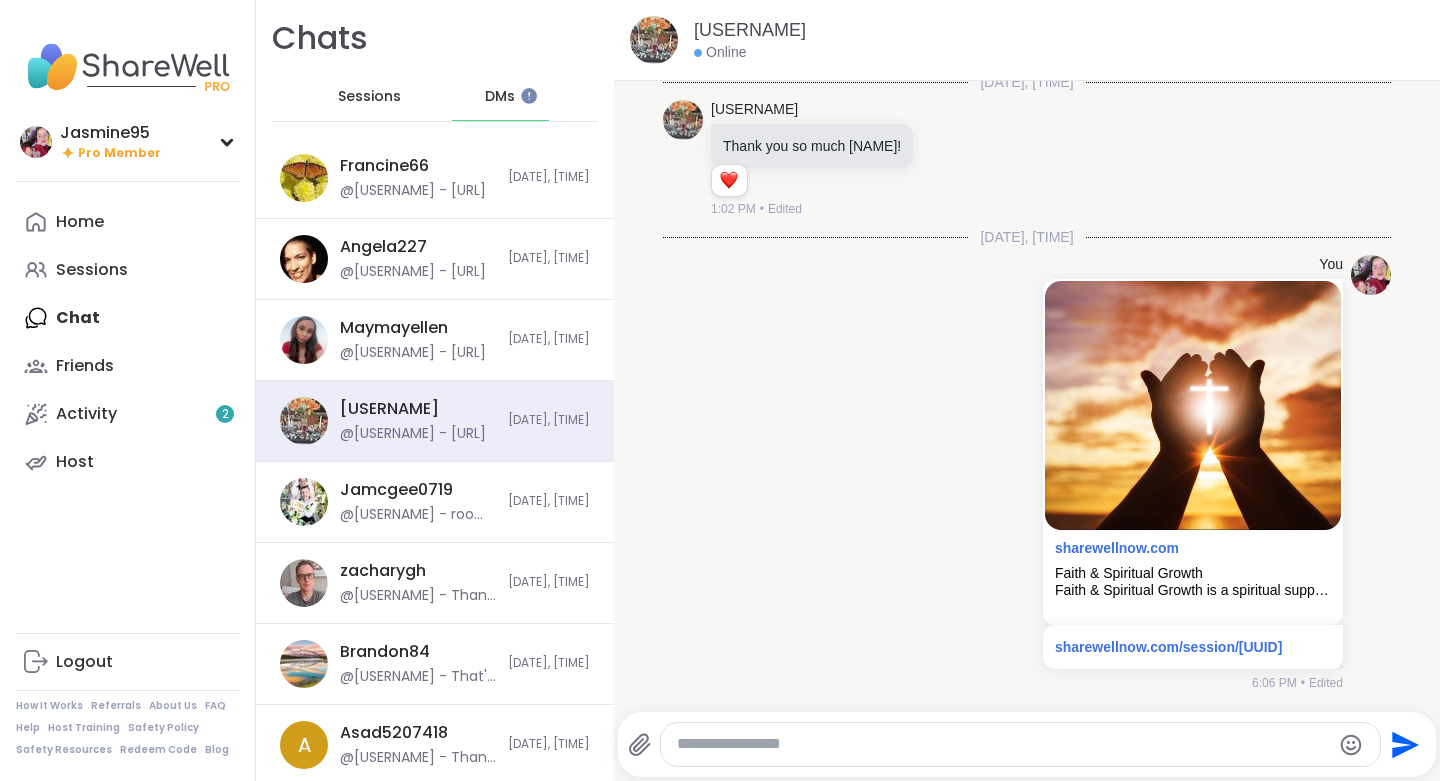 click at bounding box center [1003, 744] 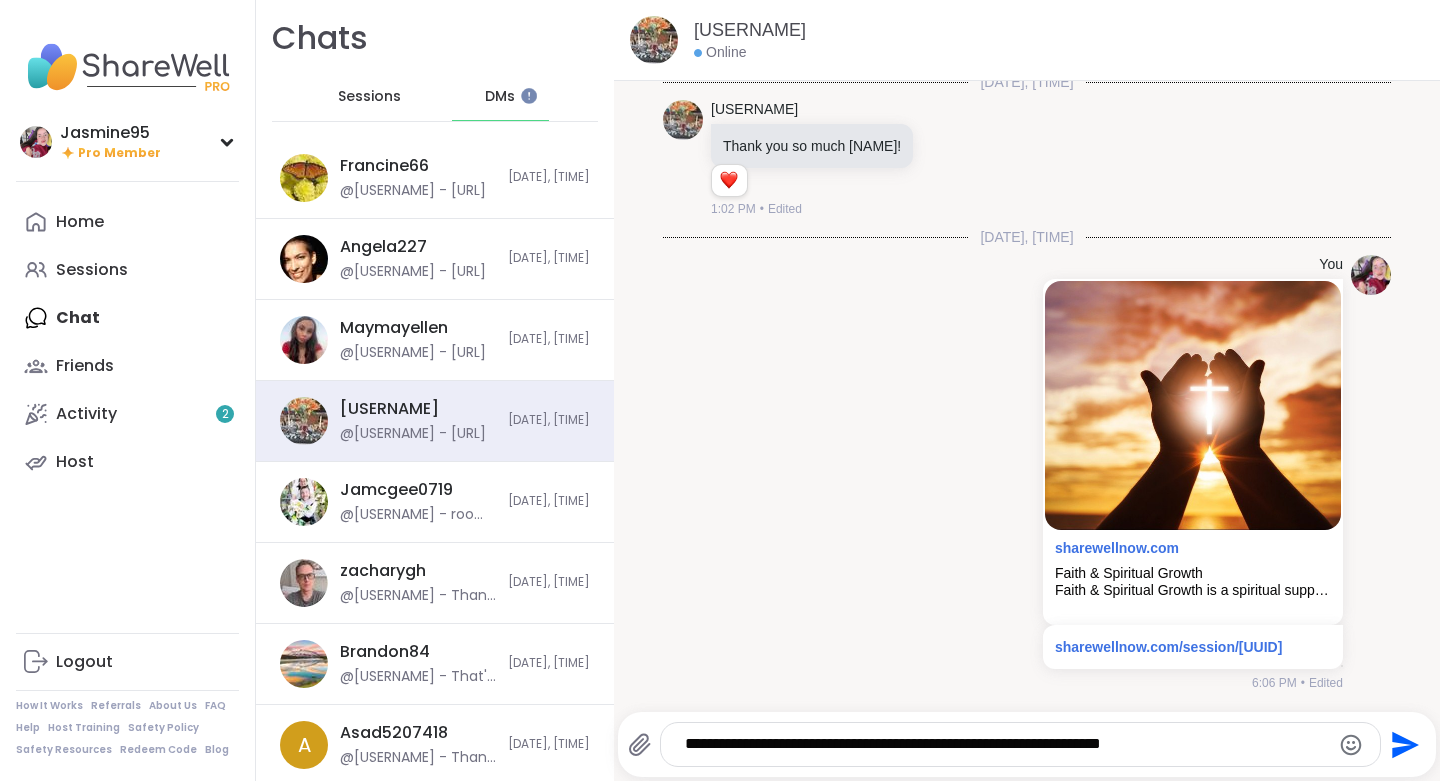 type 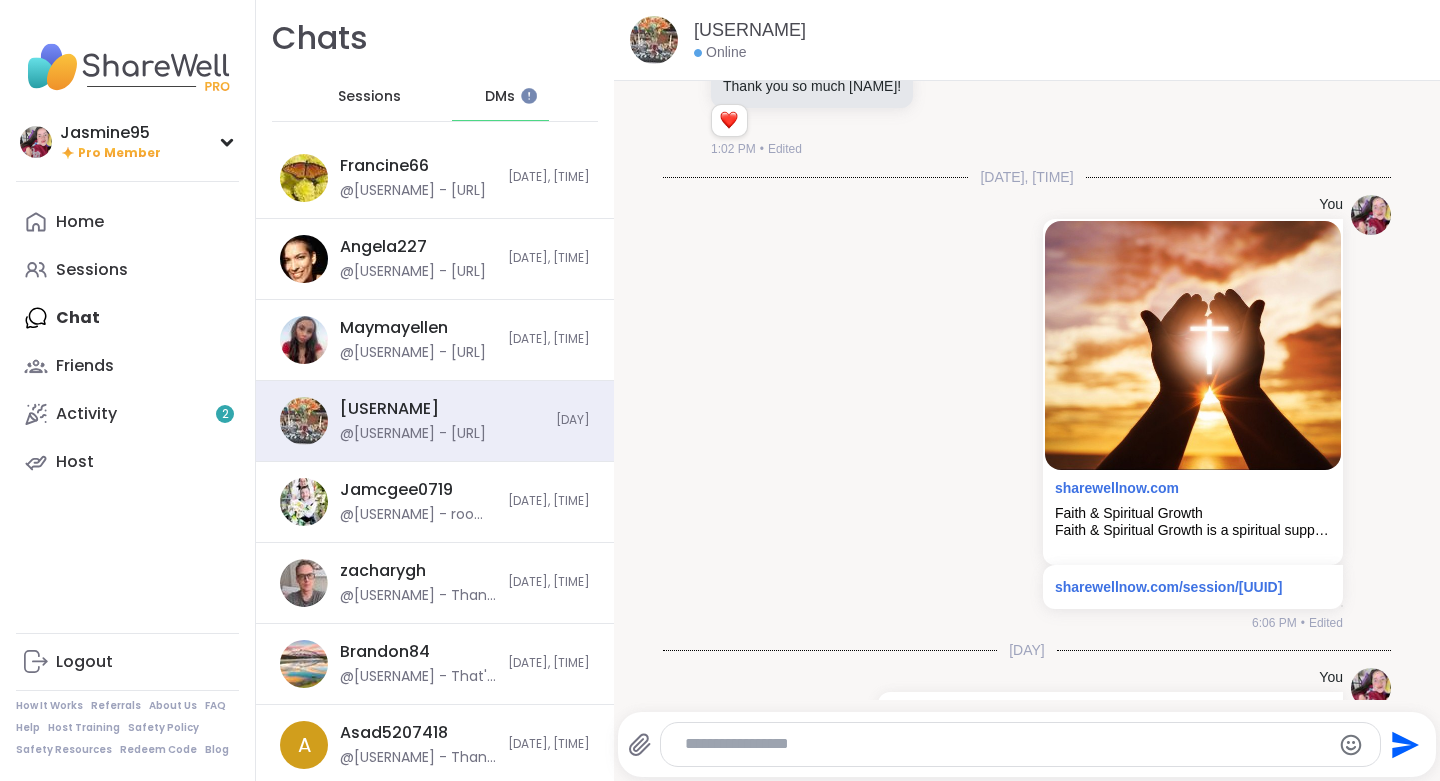 scroll, scrollTop: 4548, scrollLeft: 0, axis: vertical 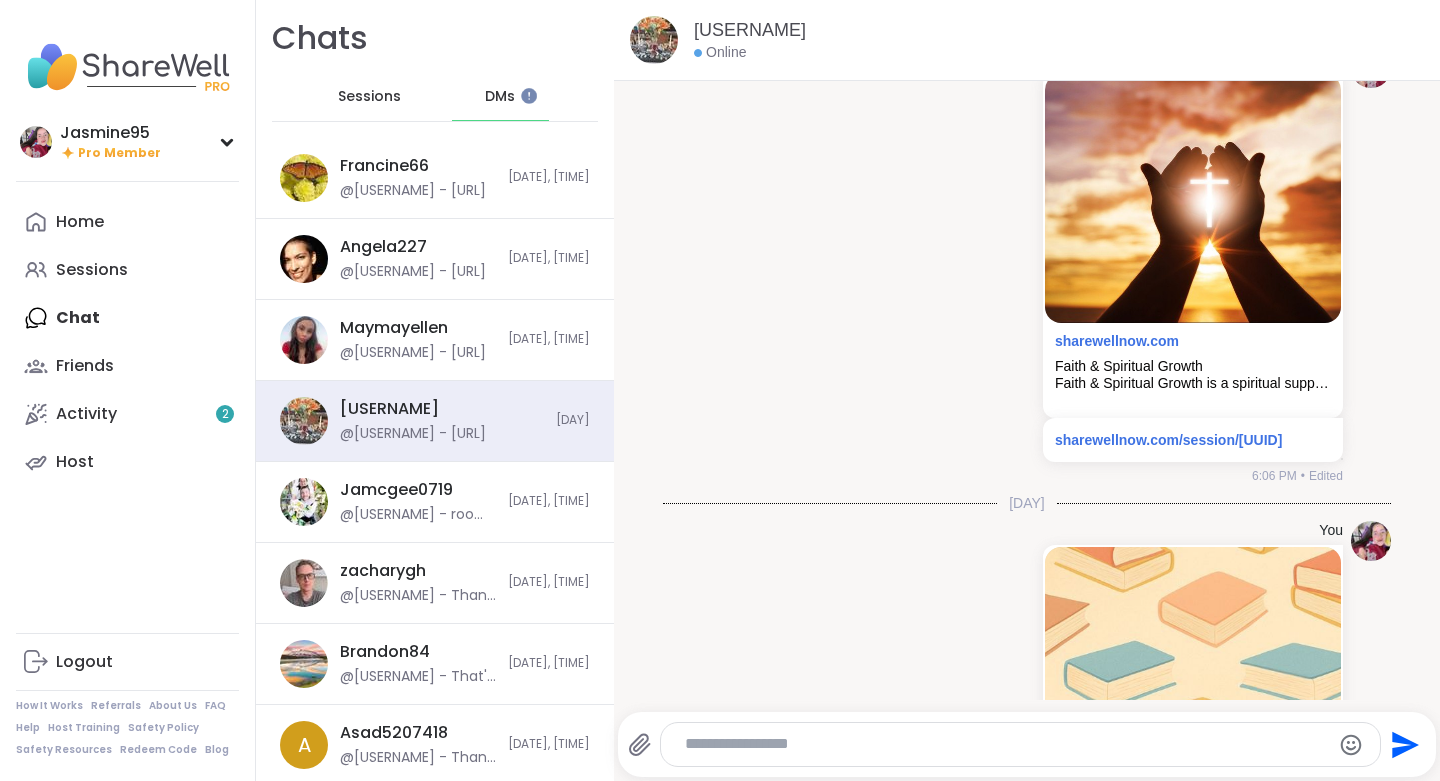 click on "Jamcgee0719" at bounding box center (396, 490) 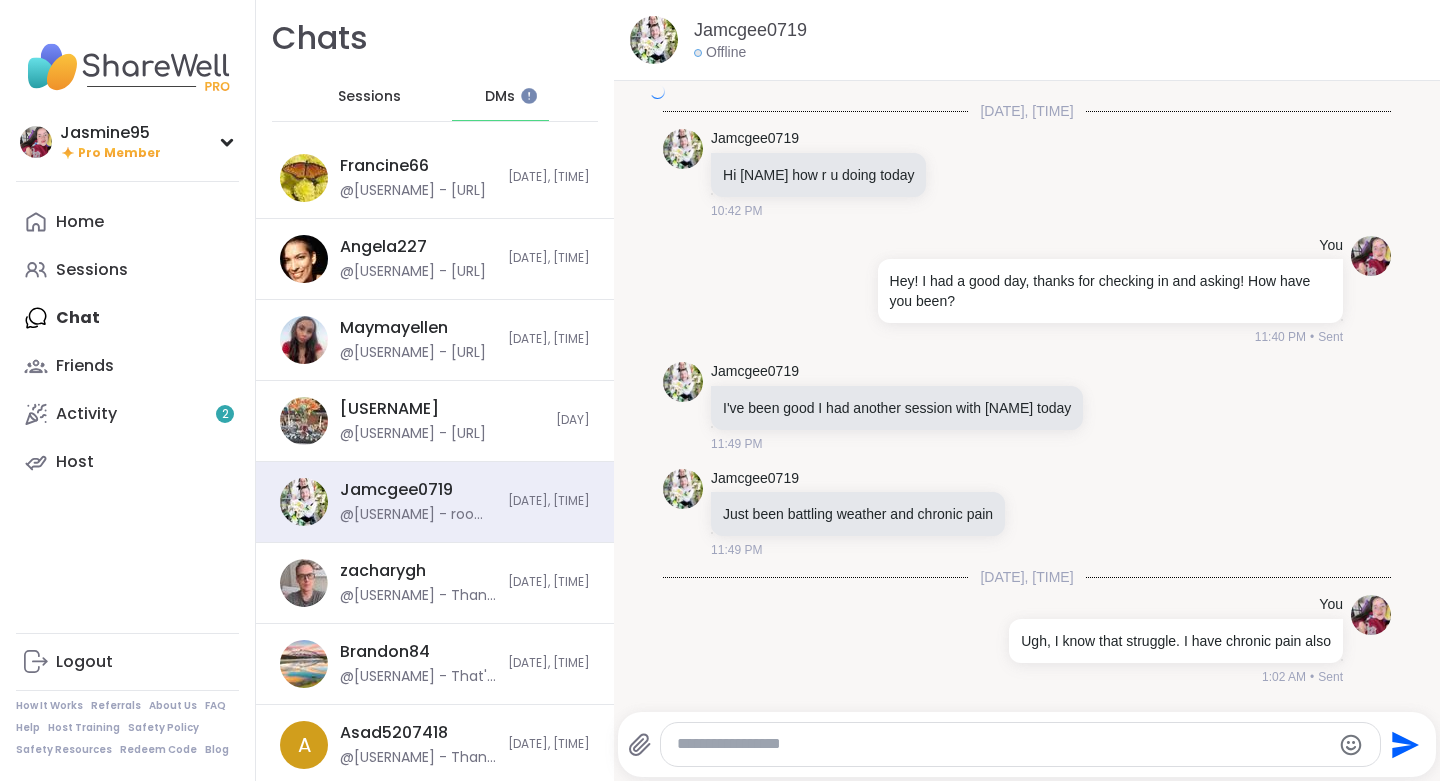 scroll, scrollTop: 5064, scrollLeft: 0, axis: vertical 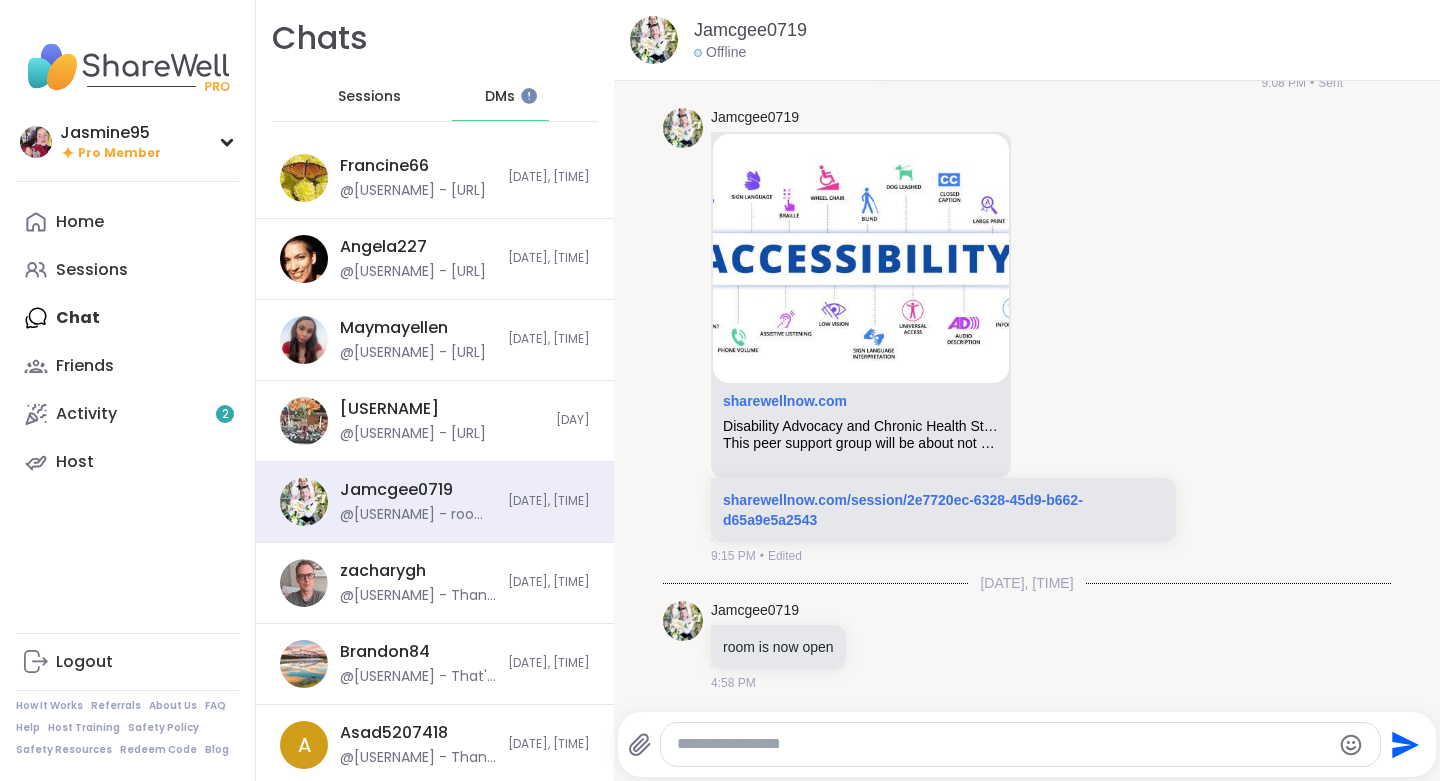 click at bounding box center [1003, 744] 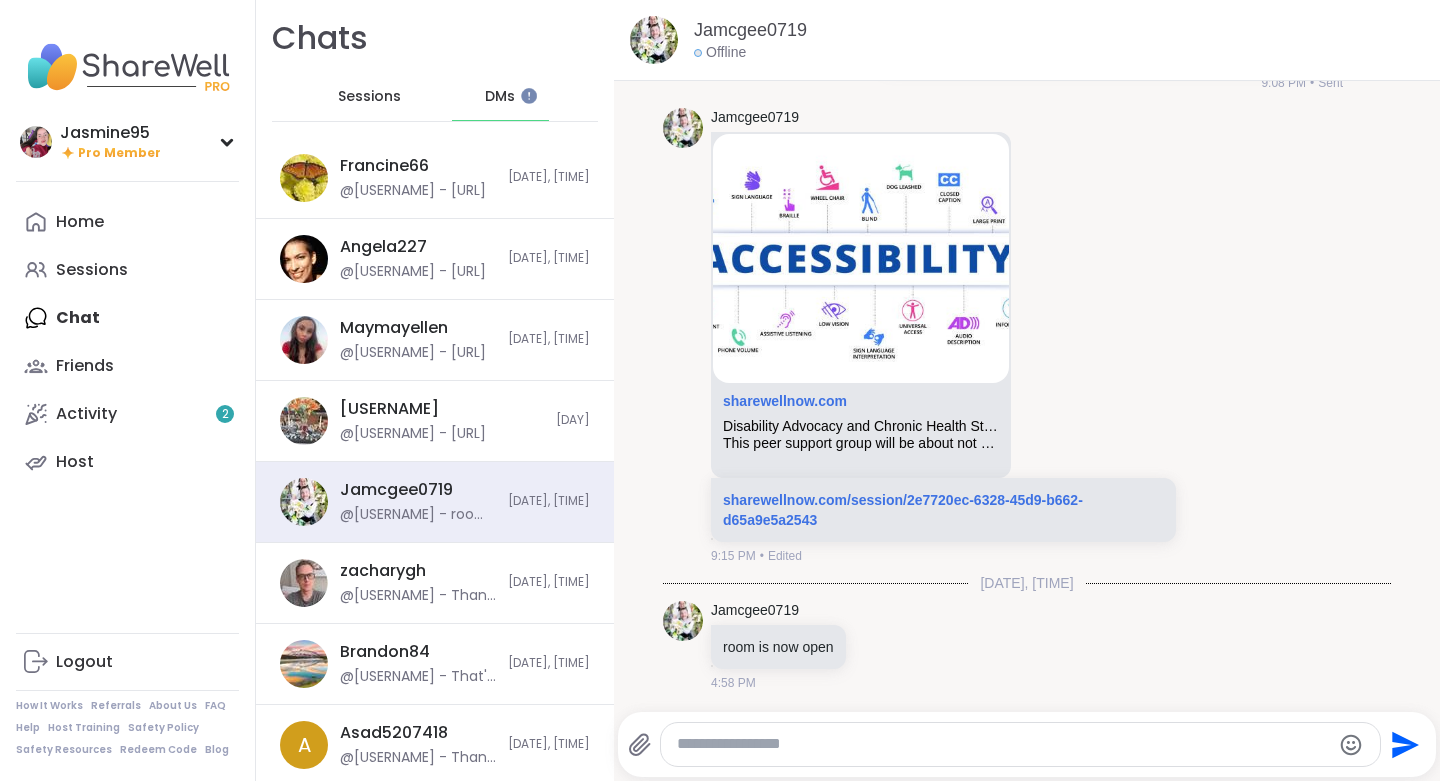 paste on "**********" 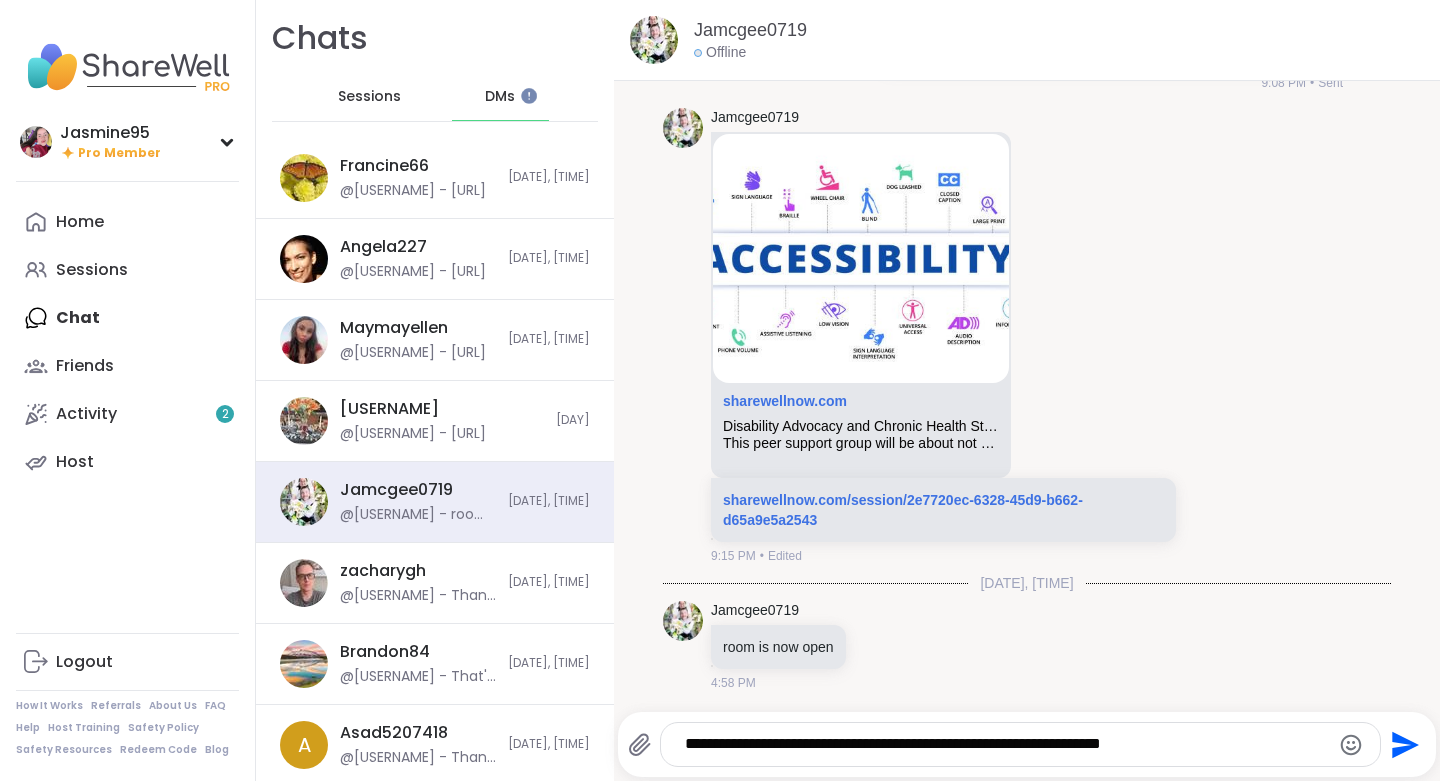type 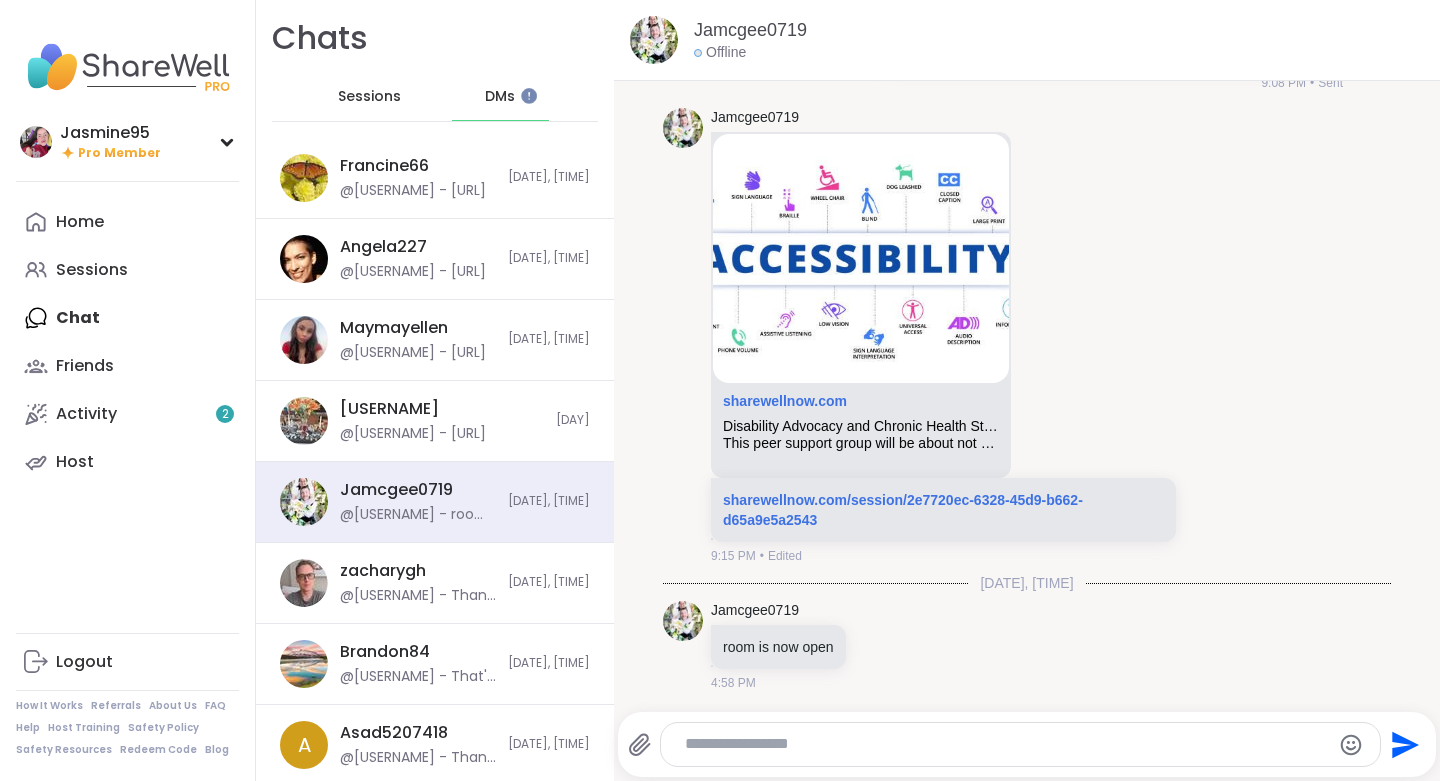 scroll, scrollTop: 5211, scrollLeft: 0, axis: vertical 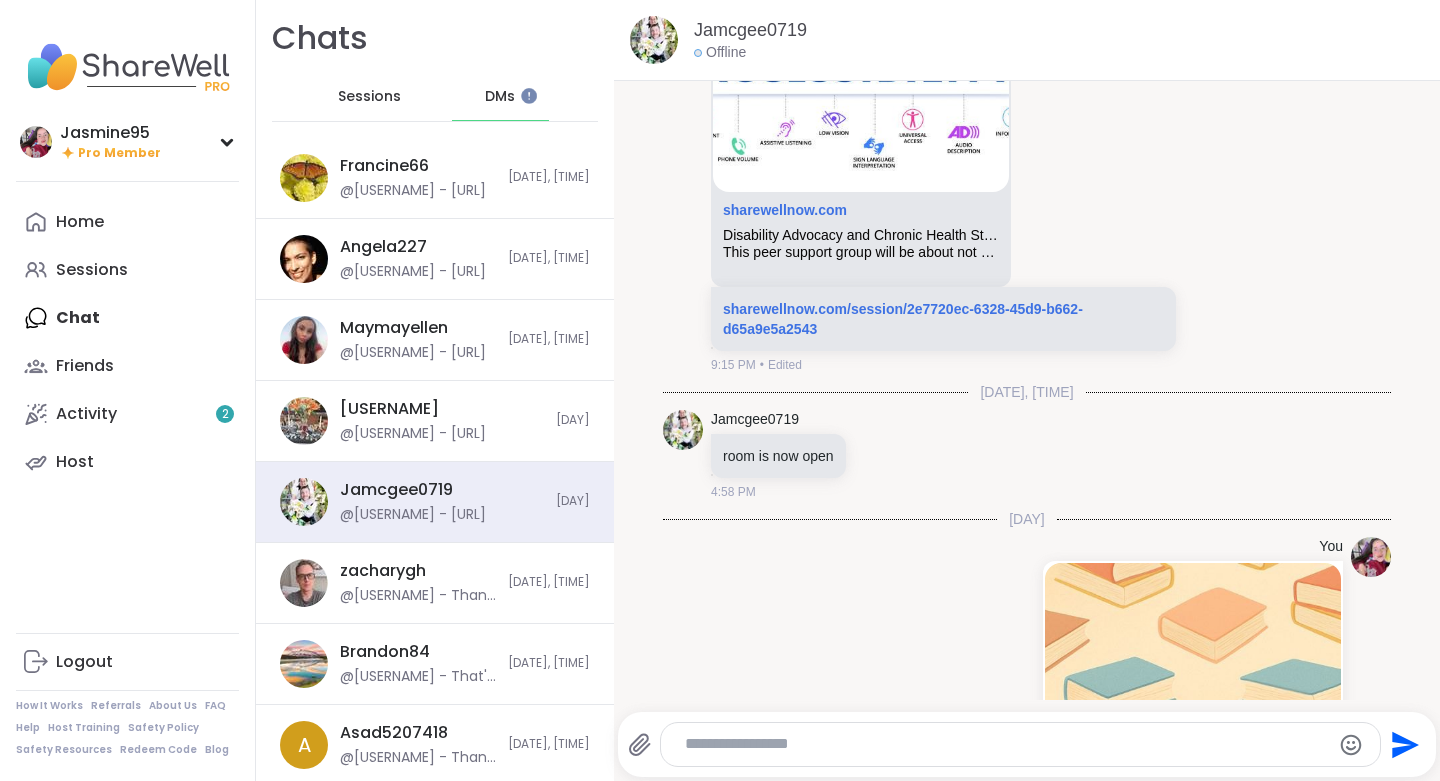 click on "@Jasmine95 - That's okay! I hope the doggy is doing well. You were greatly missed today, but I'll send your love" at bounding box center (418, 677) 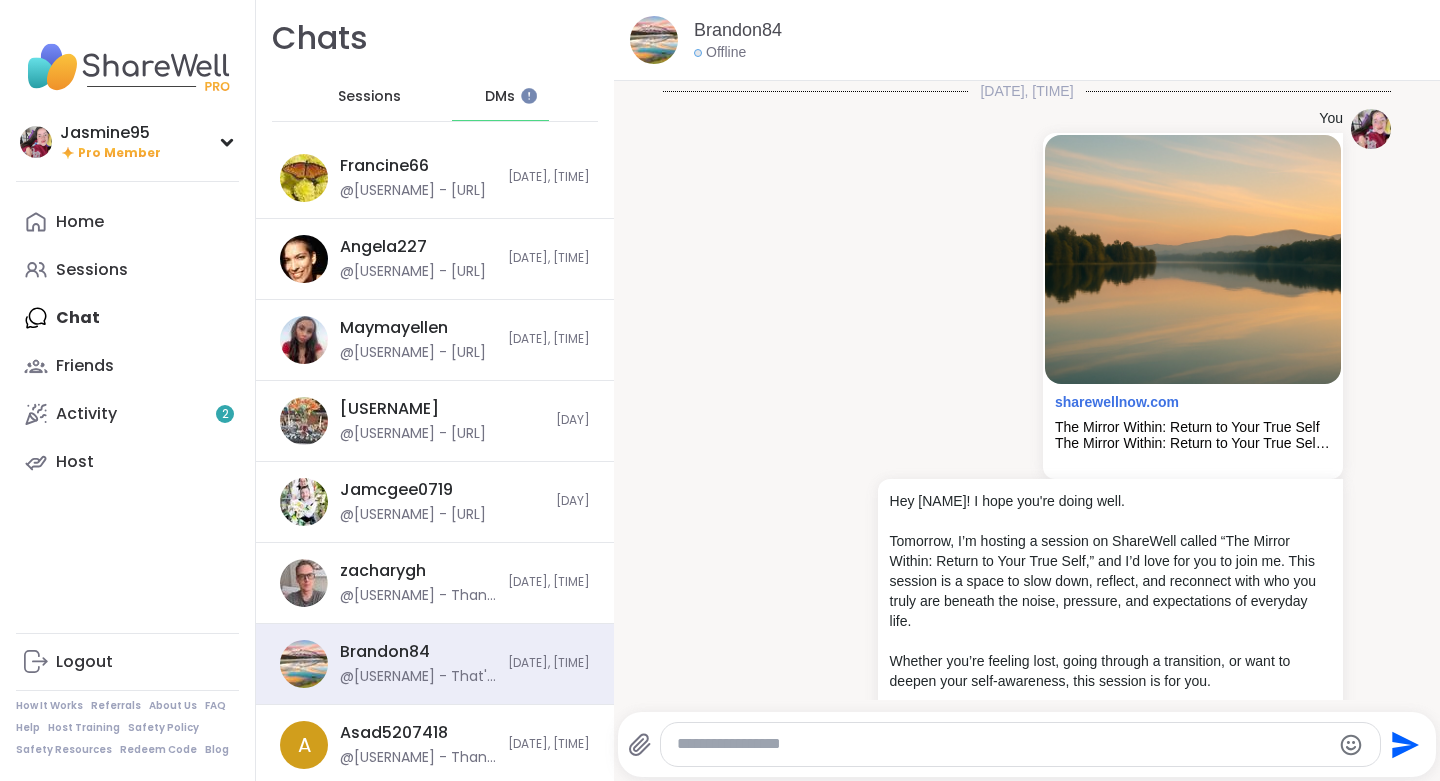 scroll, scrollTop: 3455, scrollLeft: 0, axis: vertical 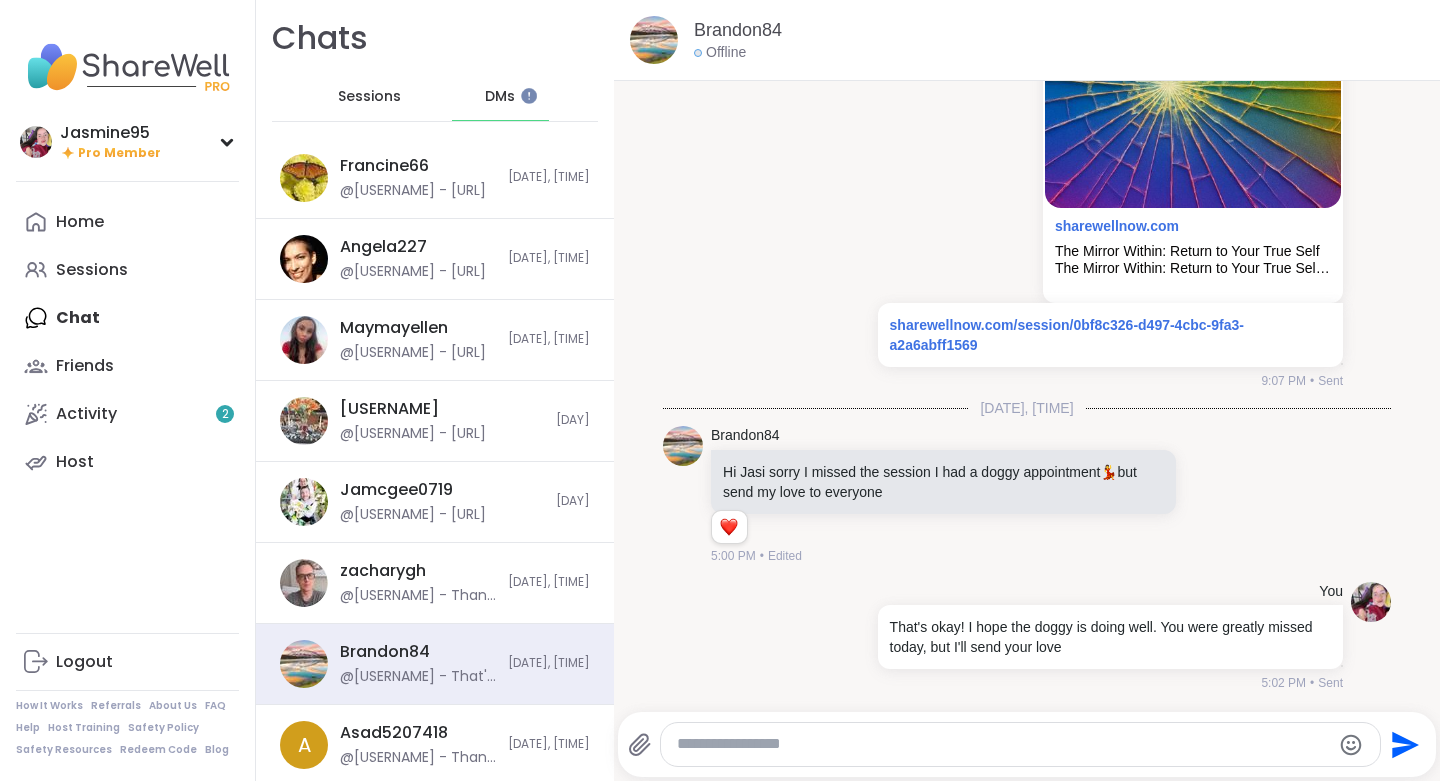 click at bounding box center (1003, 744) 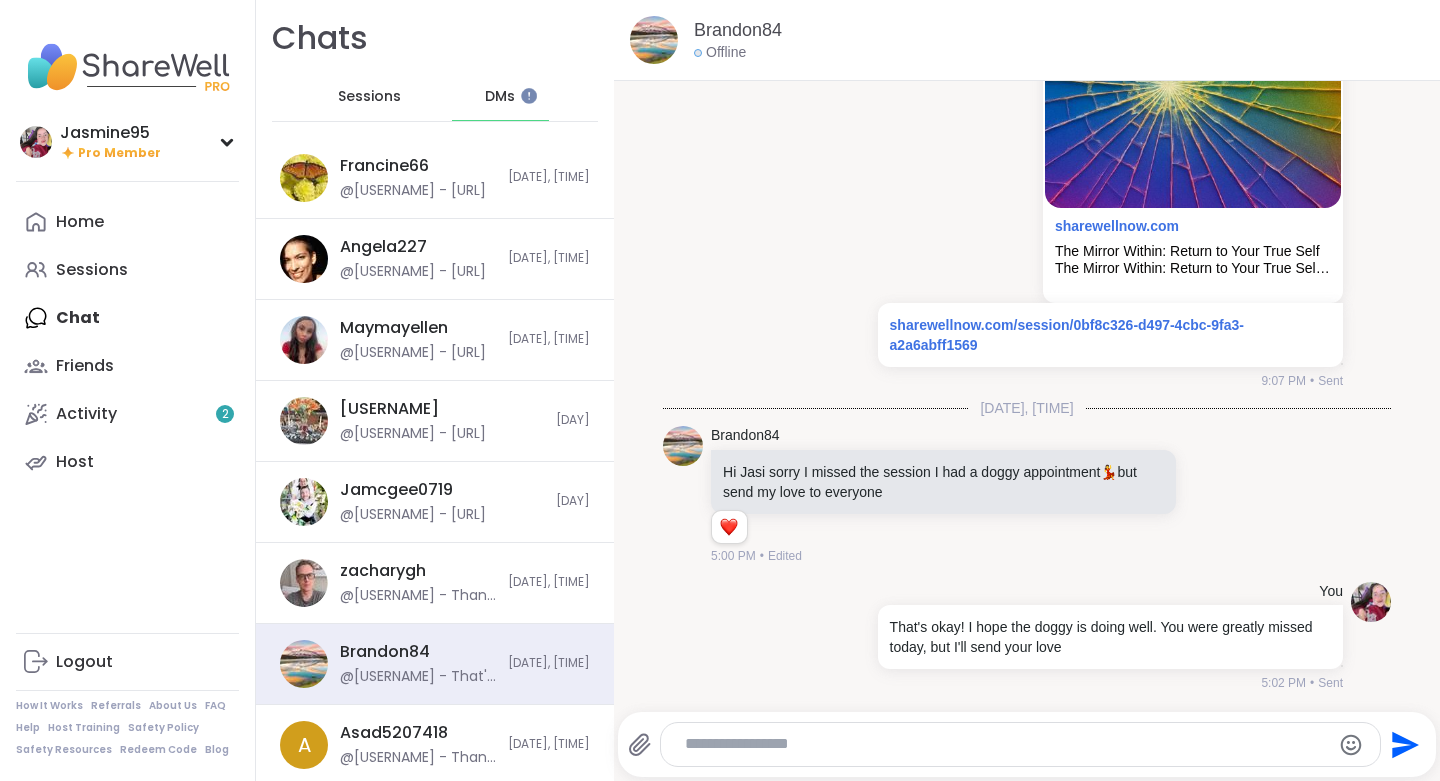 paste on "**********" 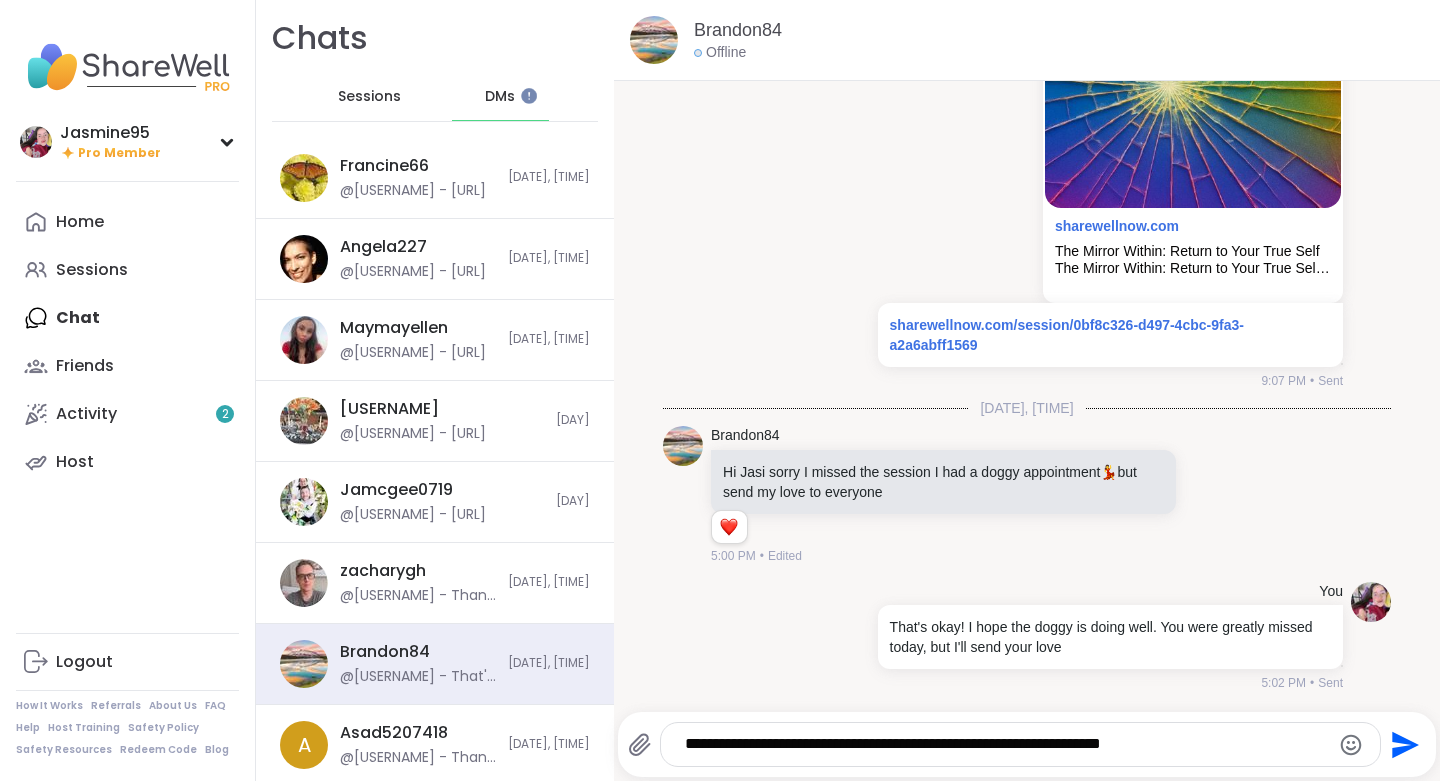 type 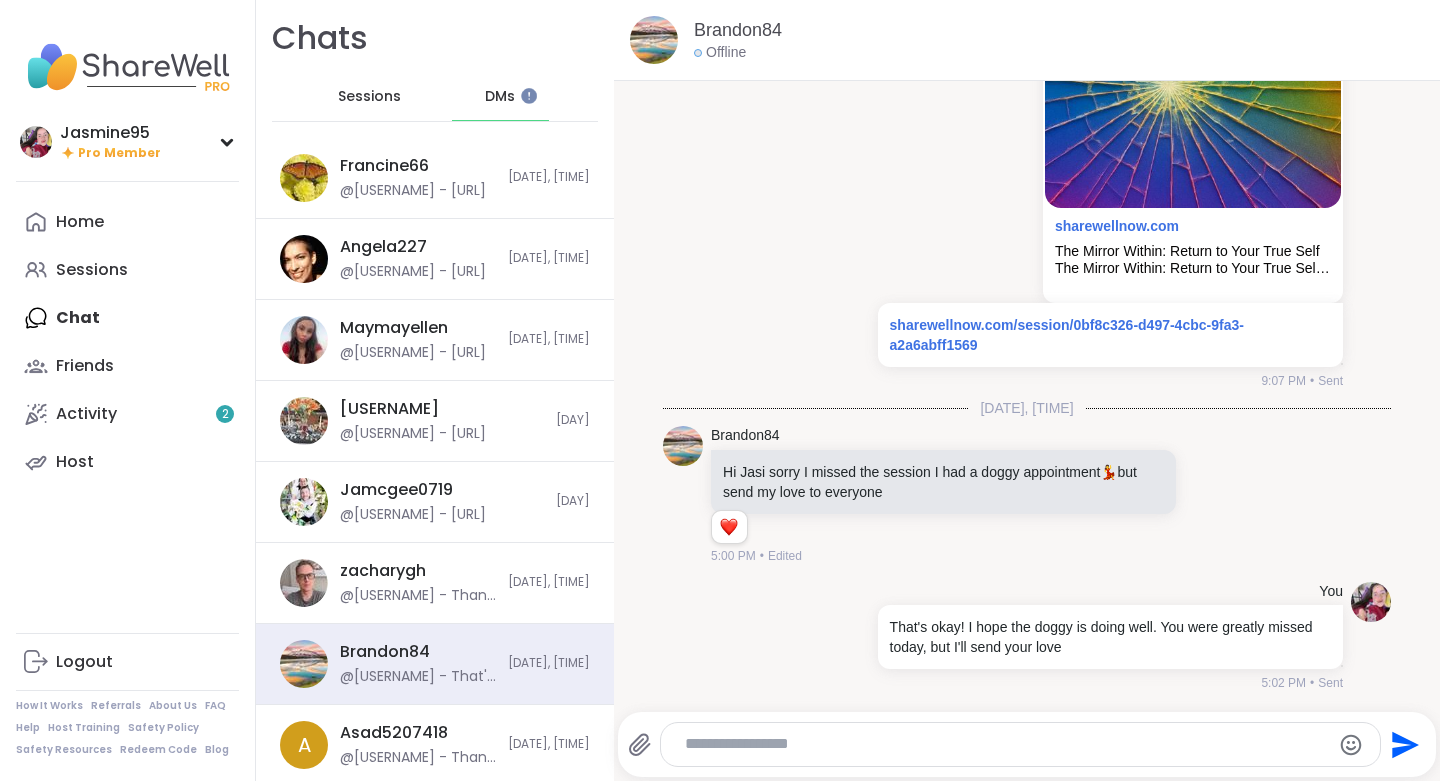 scroll, scrollTop: 3602, scrollLeft: 0, axis: vertical 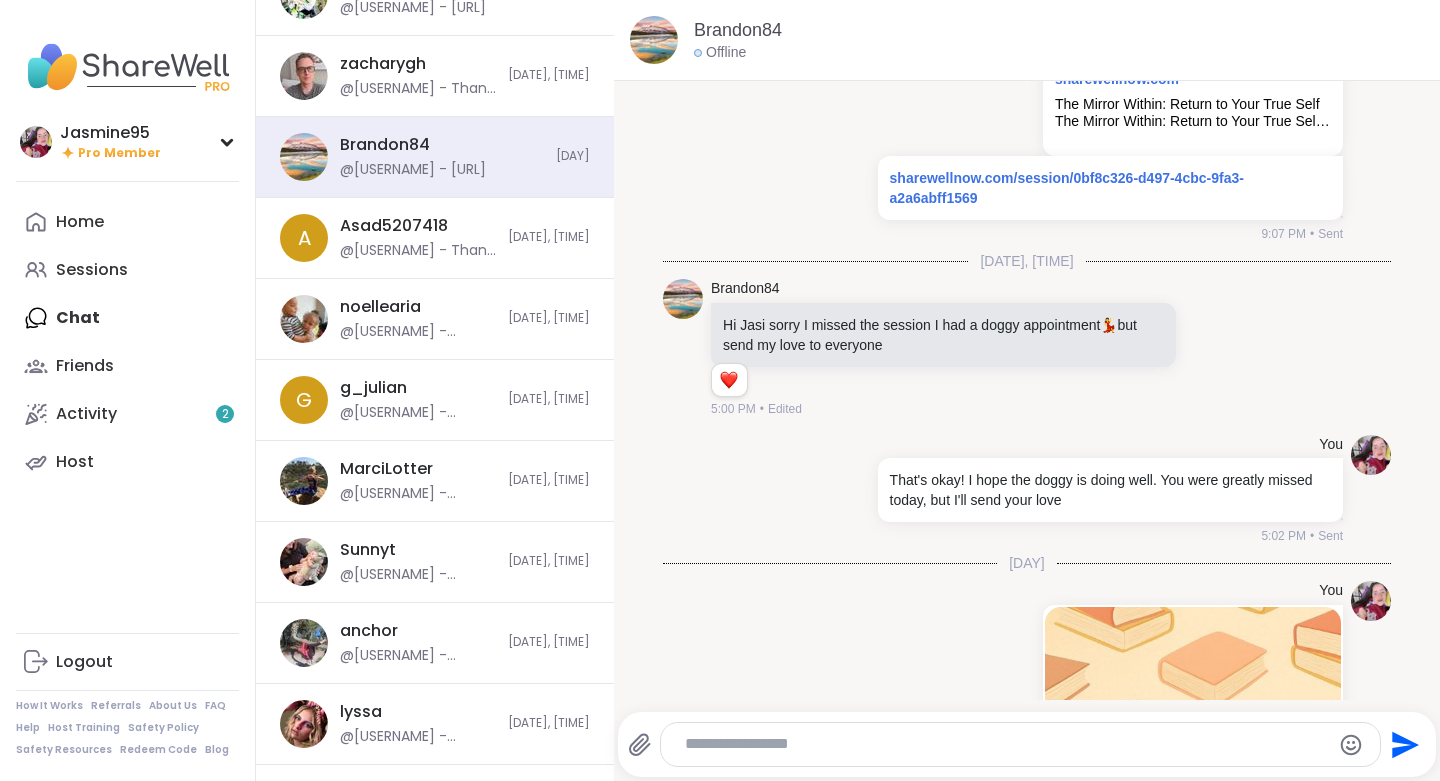 click on "A Asad5207418 @Asad5207418 - Thank you so much for the invite Jasmine!! I will be at work from 4 pm onwards. I am on the lookout for more future sessions 7/29/2025, 11:11 PM" at bounding box center [435, 238] 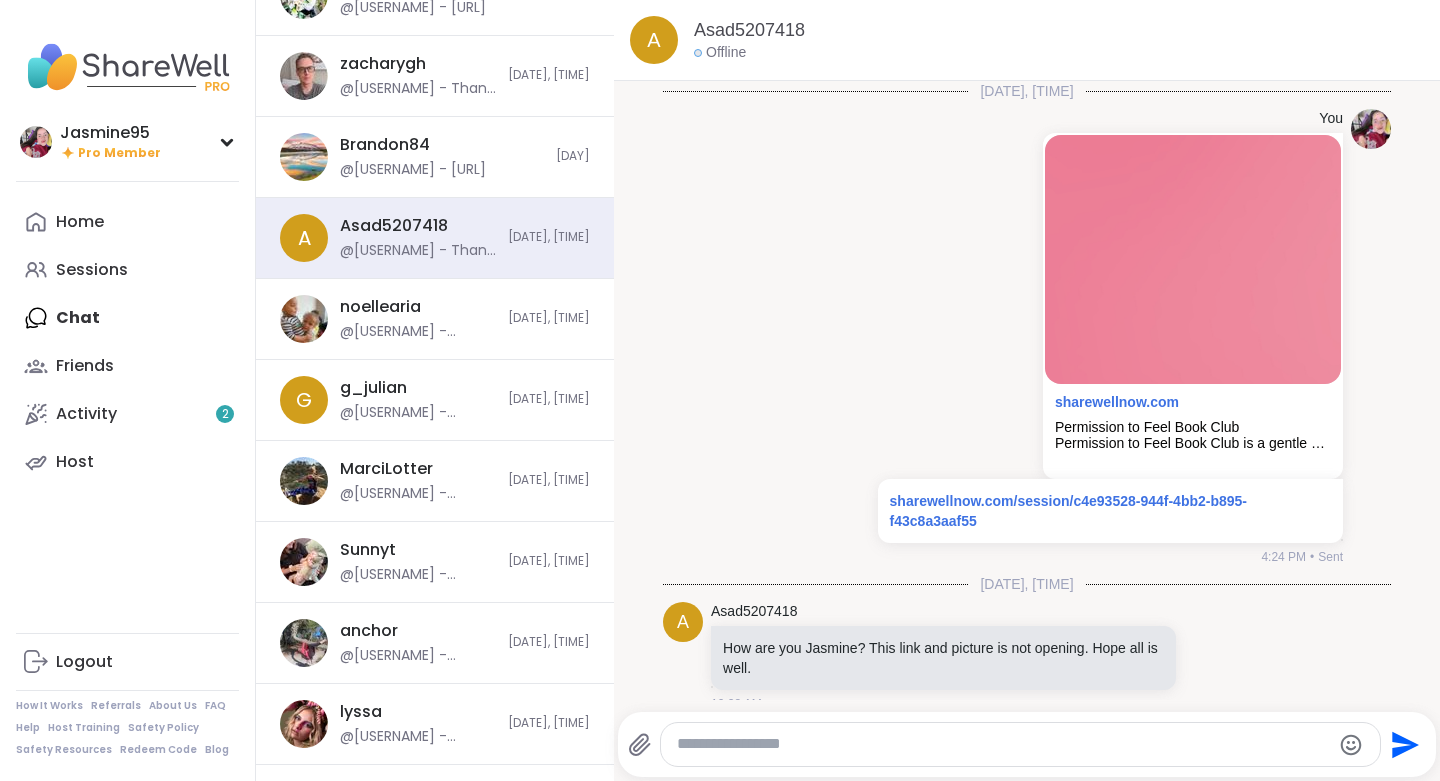 scroll, scrollTop: 1381, scrollLeft: 0, axis: vertical 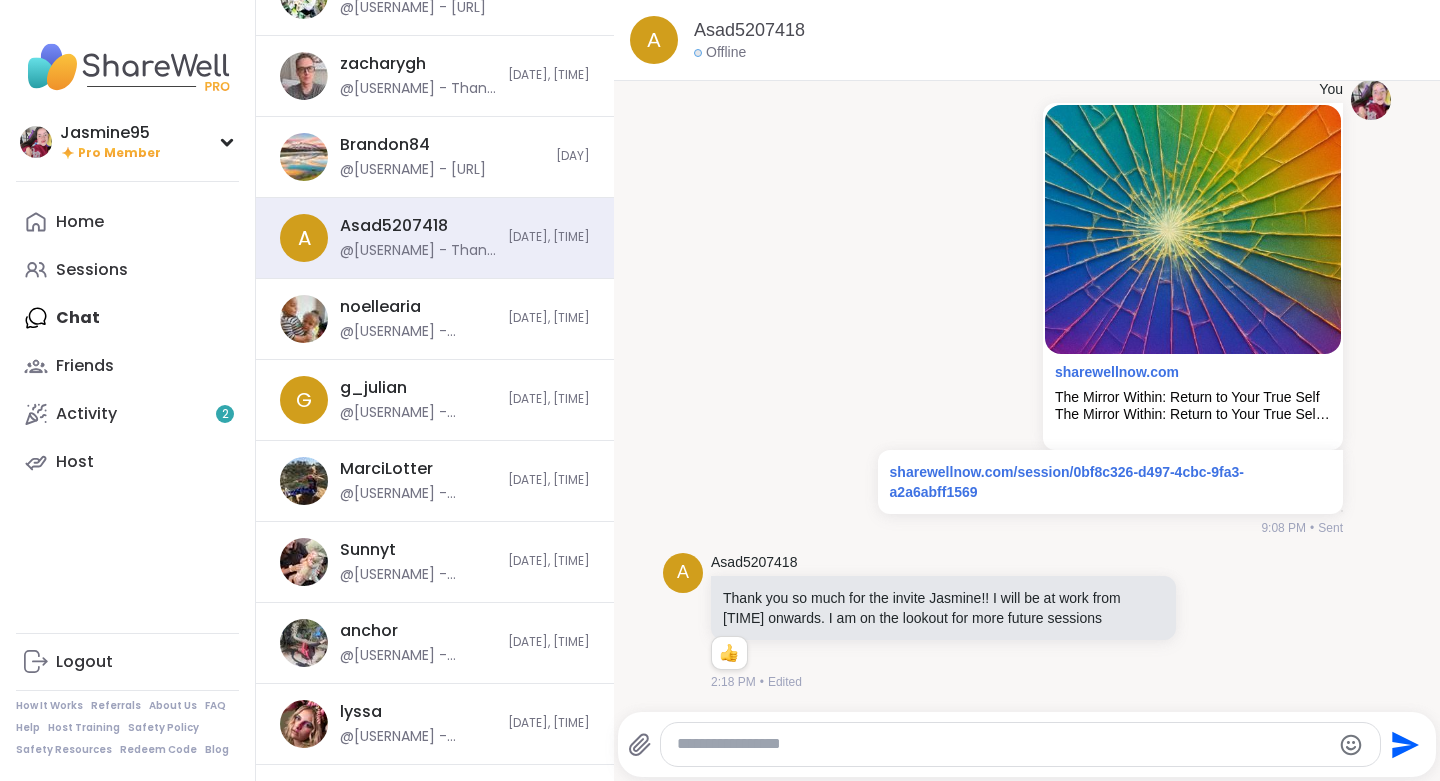 click at bounding box center (1003, 744) 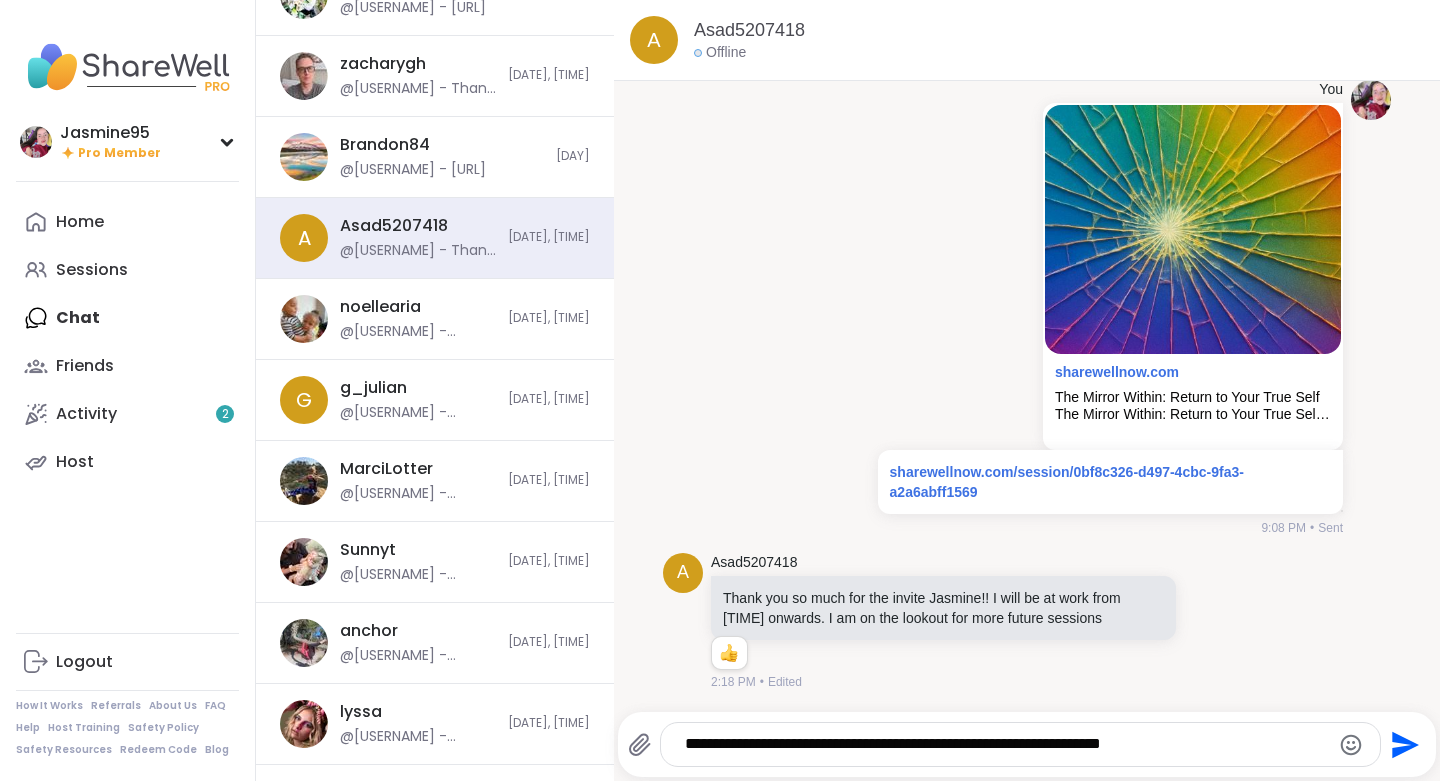 type 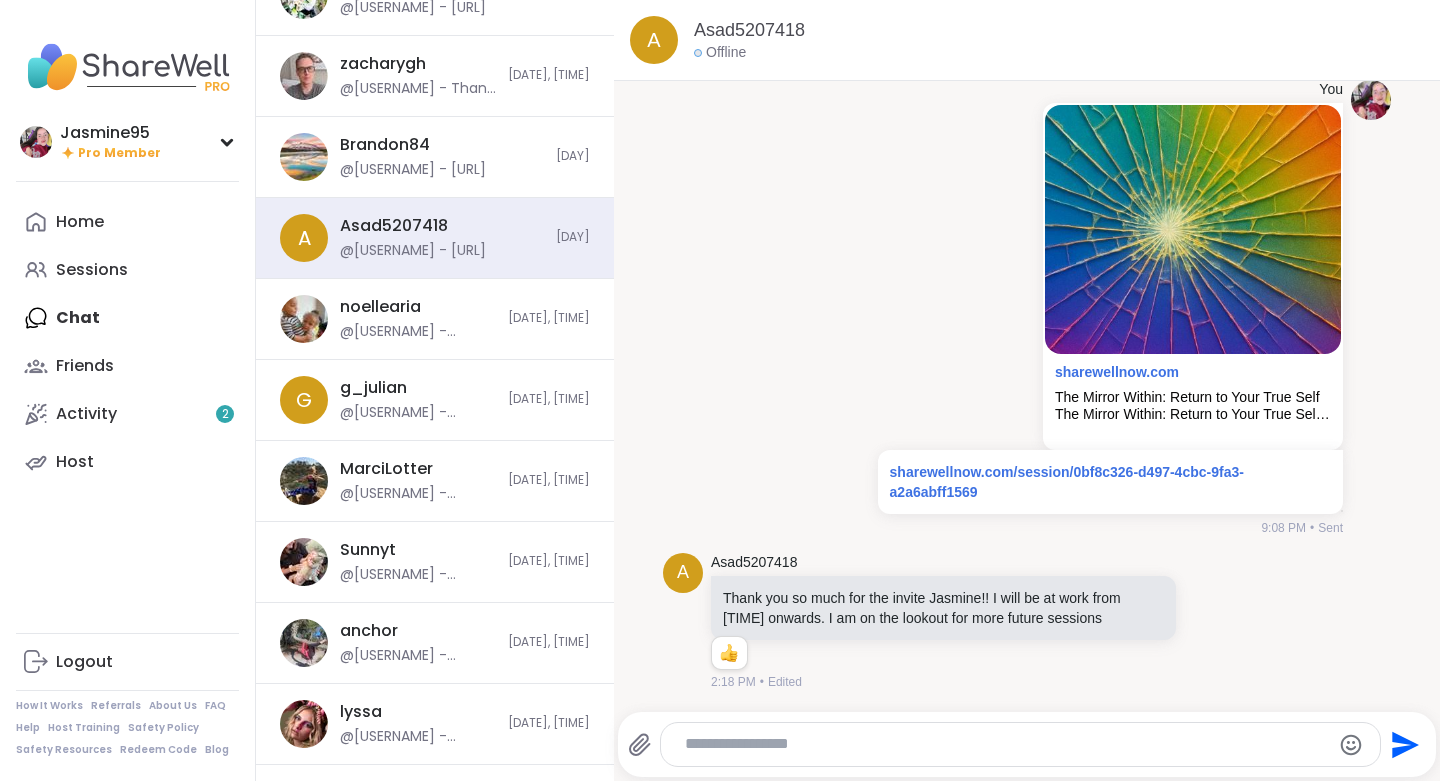 scroll, scrollTop: 1527, scrollLeft: 0, axis: vertical 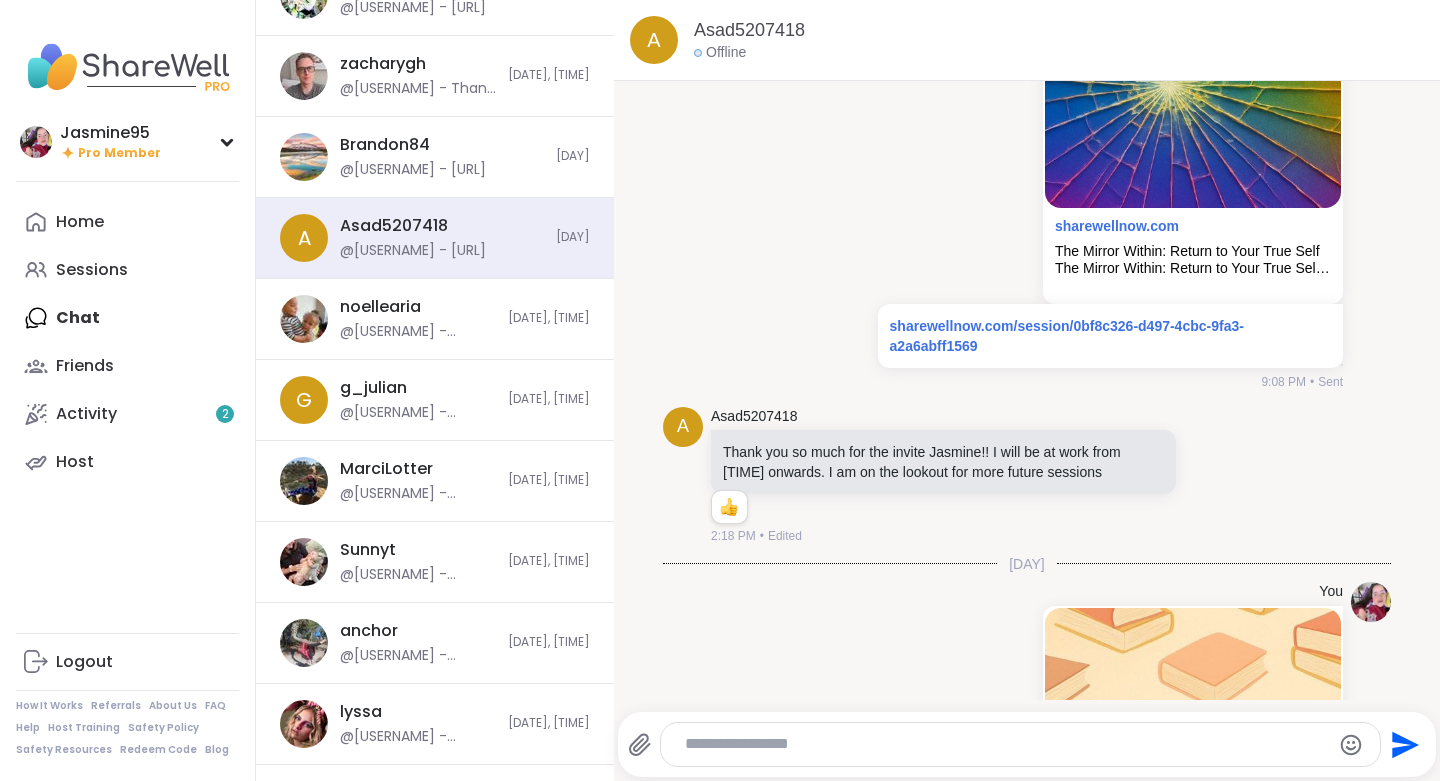 click on "Sunnyt @Jasmine95 - https://sharewellnow.com/session/0bf8c326-d497-4cbc-9fa3-a2a6abff1569" at bounding box center [418, 562] 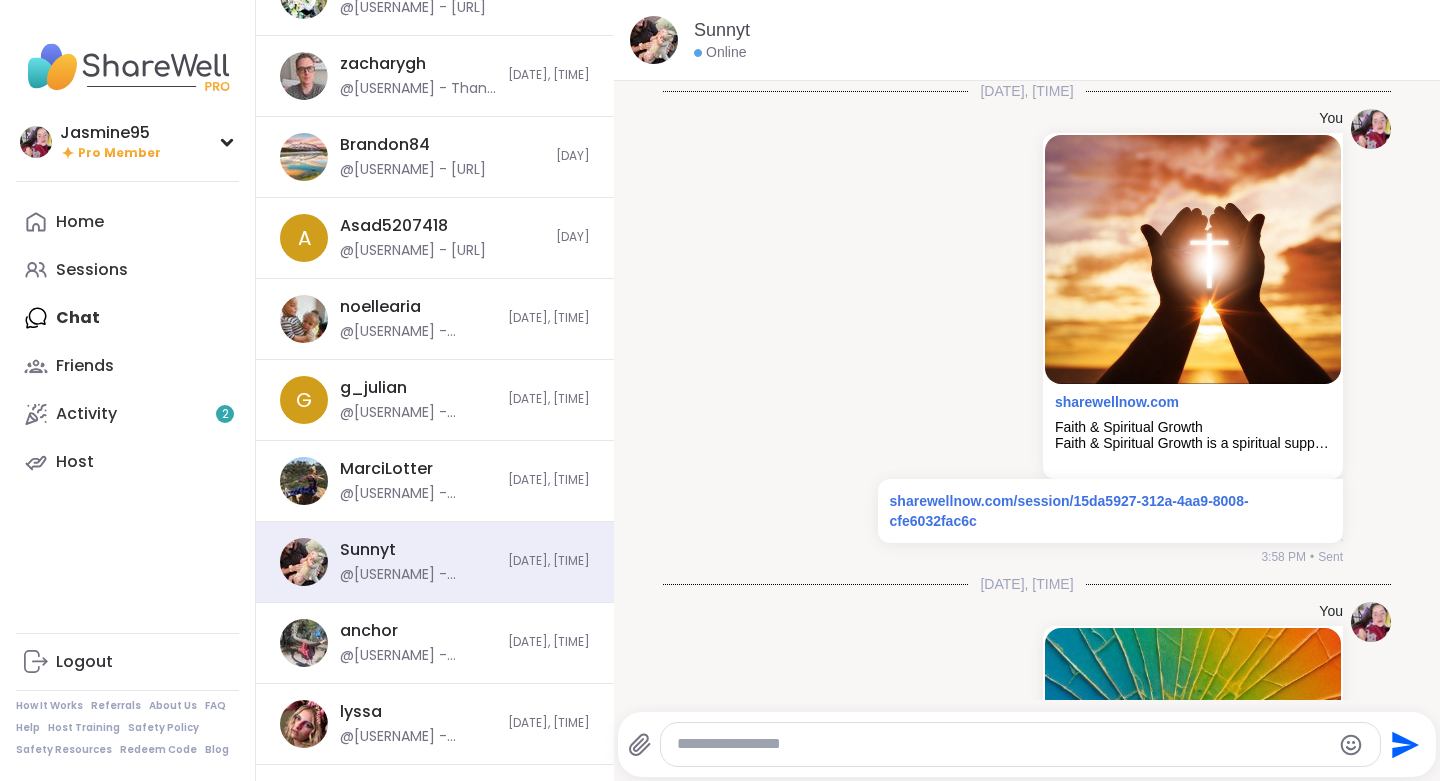 scroll, scrollTop: 367, scrollLeft: 0, axis: vertical 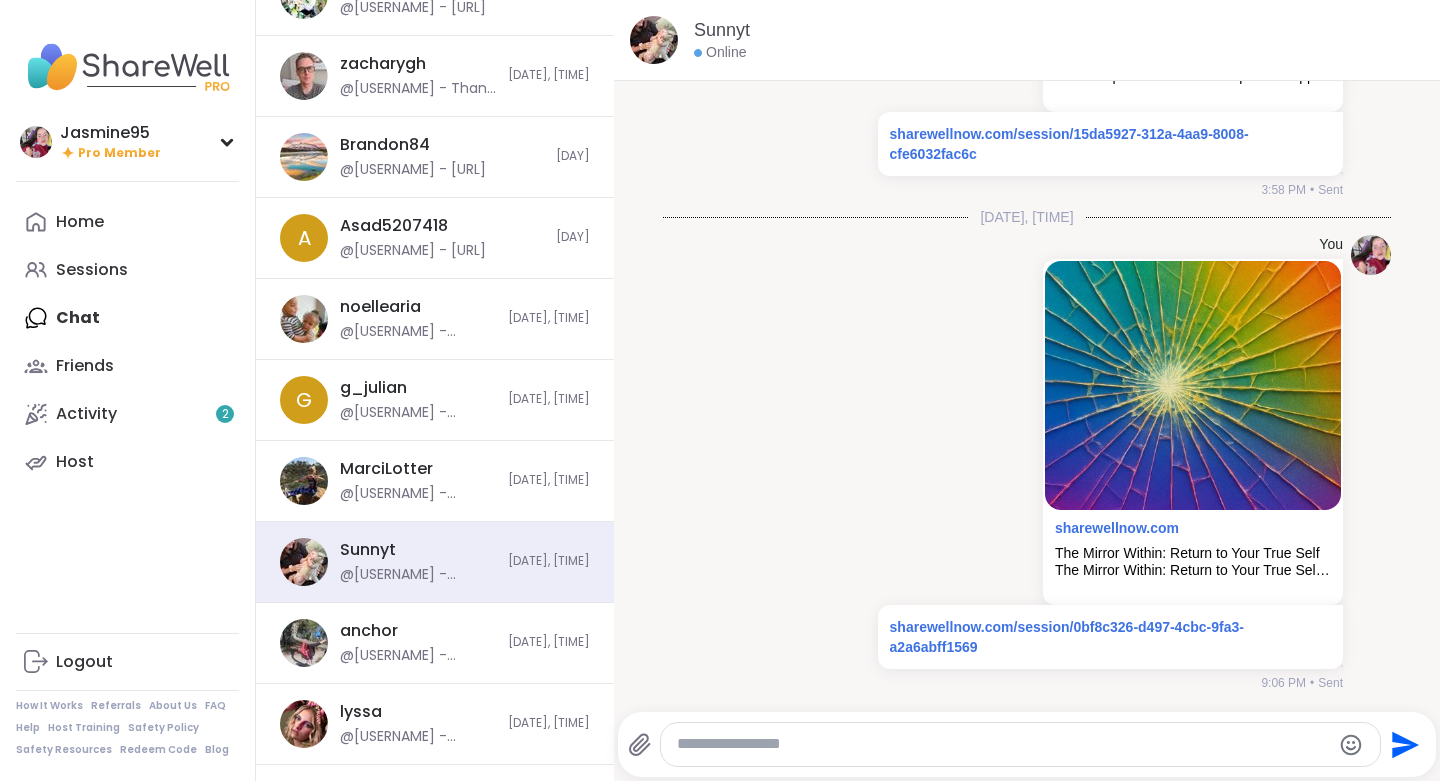 click at bounding box center (1003, 744) 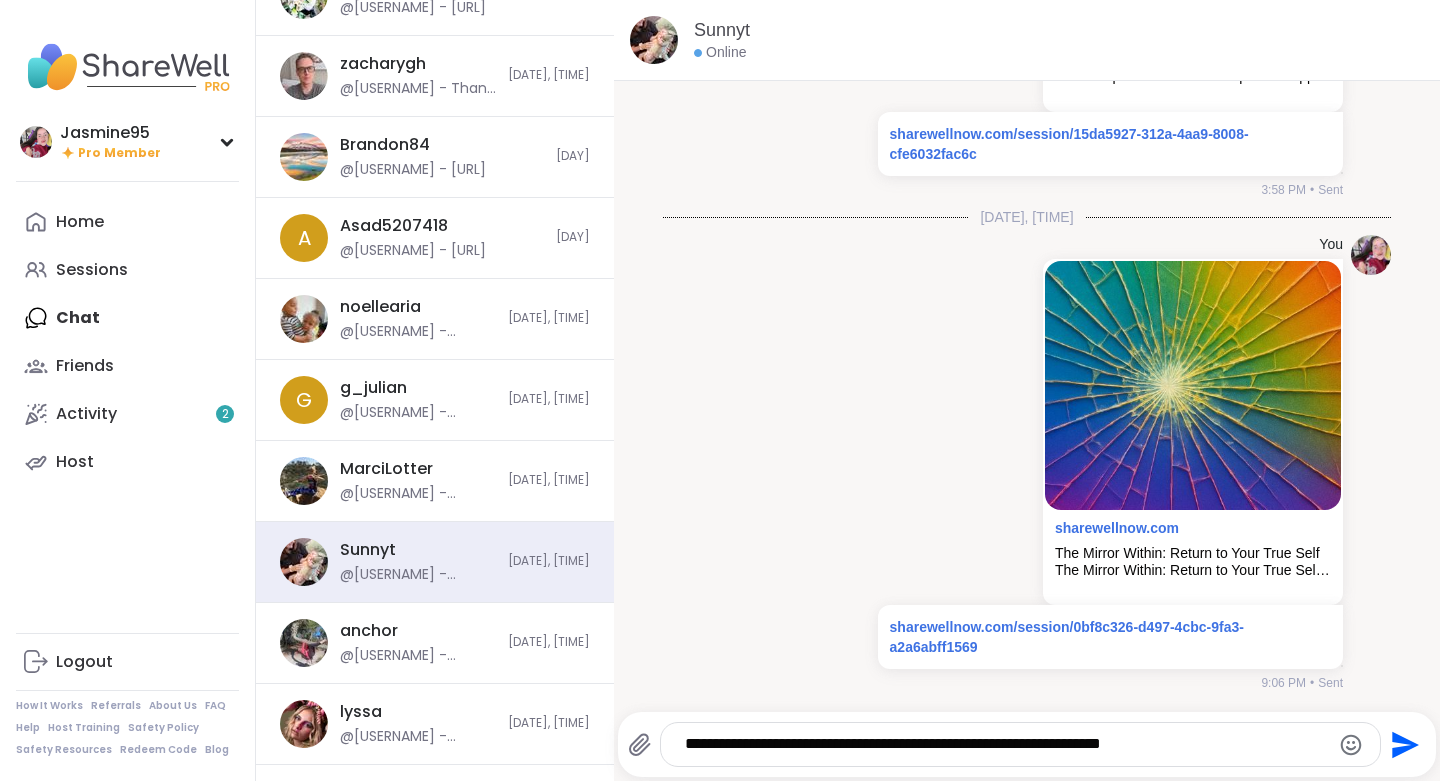 type 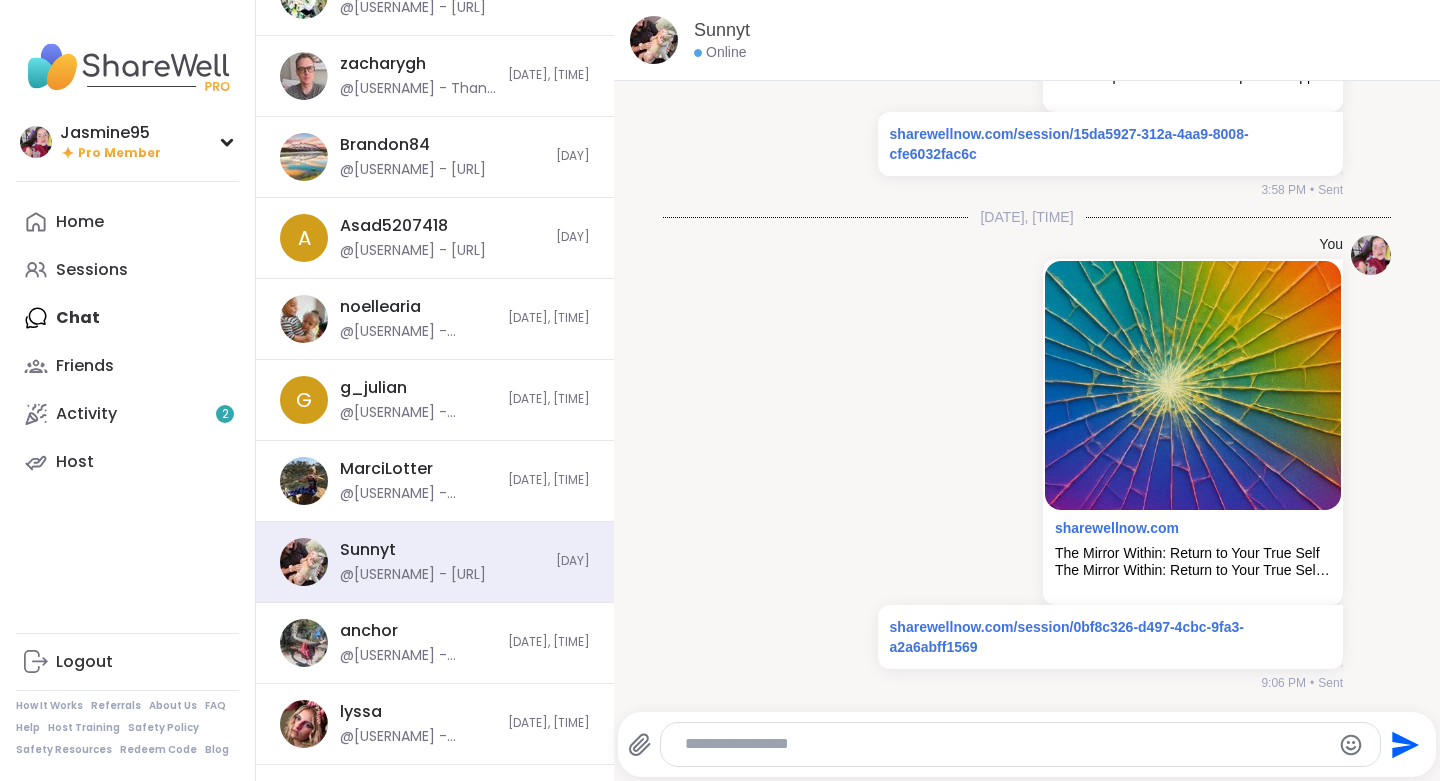 scroll, scrollTop: 514, scrollLeft: 0, axis: vertical 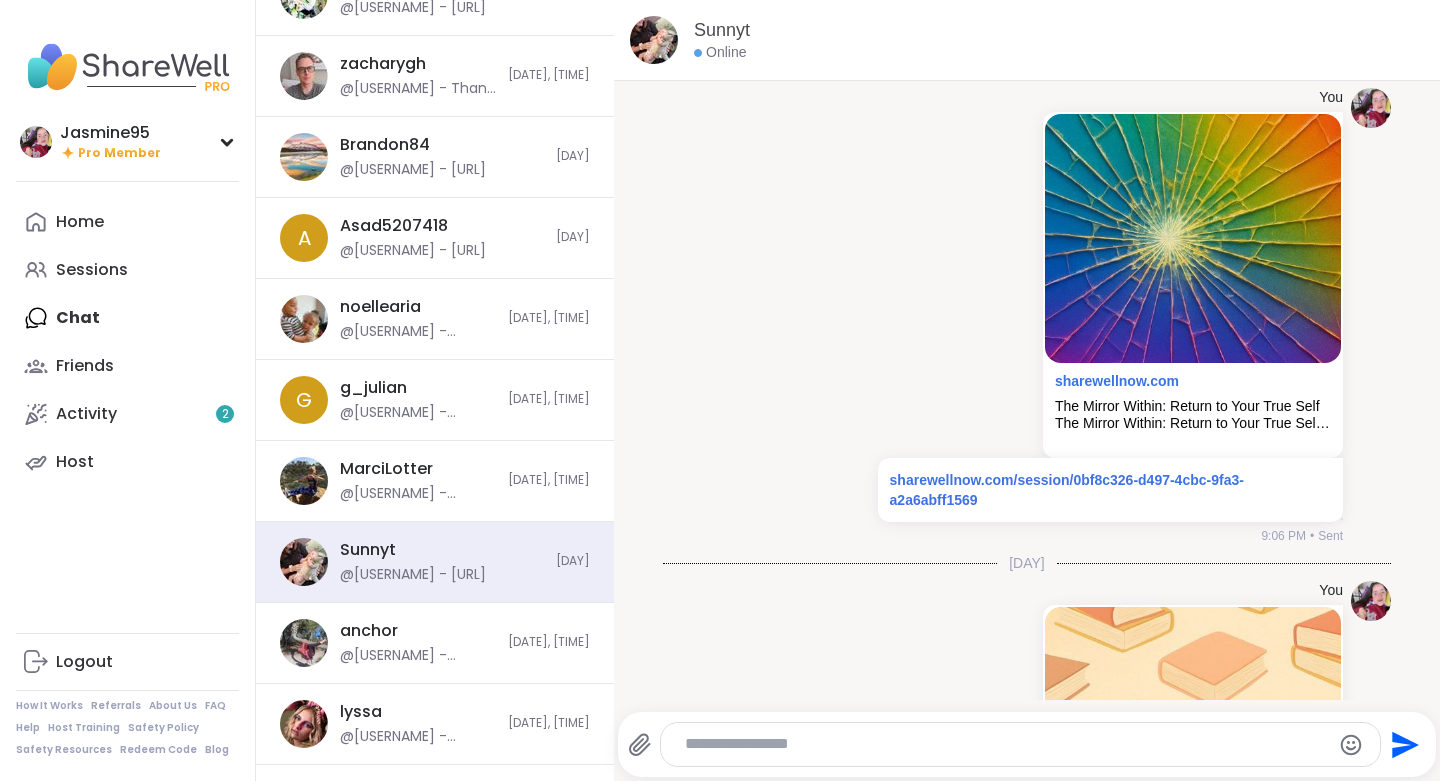 click on "@Jasmine95 - https://sharewellnow.com/session/0bf8c326-d497-4cbc-9fa3-a2a6abff1569" at bounding box center (418, 656) 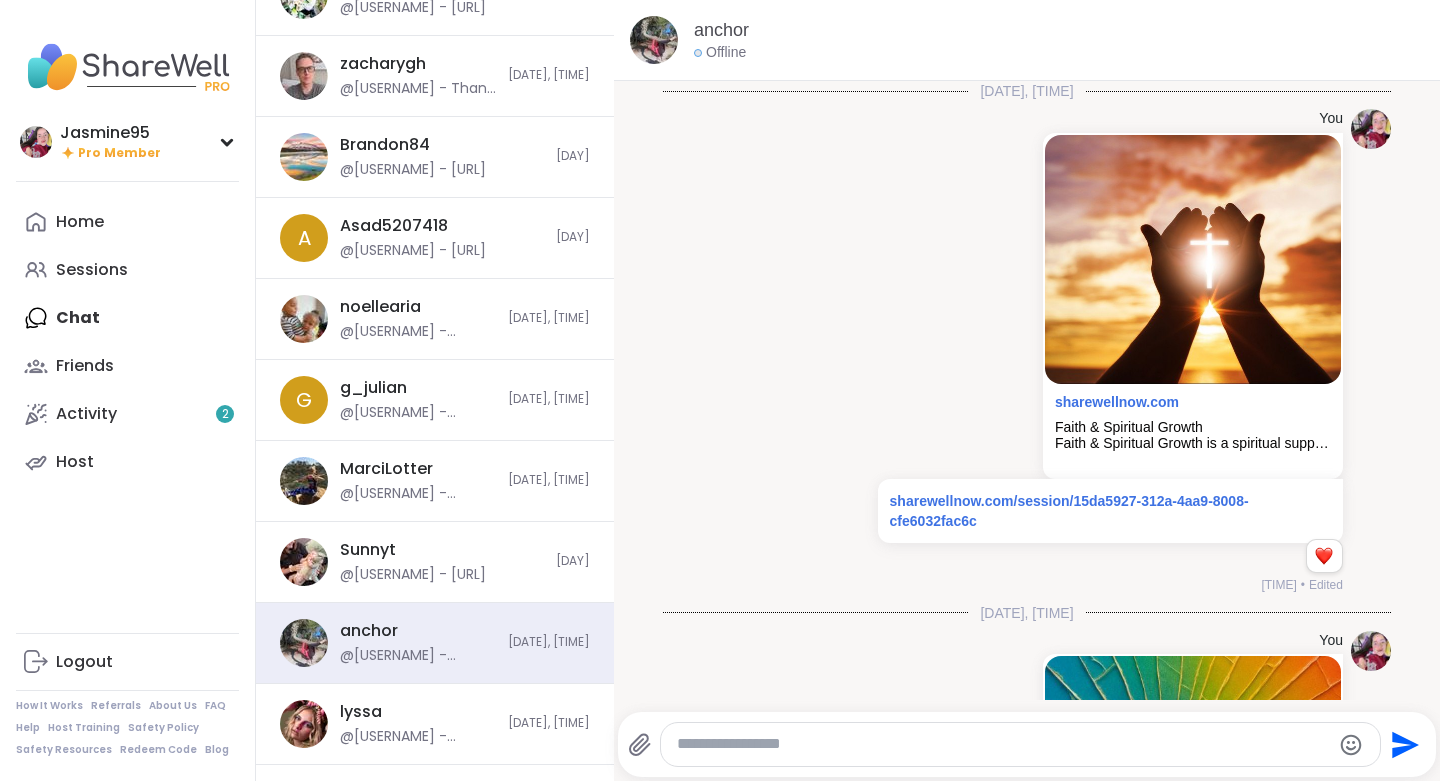 scroll, scrollTop: 424, scrollLeft: 0, axis: vertical 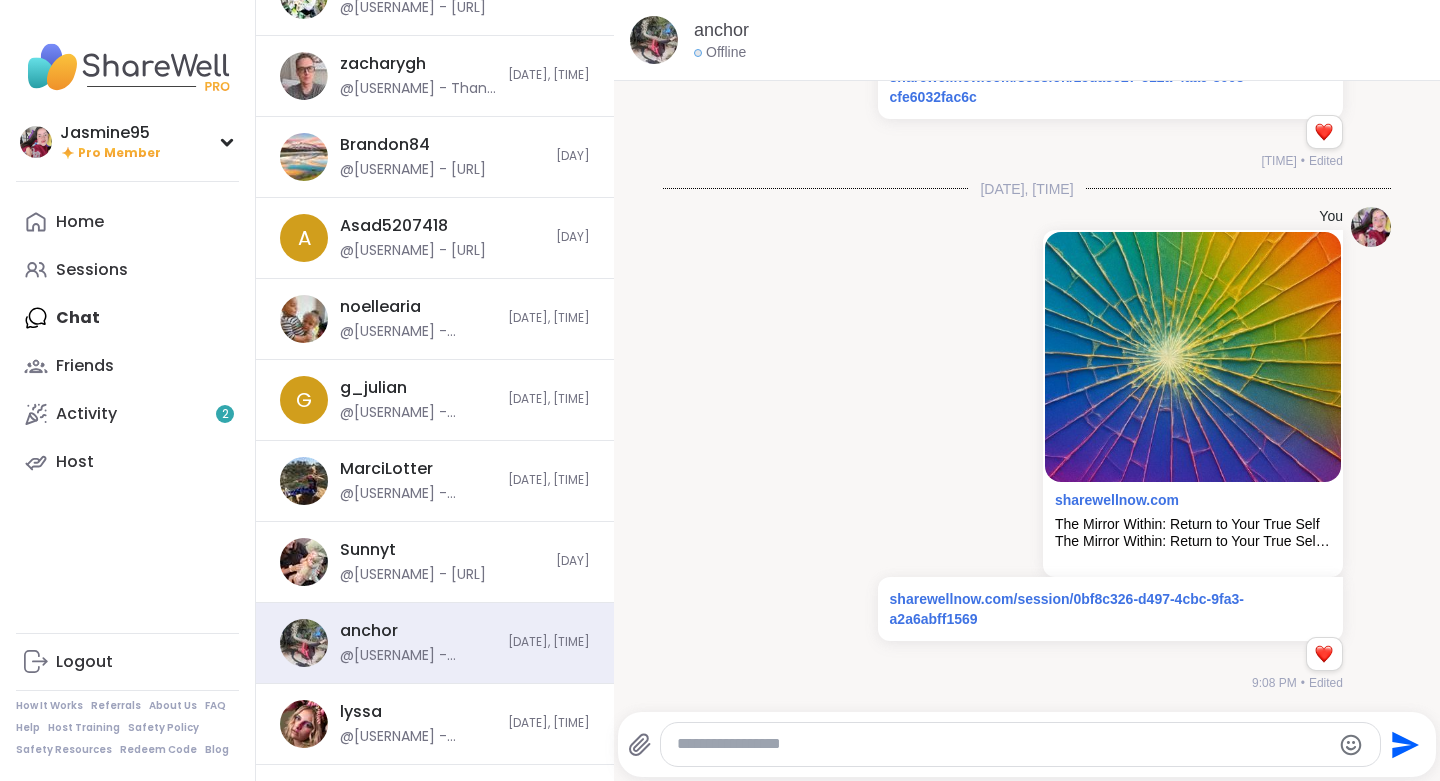 click at bounding box center (1003, 744) 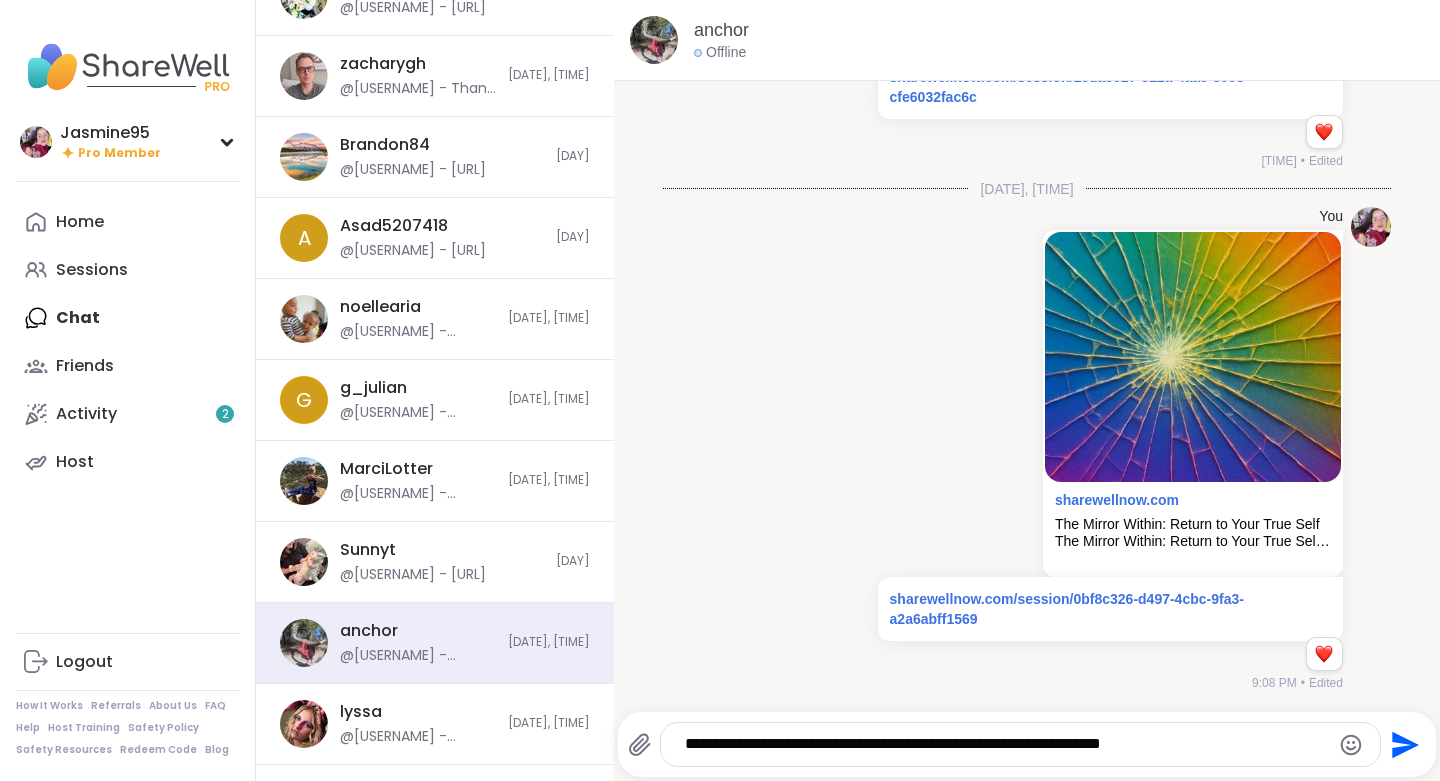 type 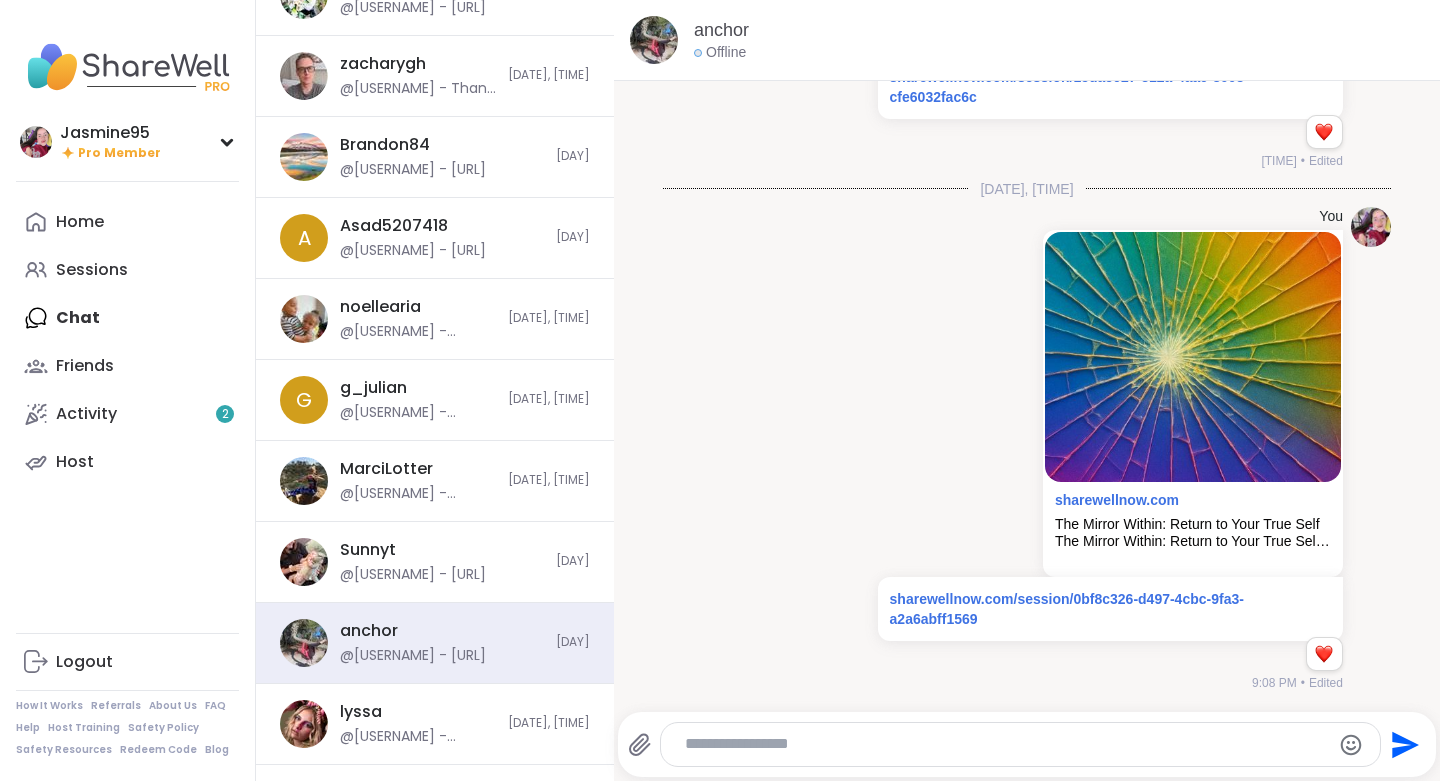 scroll, scrollTop: 571, scrollLeft: 0, axis: vertical 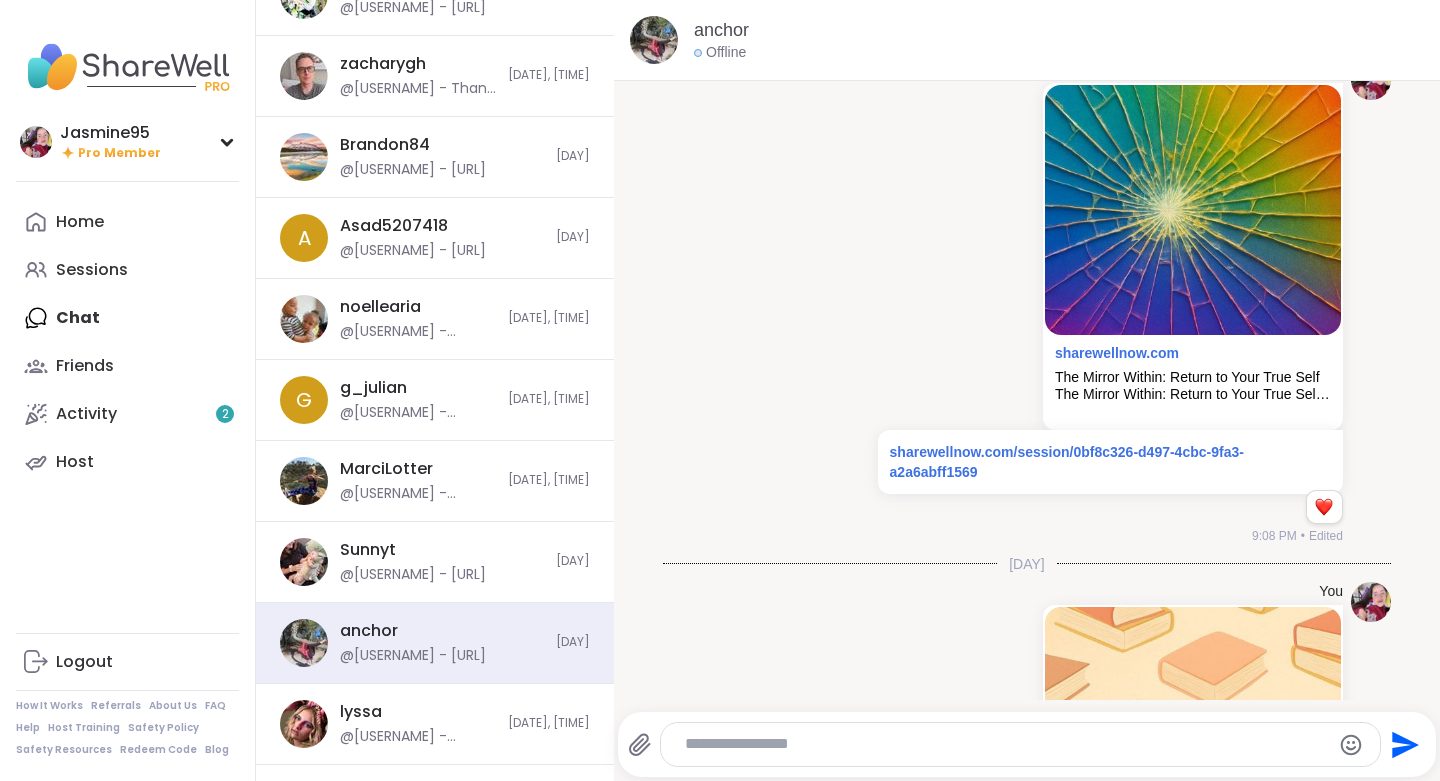 click on "lyssa @Jasmine95 - https://sharewellnow.com/session/0bf8c326-d497-4cbc-9fa3-a2a6abff1569" at bounding box center [418, 724] 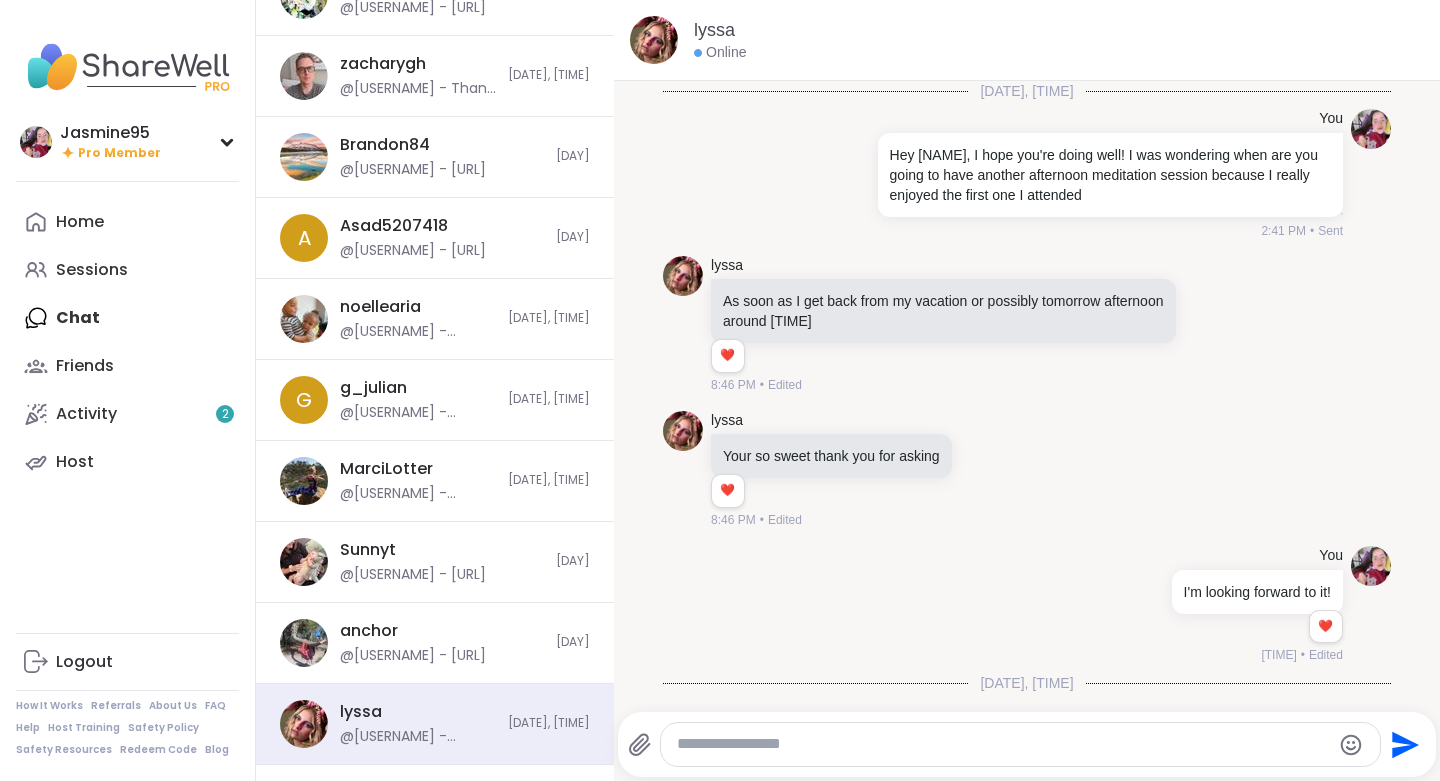 scroll, scrollTop: 10962, scrollLeft: 0, axis: vertical 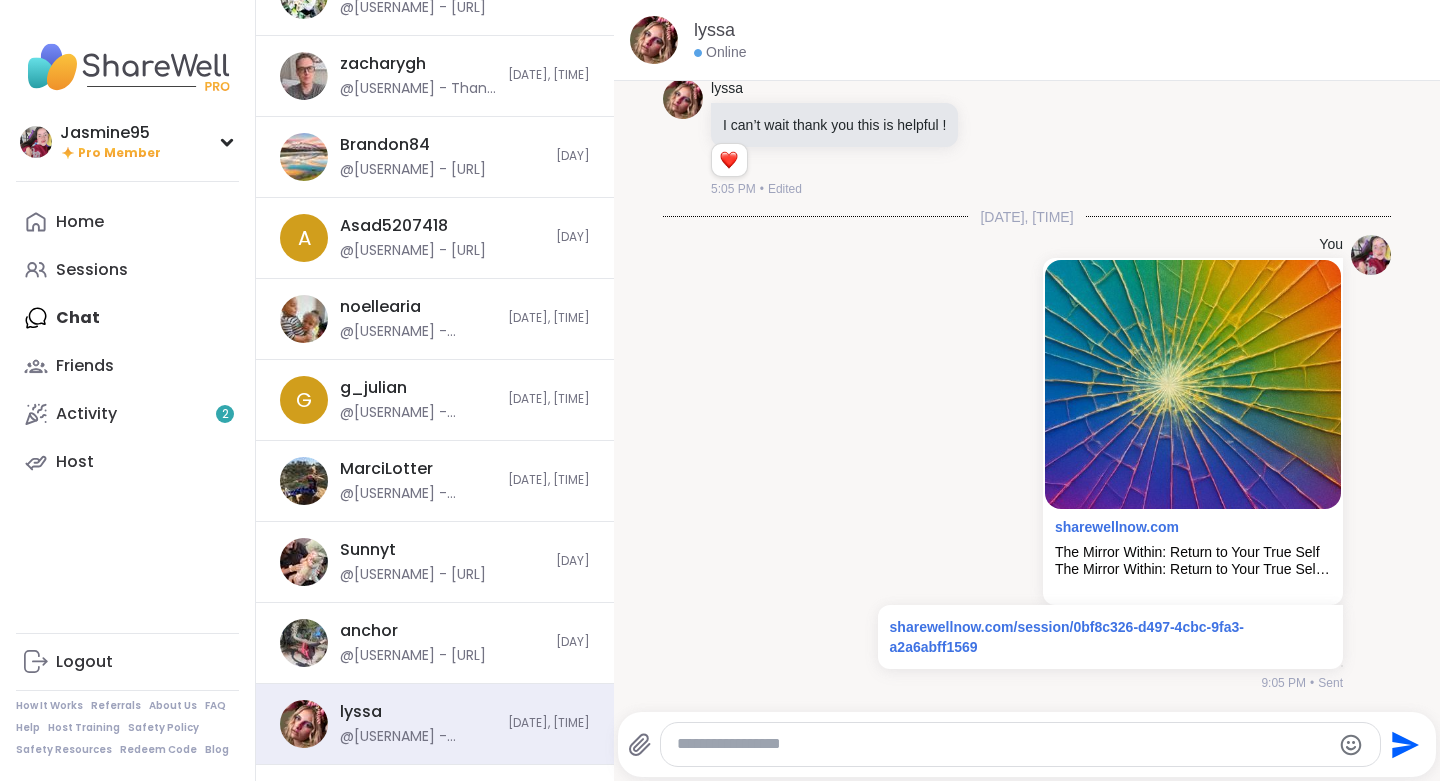 click at bounding box center [1003, 744] 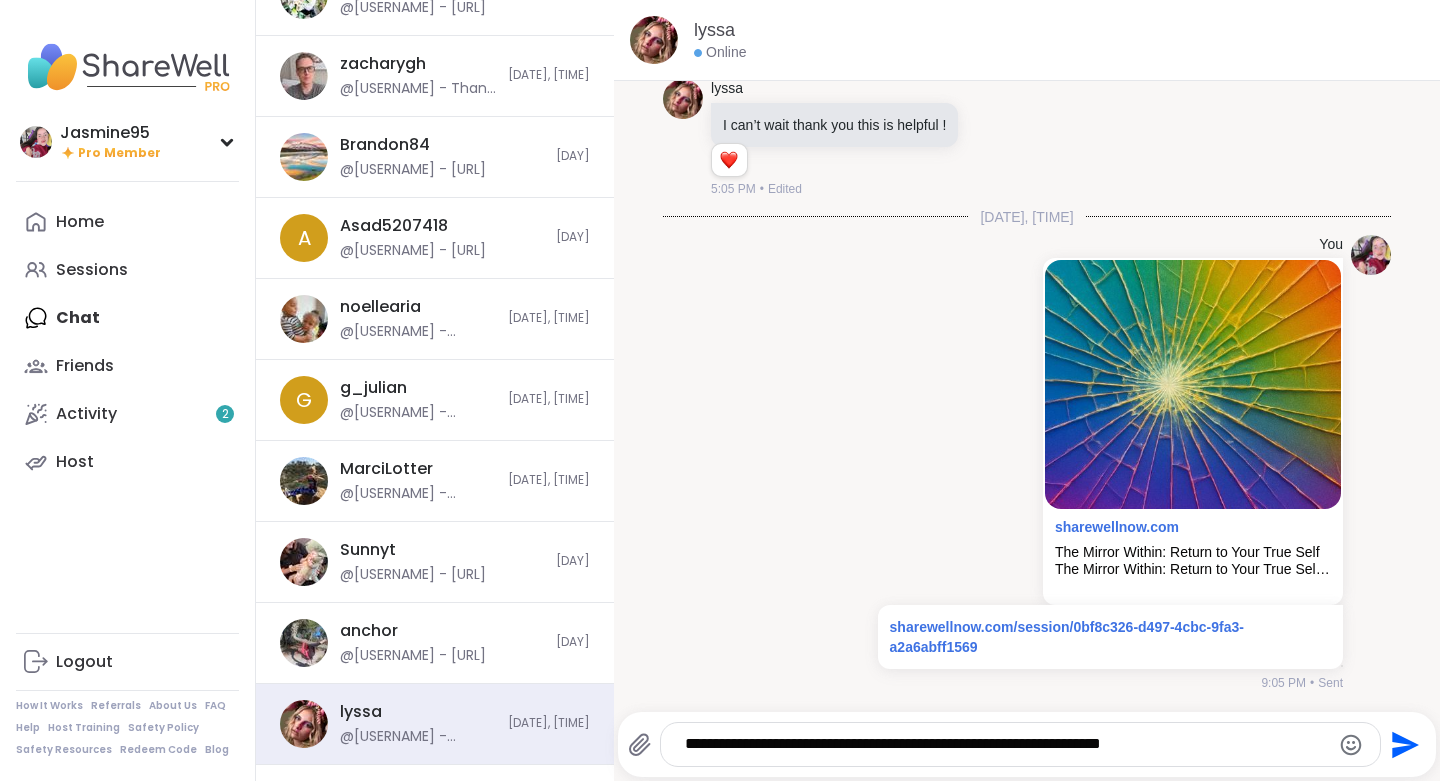 type 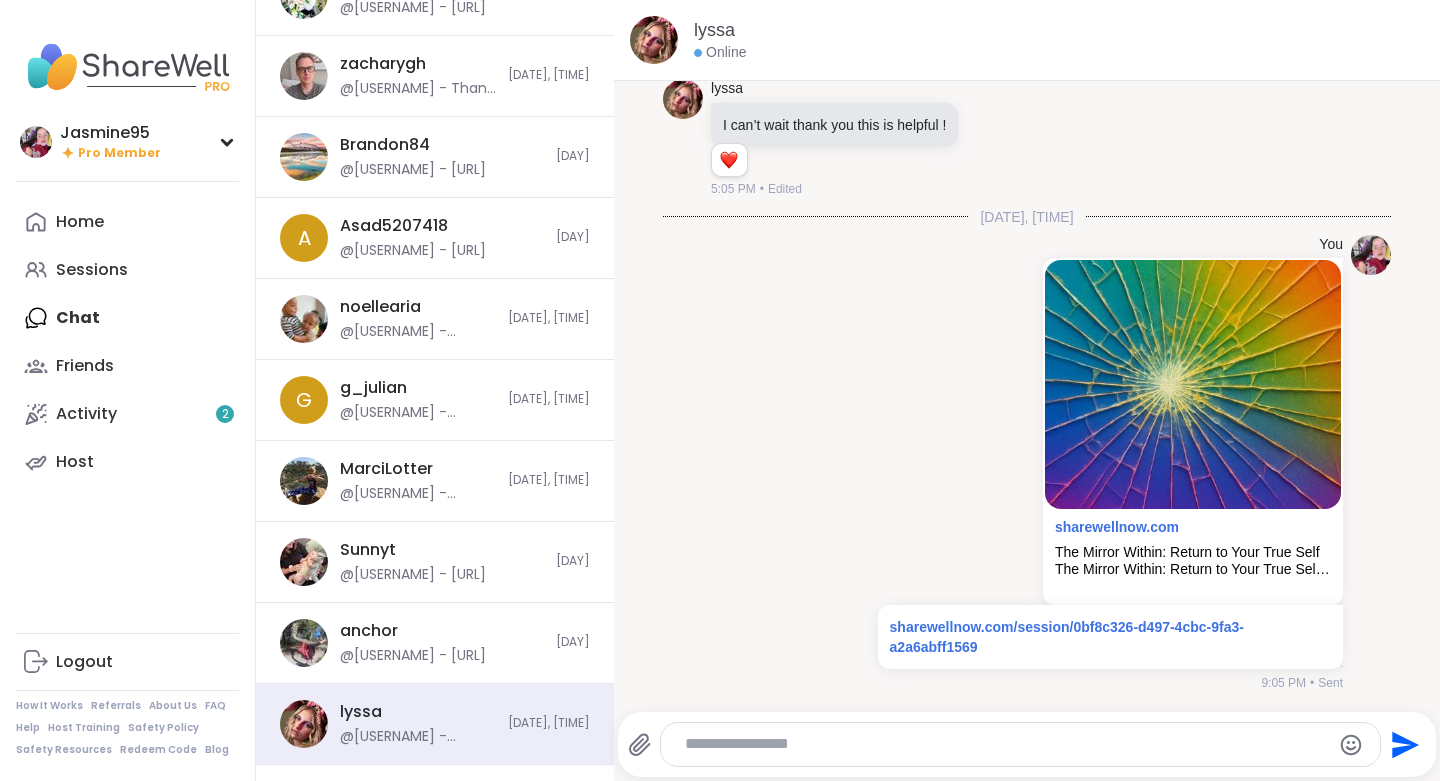 scroll, scrollTop: 11109, scrollLeft: 0, axis: vertical 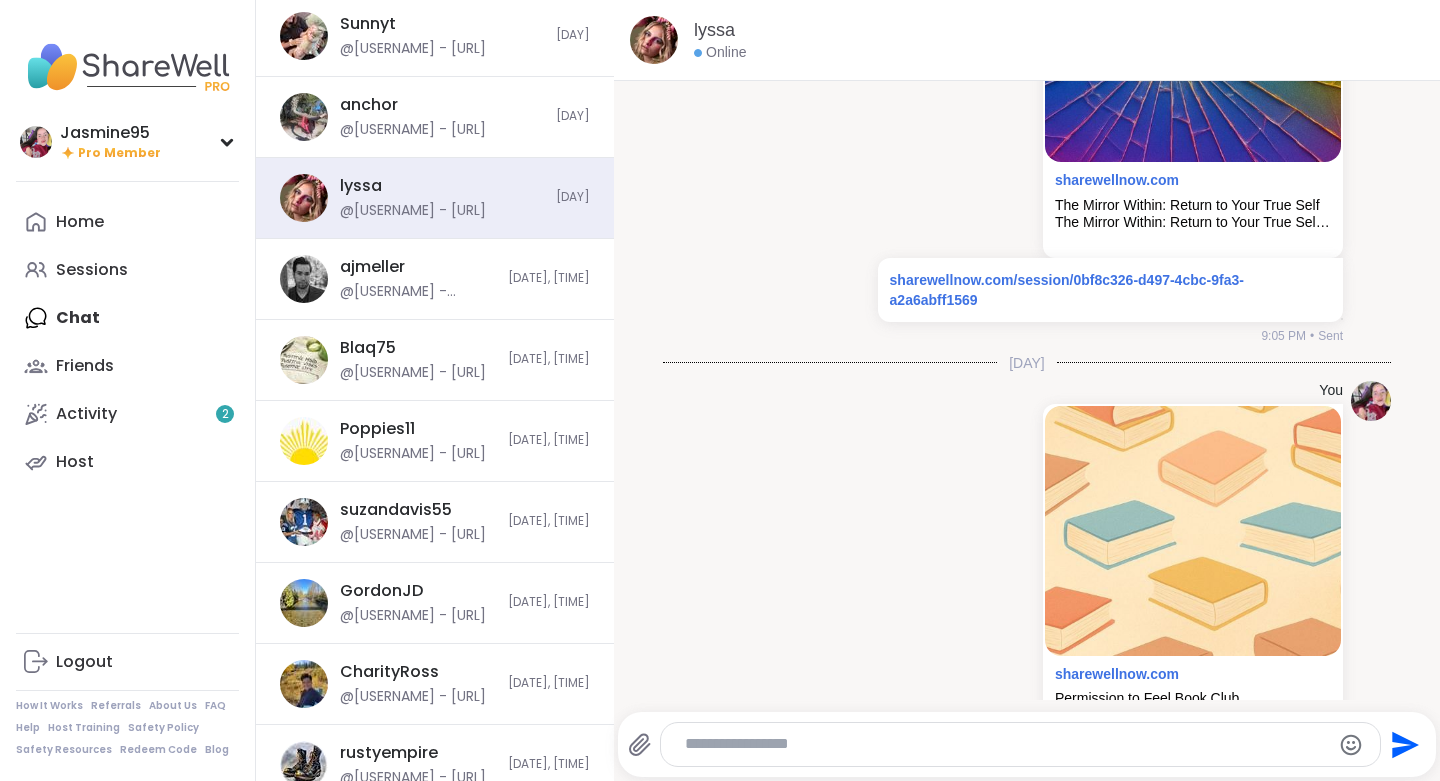 click on "@Jasmine95 - https://sharewellnow.com/session/0bf8c326-d497-4cbc-9fa3-a2a6abff1569" at bounding box center (418, 292) 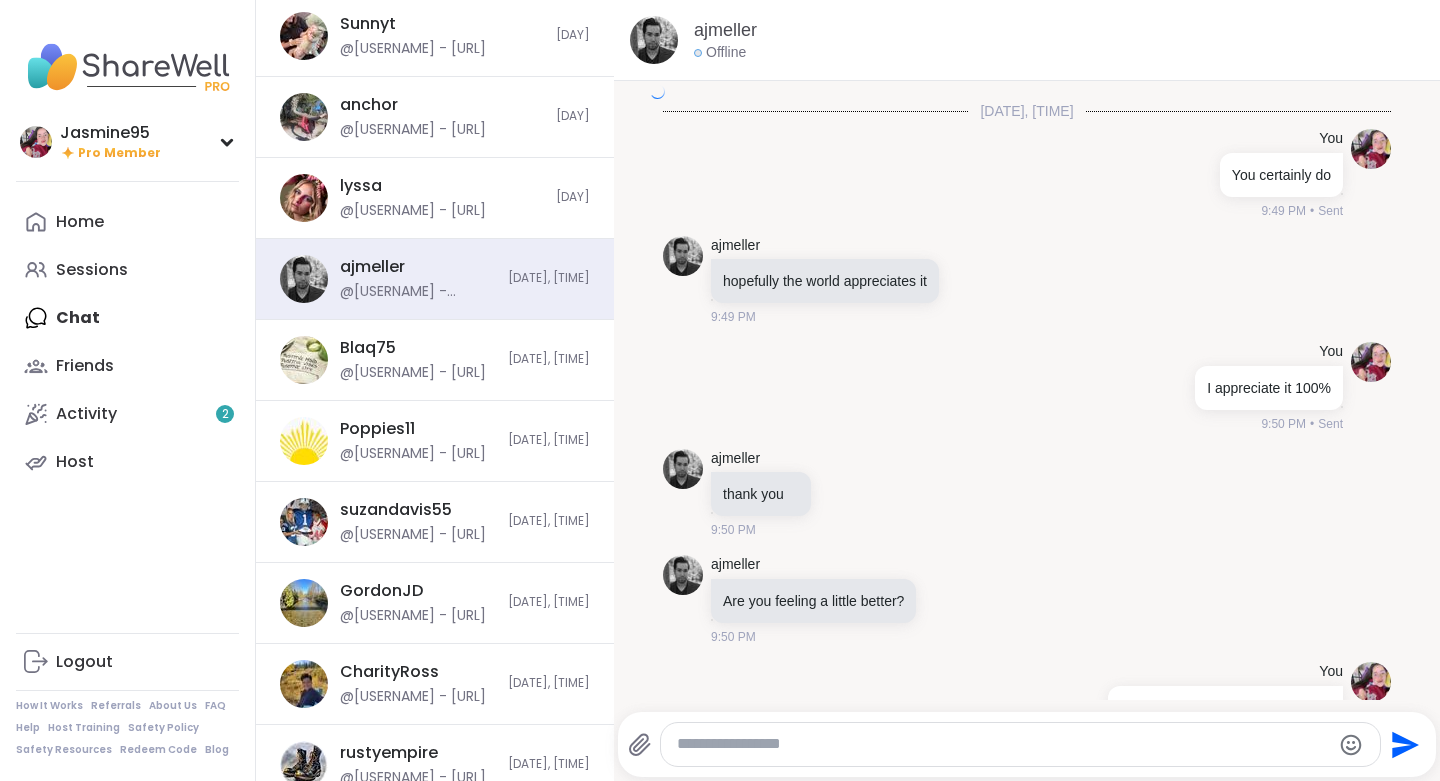 scroll, scrollTop: 13320, scrollLeft: 0, axis: vertical 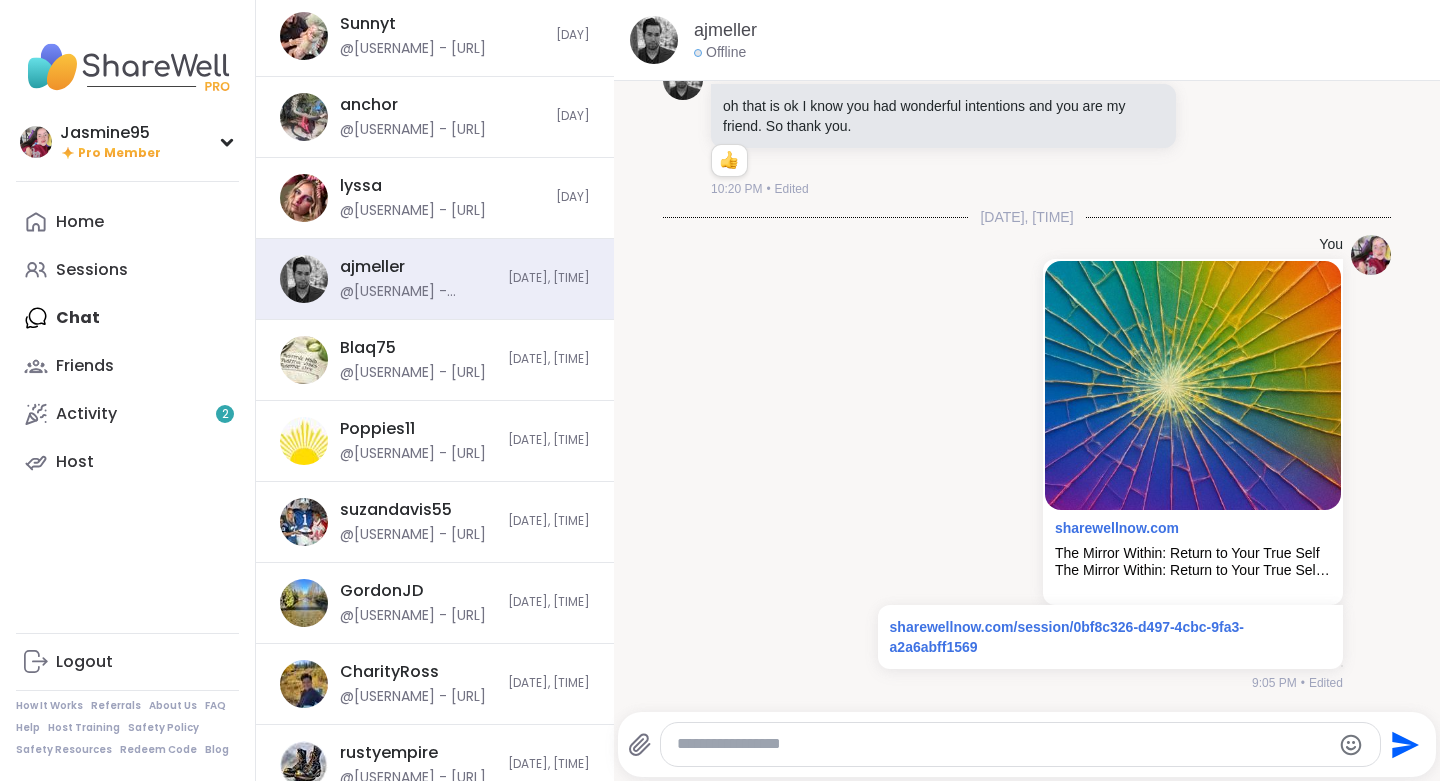 click at bounding box center (1020, 744) 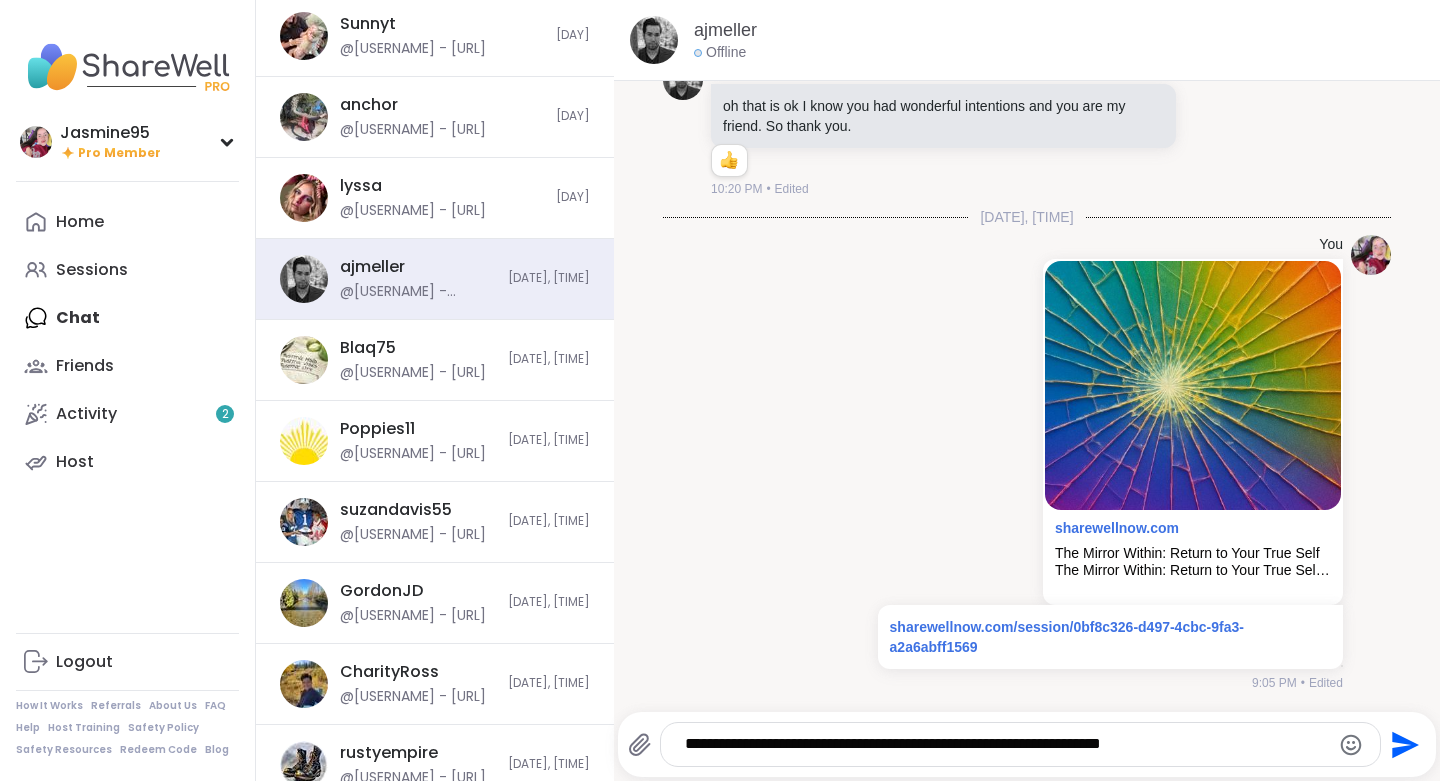 type 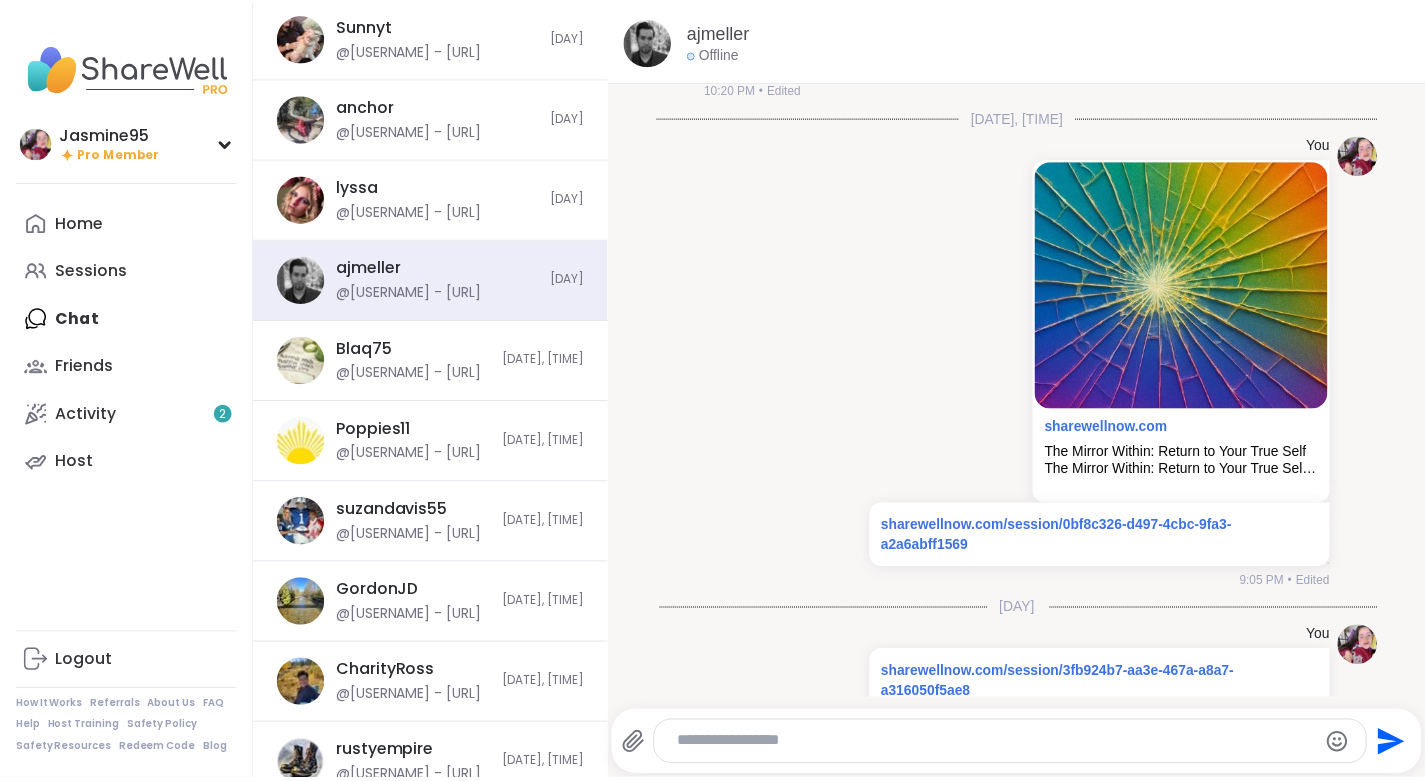 scroll, scrollTop: 13466, scrollLeft: 0, axis: vertical 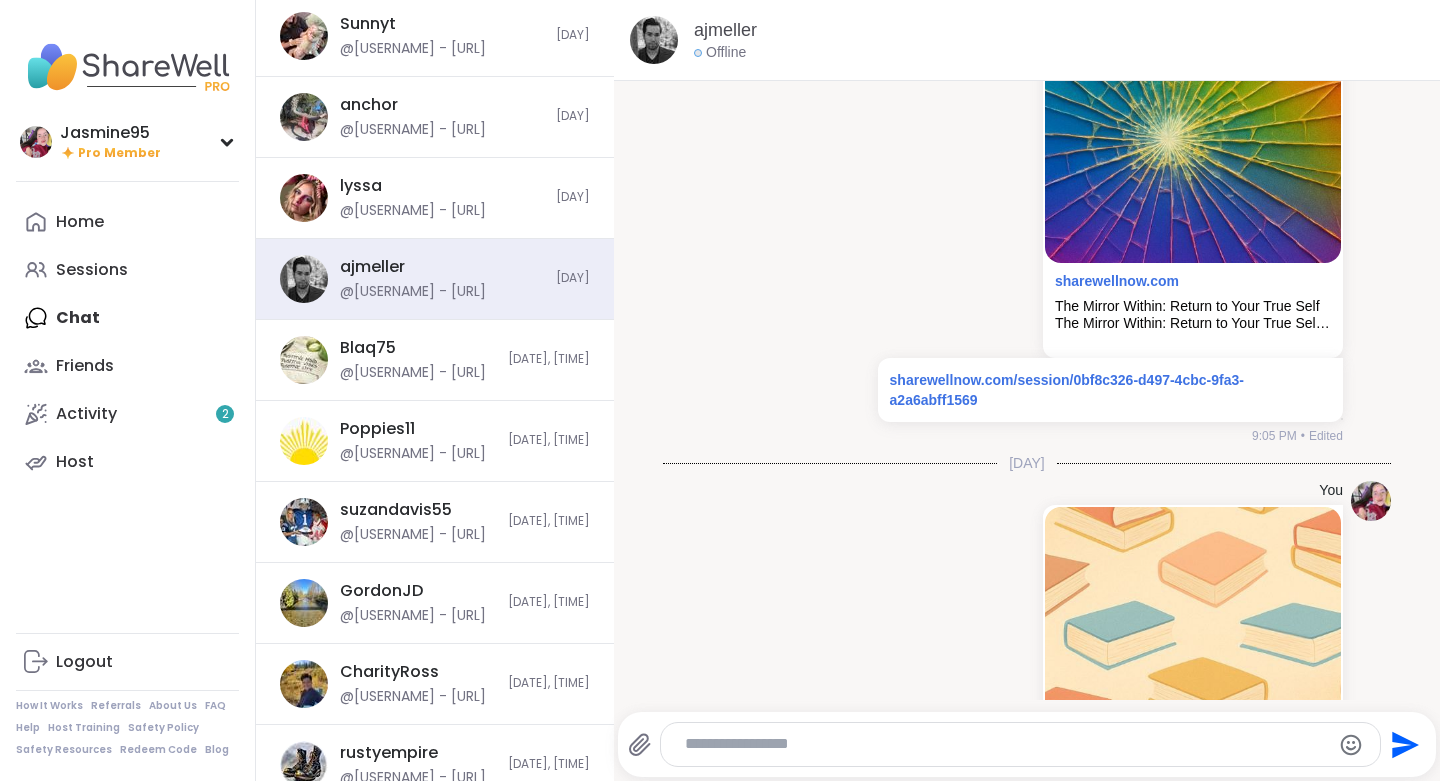 click on "Activity 2" at bounding box center [127, 414] 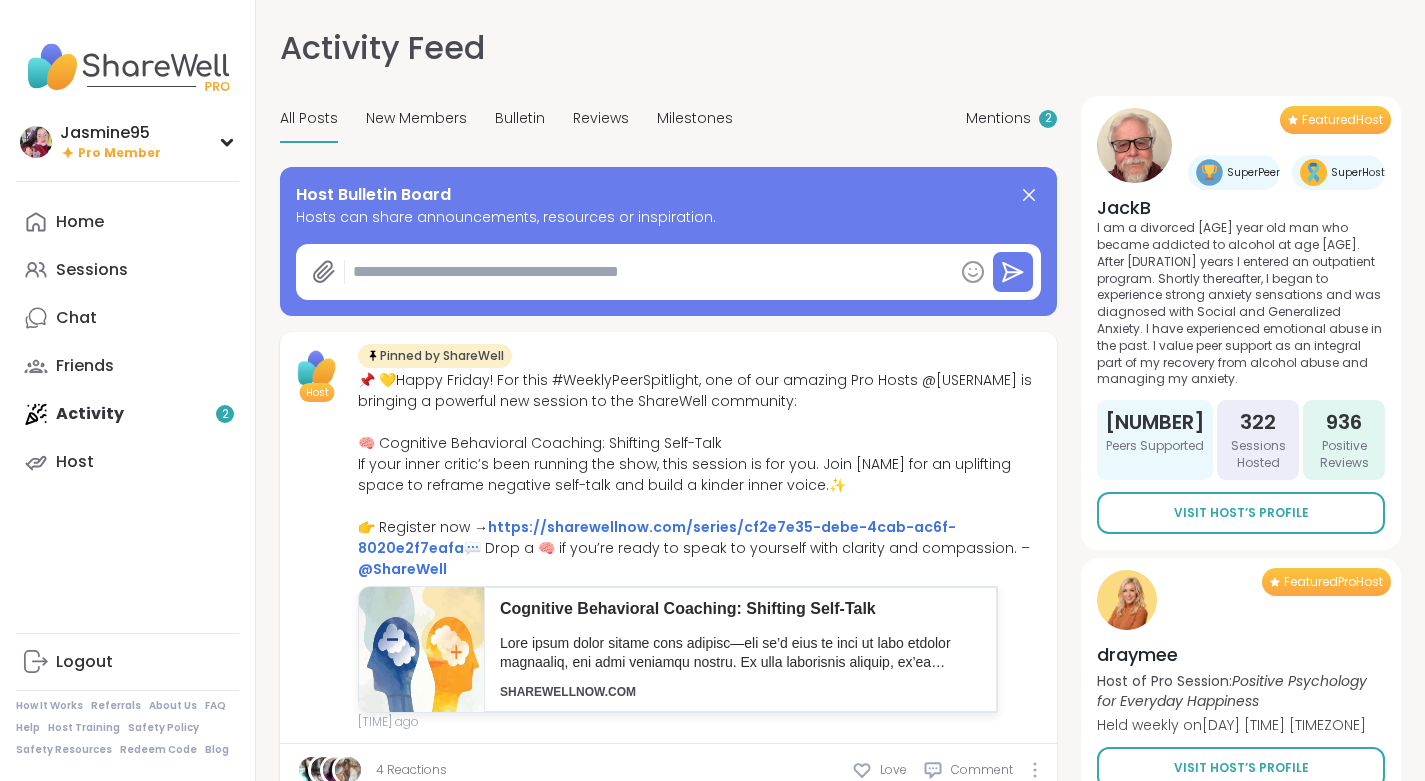 click at bounding box center [649, 272] 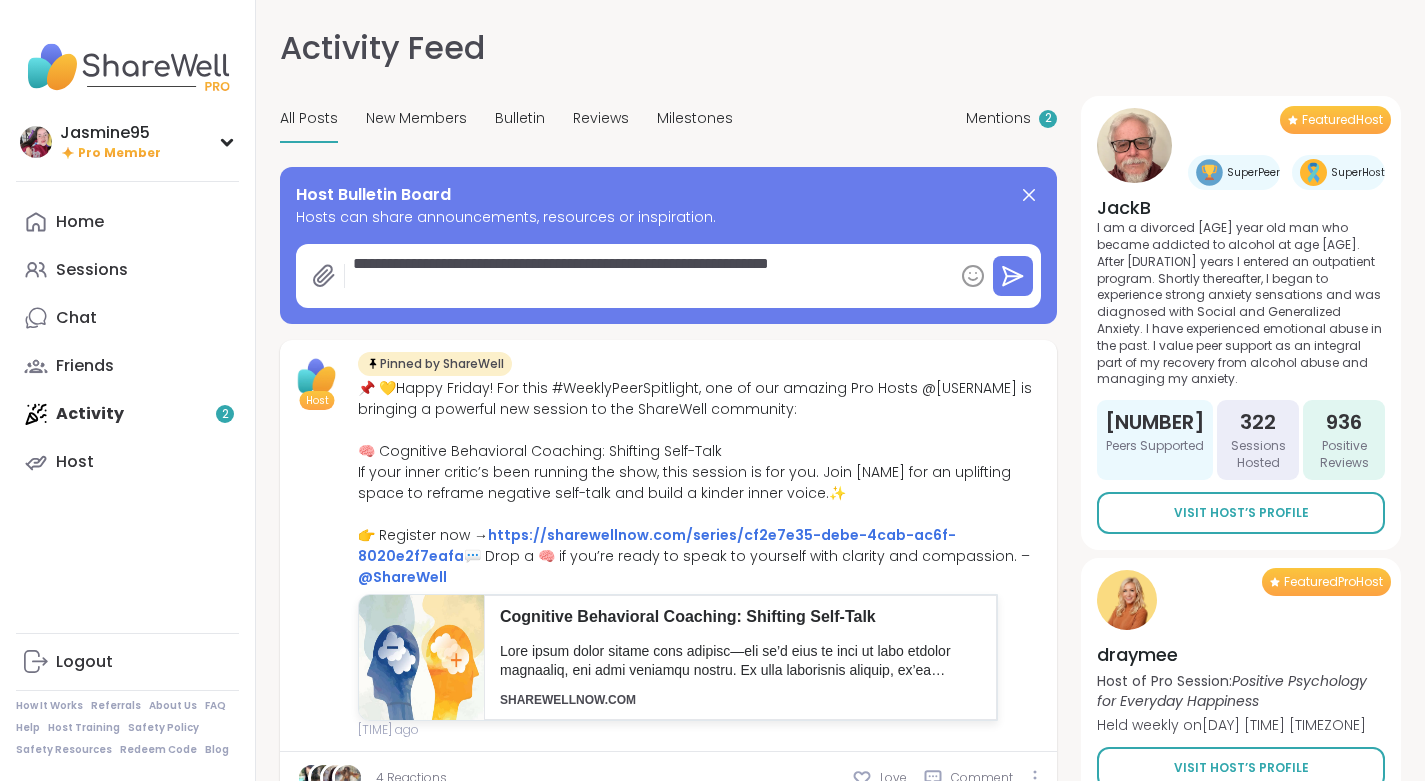 type on "**********" 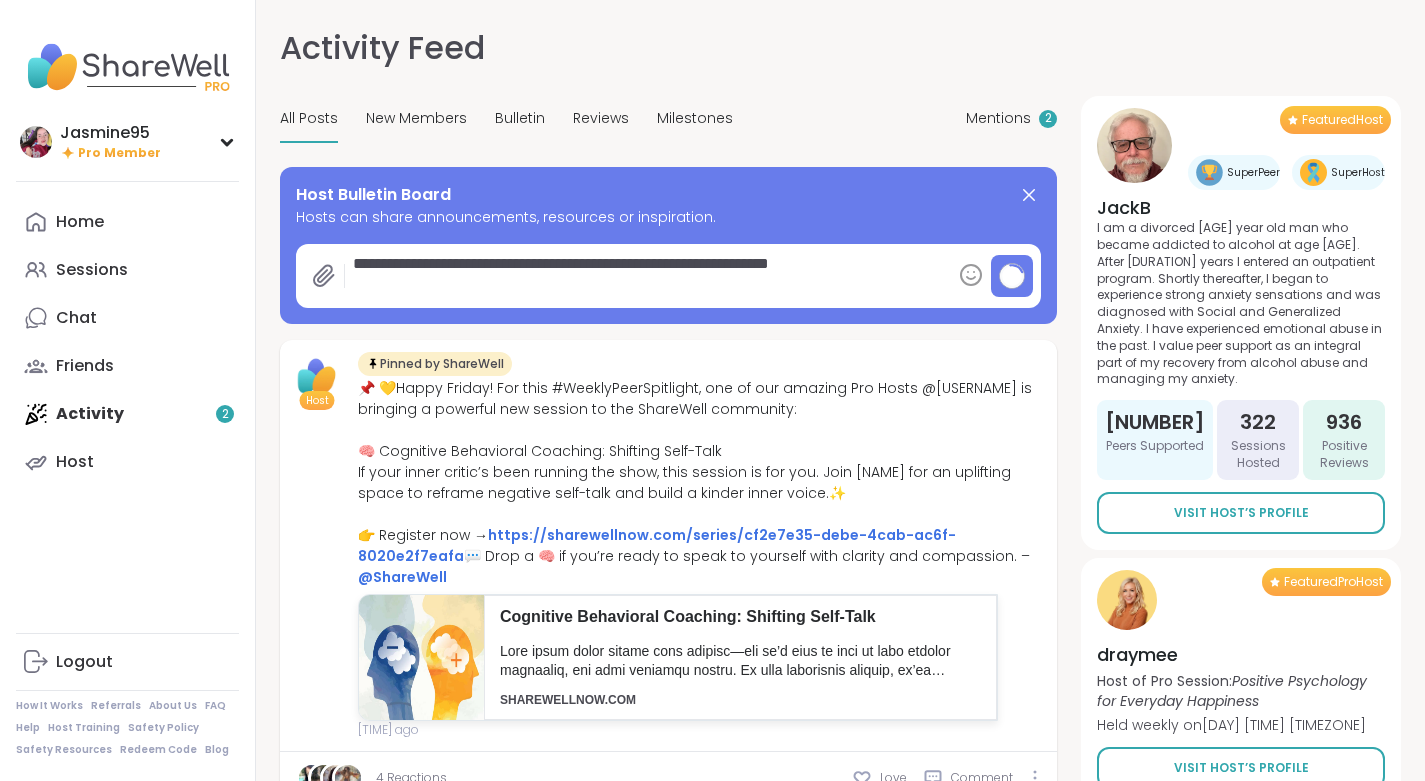 type on "*" 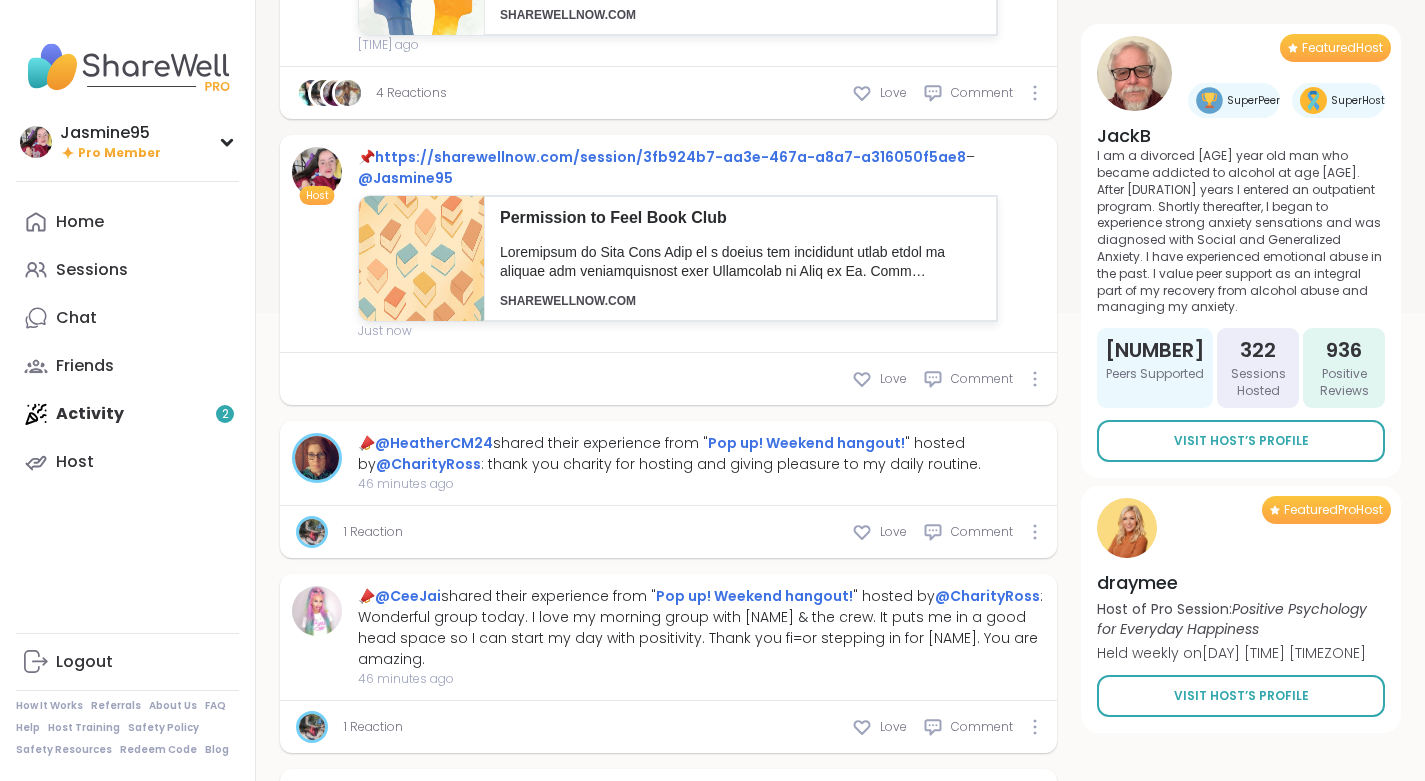 scroll, scrollTop: 510, scrollLeft: 0, axis: vertical 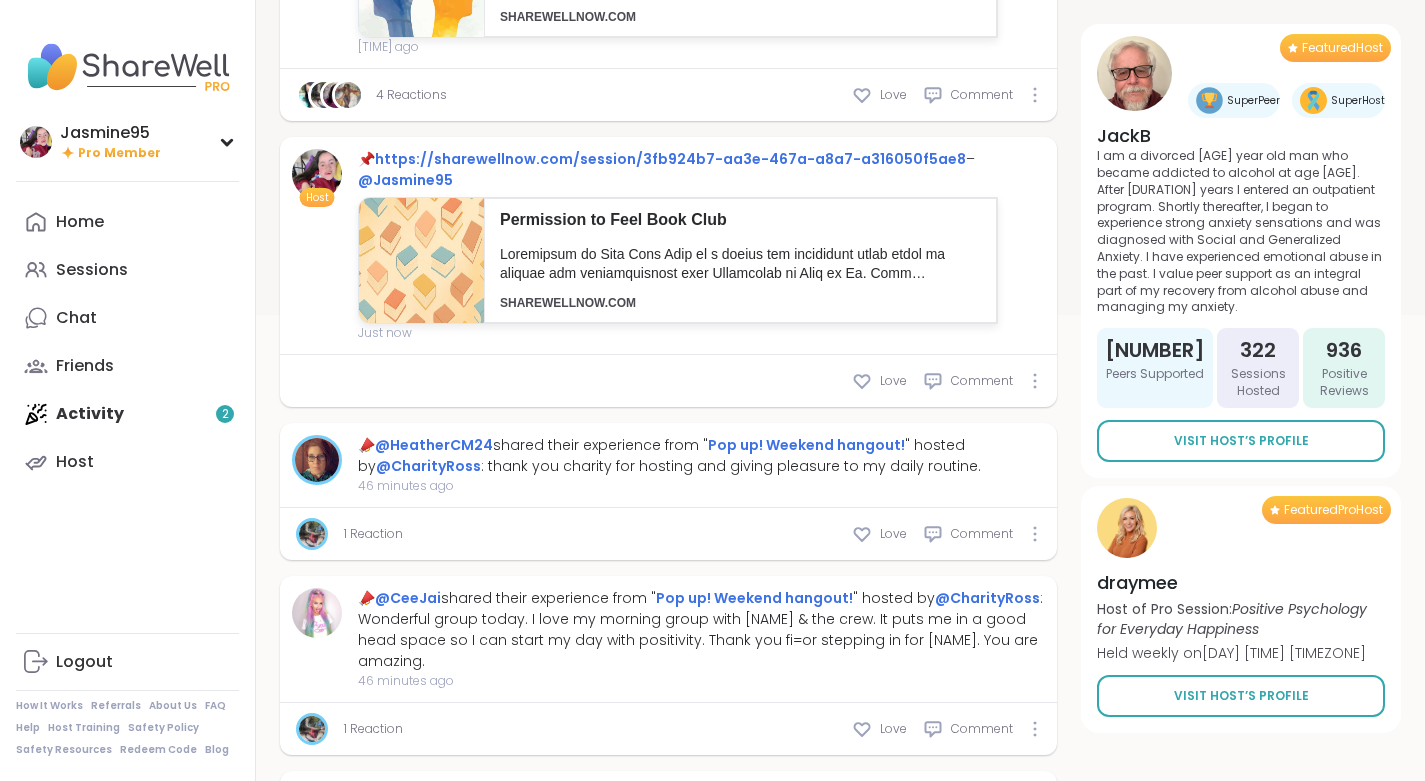click on "Home Sessions Chat Friends Activity 2 Host" at bounding box center (127, 342) 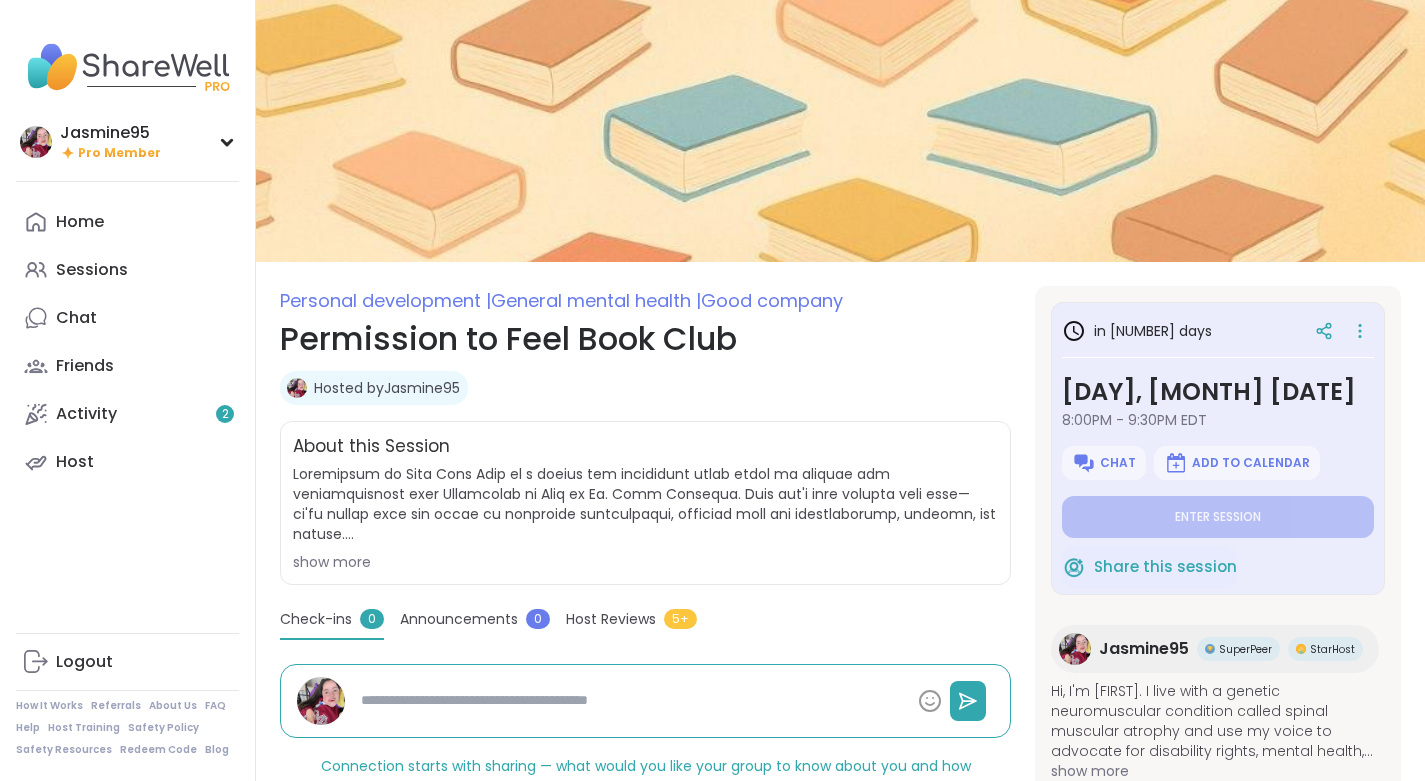 scroll, scrollTop: 0, scrollLeft: 0, axis: both 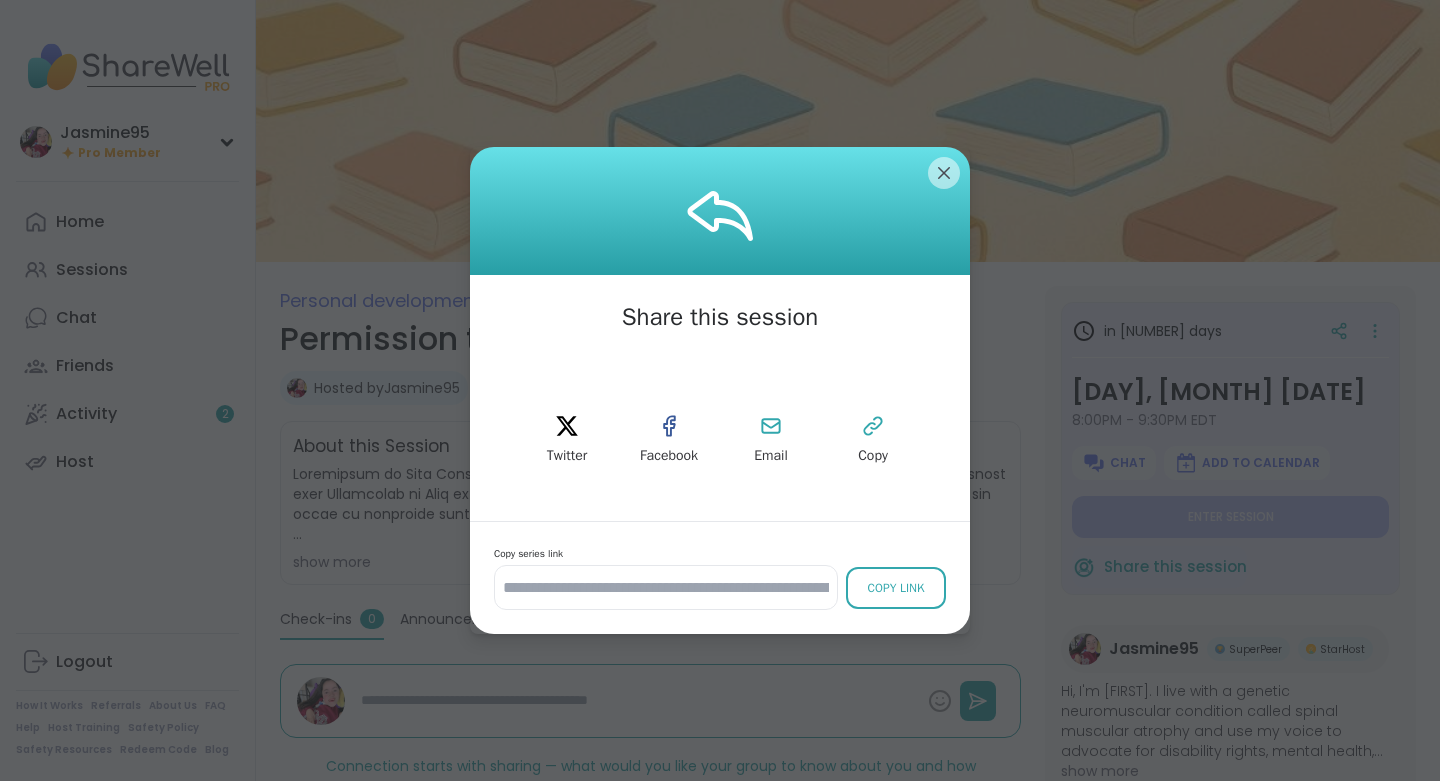 click on "Copy" at bounding box center [873, 440] 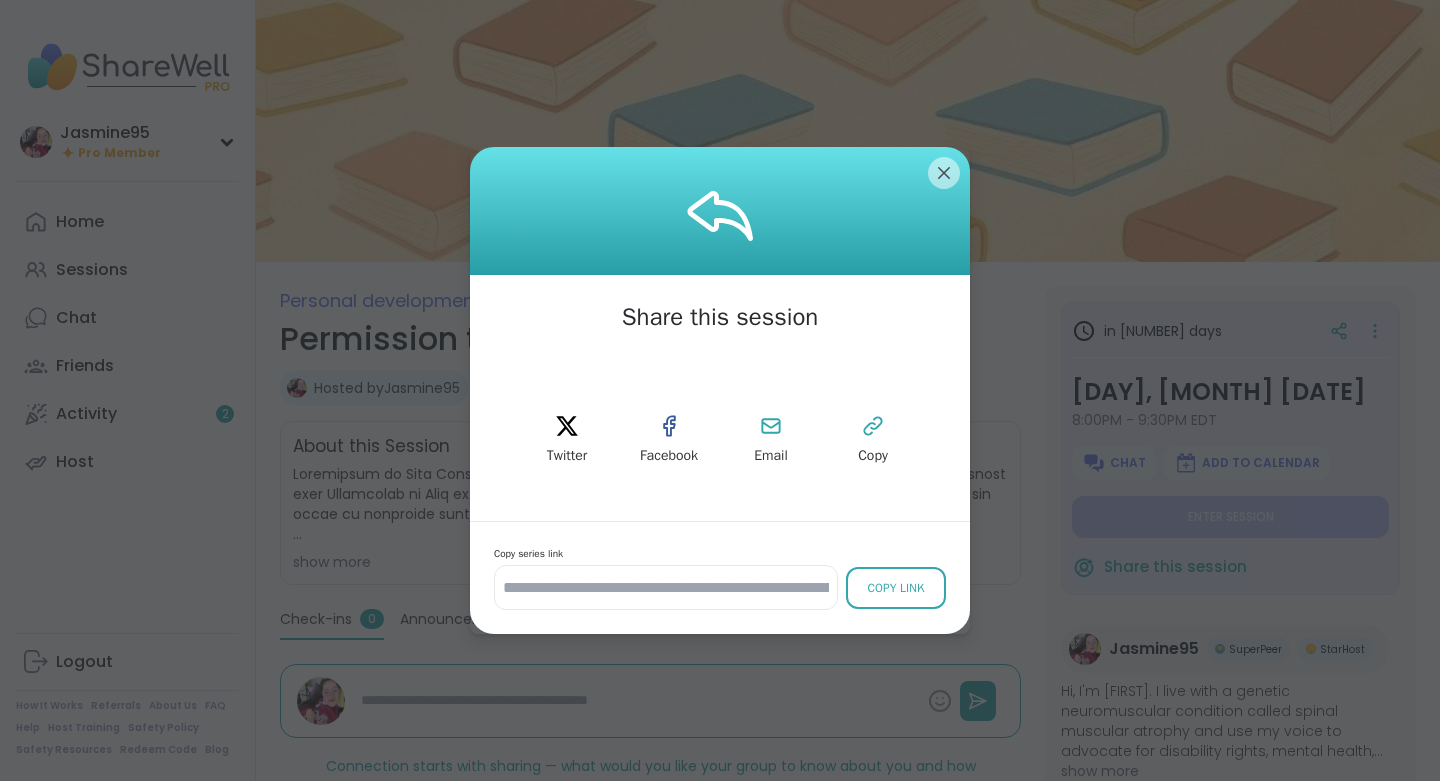 type on "*" 